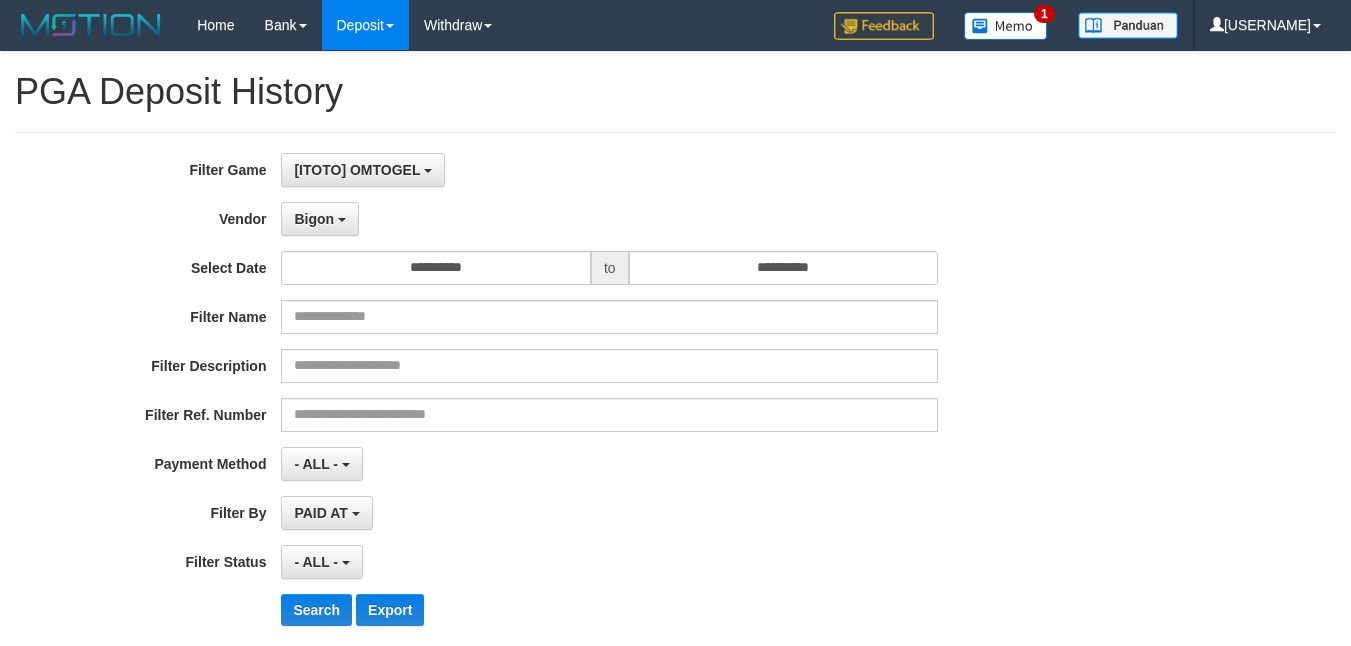 select on "**********" 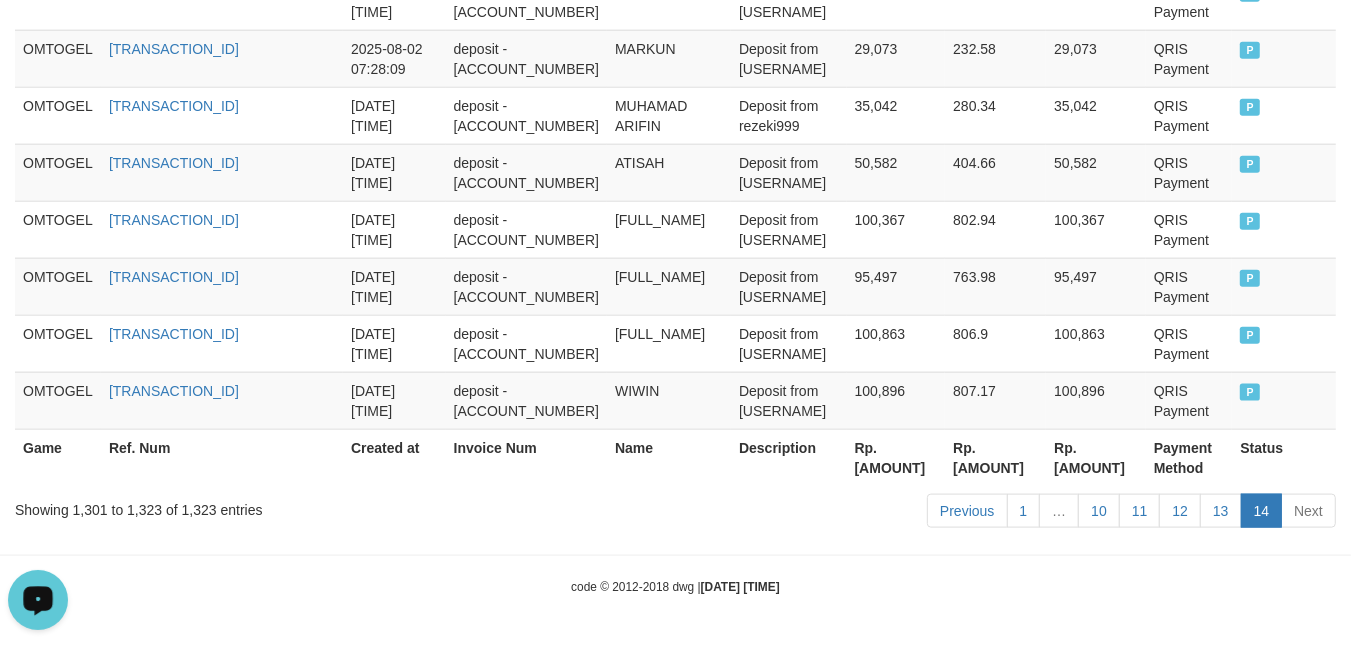 scroll, scrollTop: 0, scrollLeft: 0, axis: both 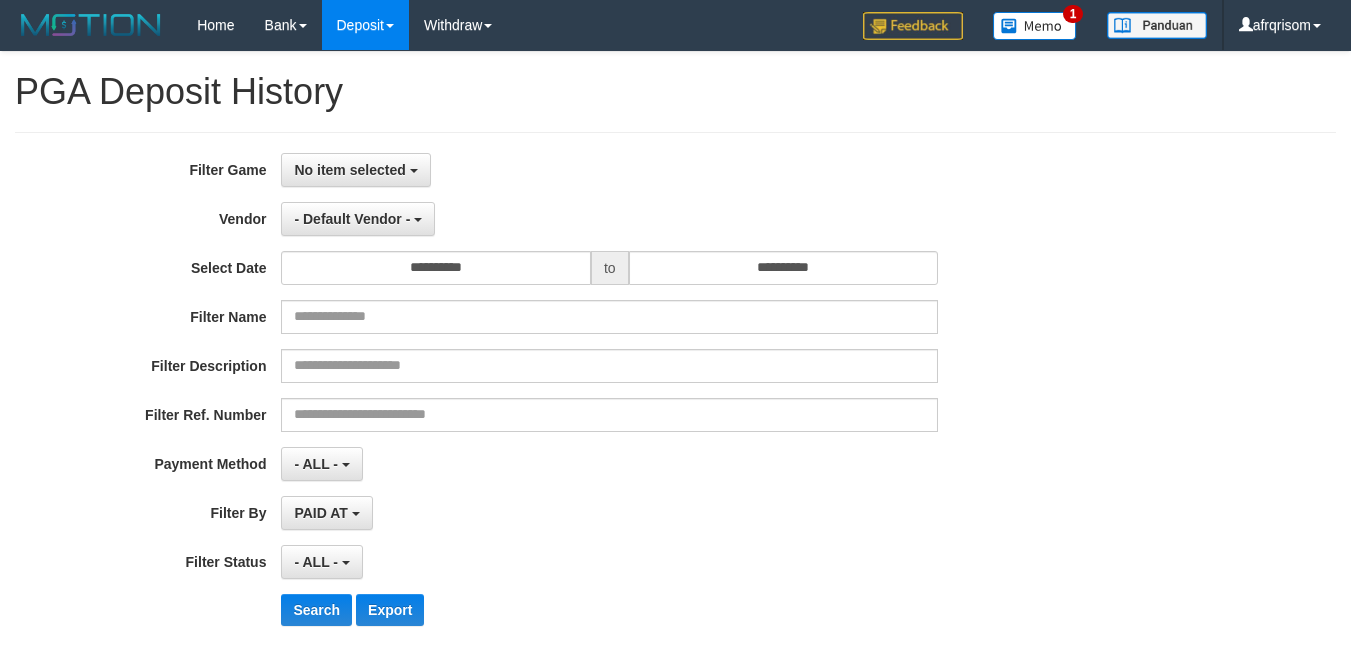 select 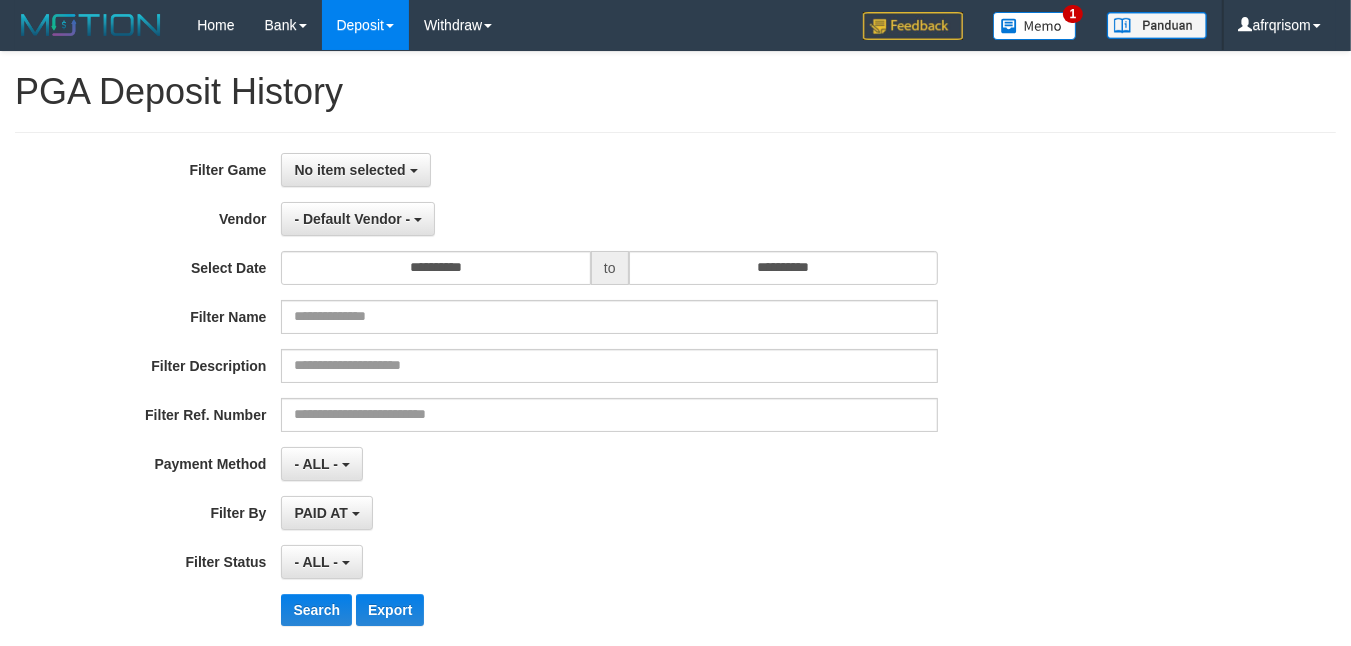 scroll, scrollTop: 278, scrollLeft: 0, axis: vertical 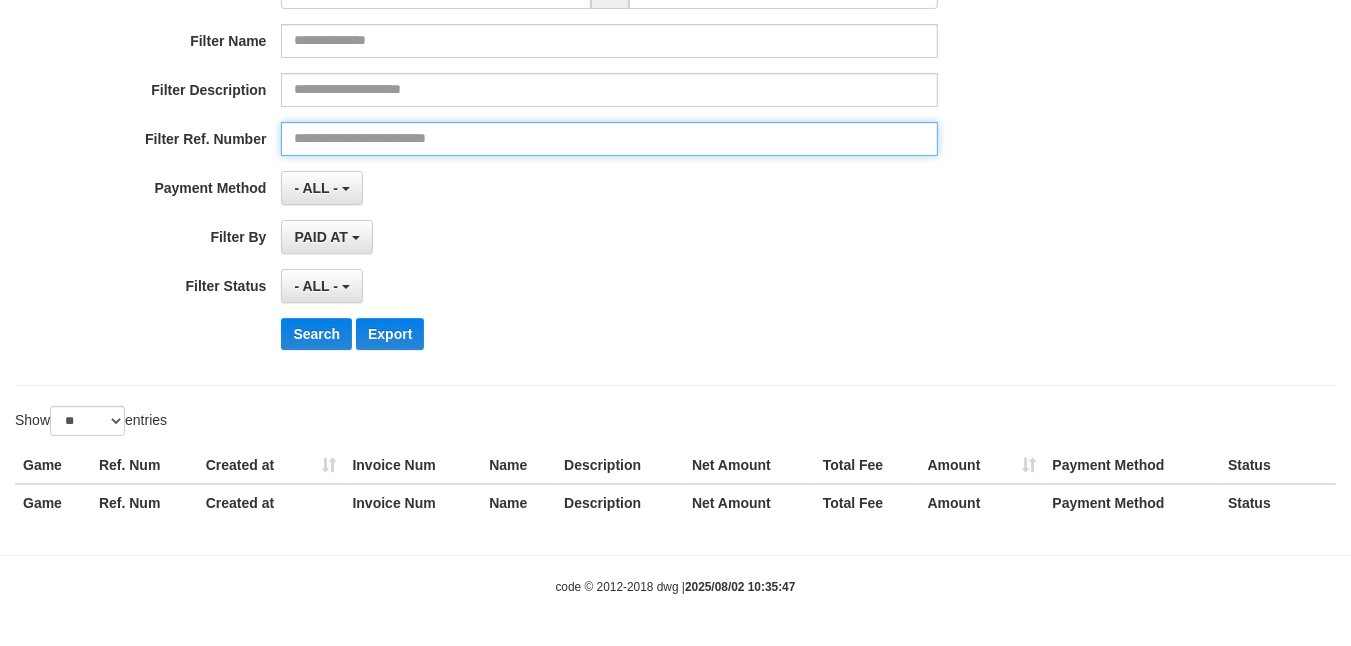 click at bounding box center [609, 139] 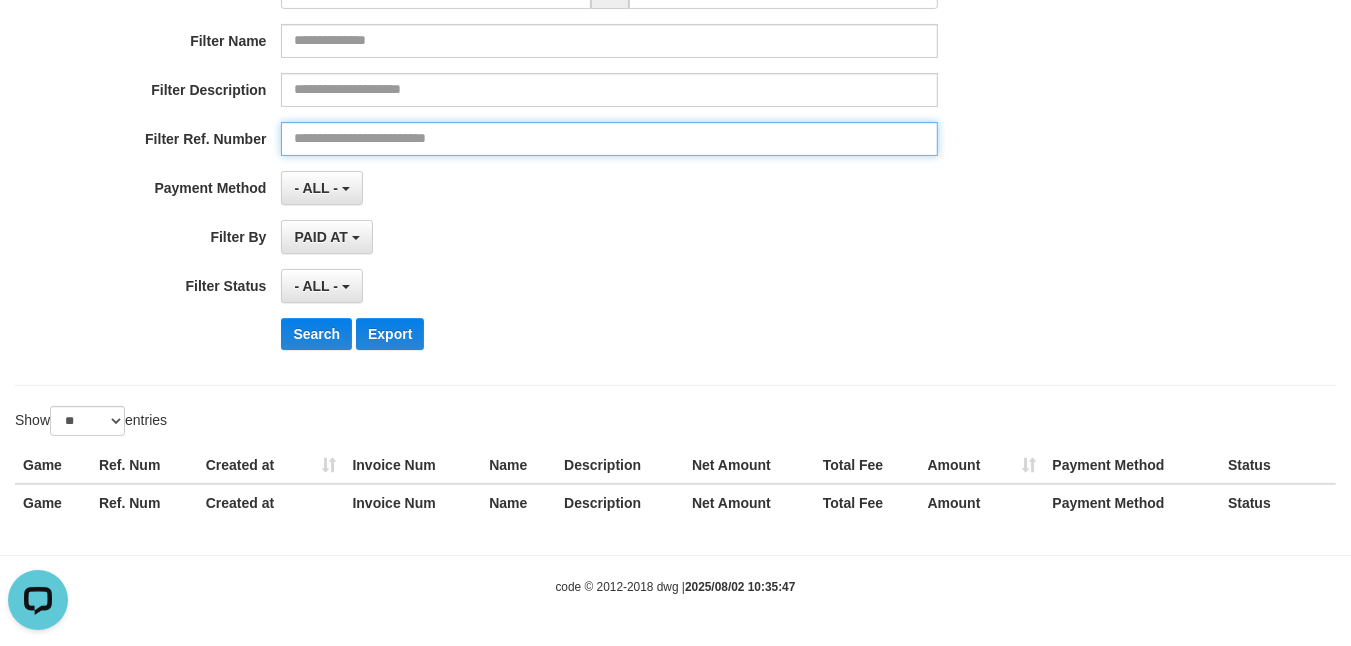 scroll, scrollTop: 0, scrollLeft: 0, axis: both 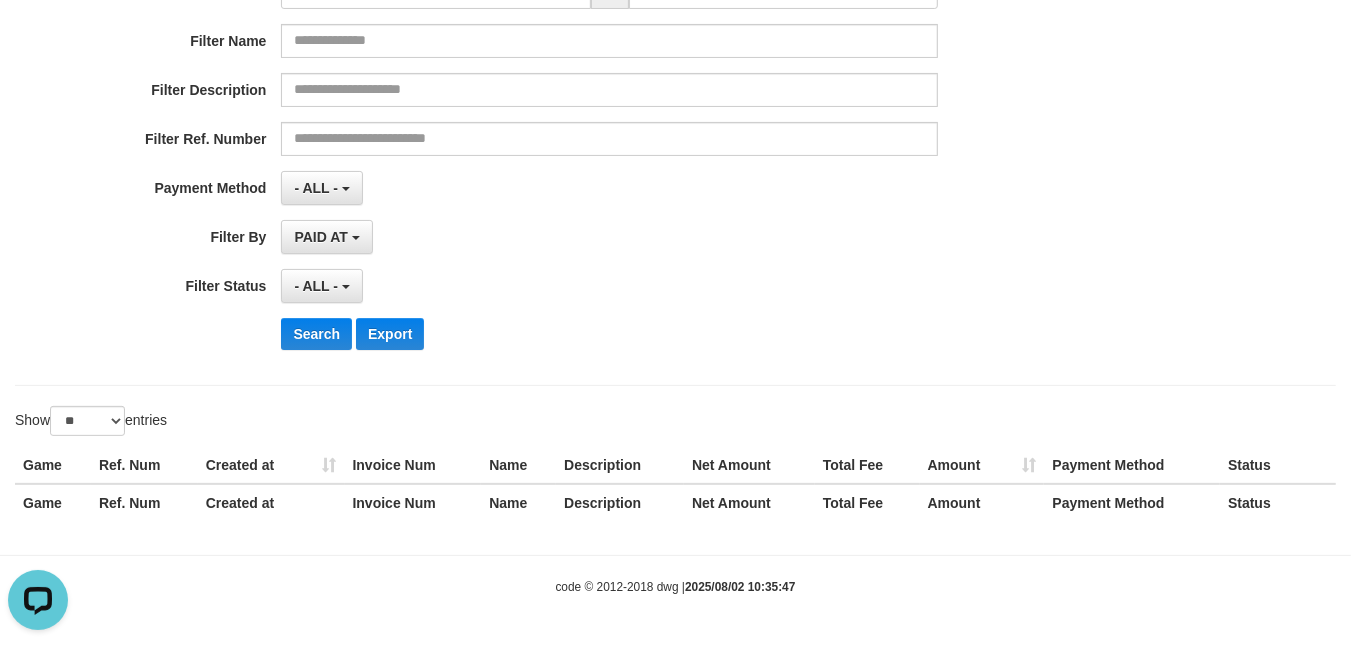 click on "PAID AT
PAID AT
CREATED AT" at bounding box center [609, 237] 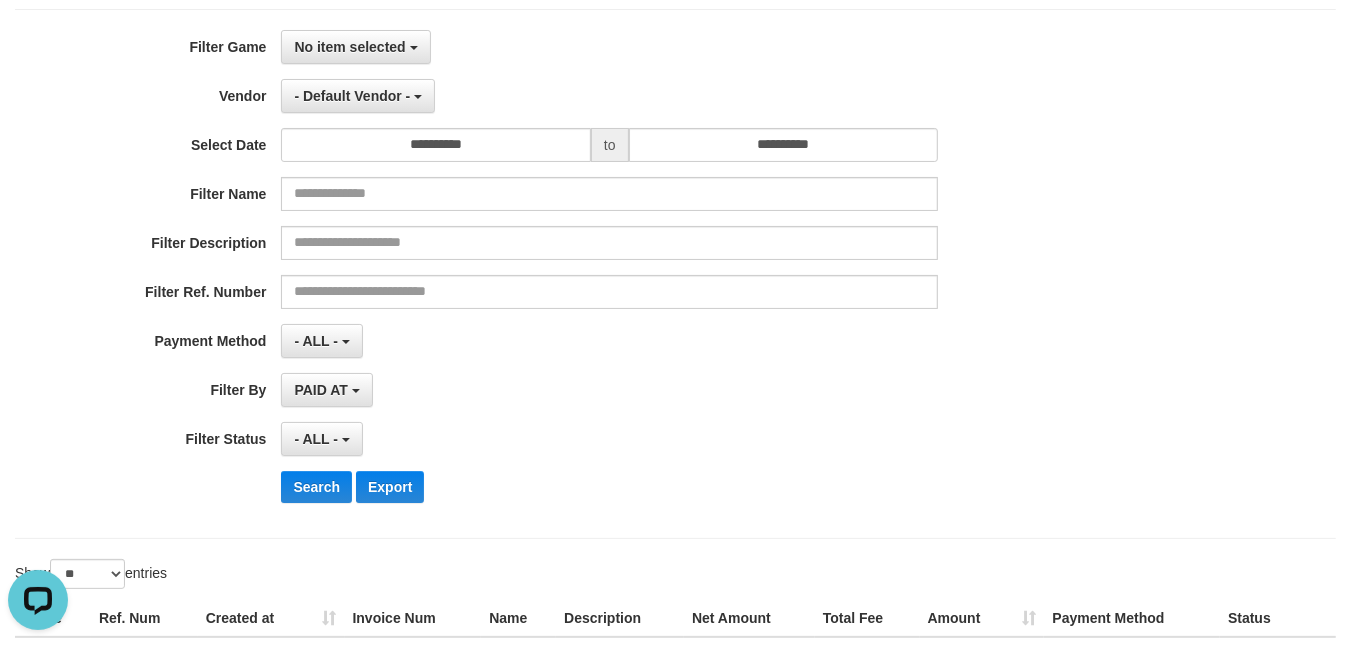 scroll, scrollTop: 0, scrollLeft: 0, axis: both 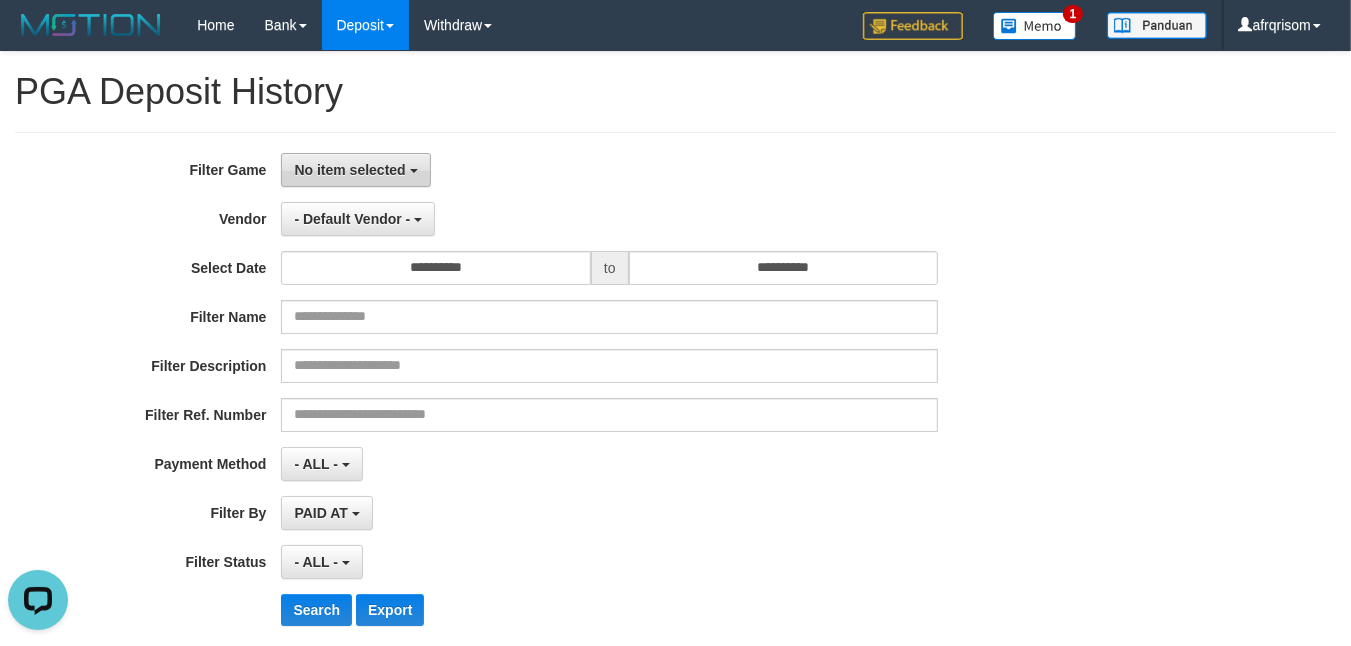 click on "No item selected" at bounding box center [355, 170] 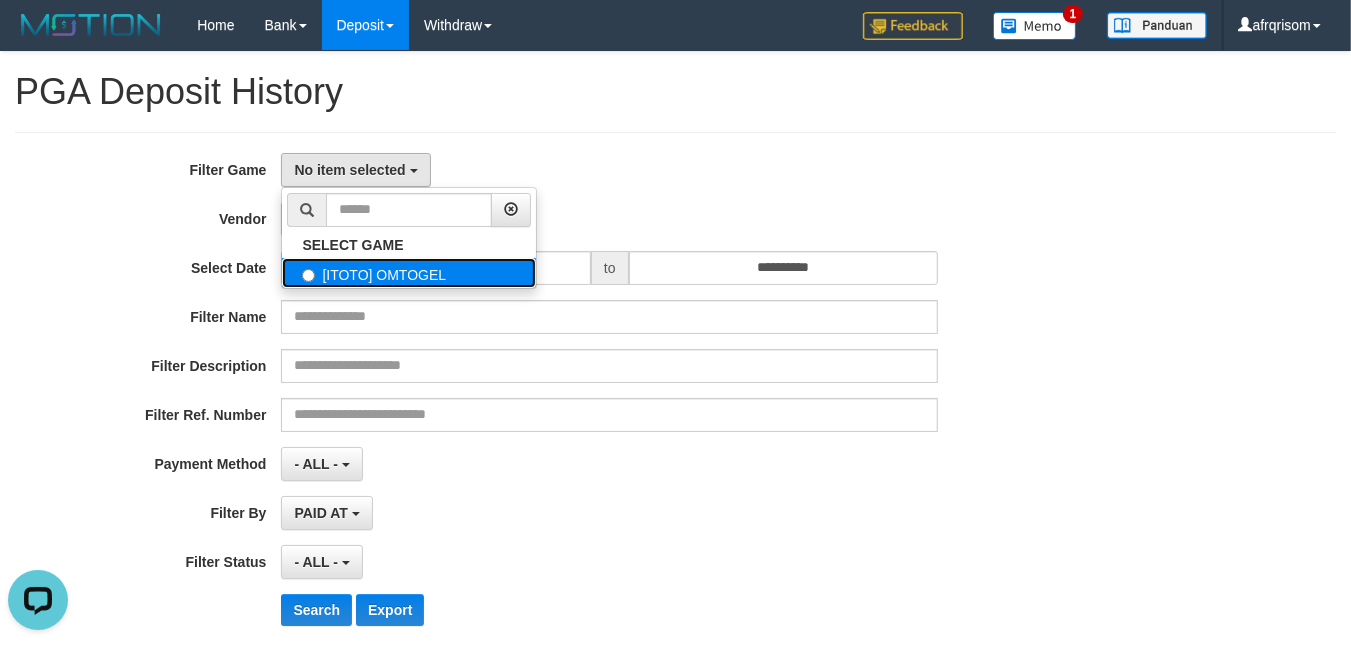 click on "[ITOTO] OMTOGEL" at bounding box center (409, 273) 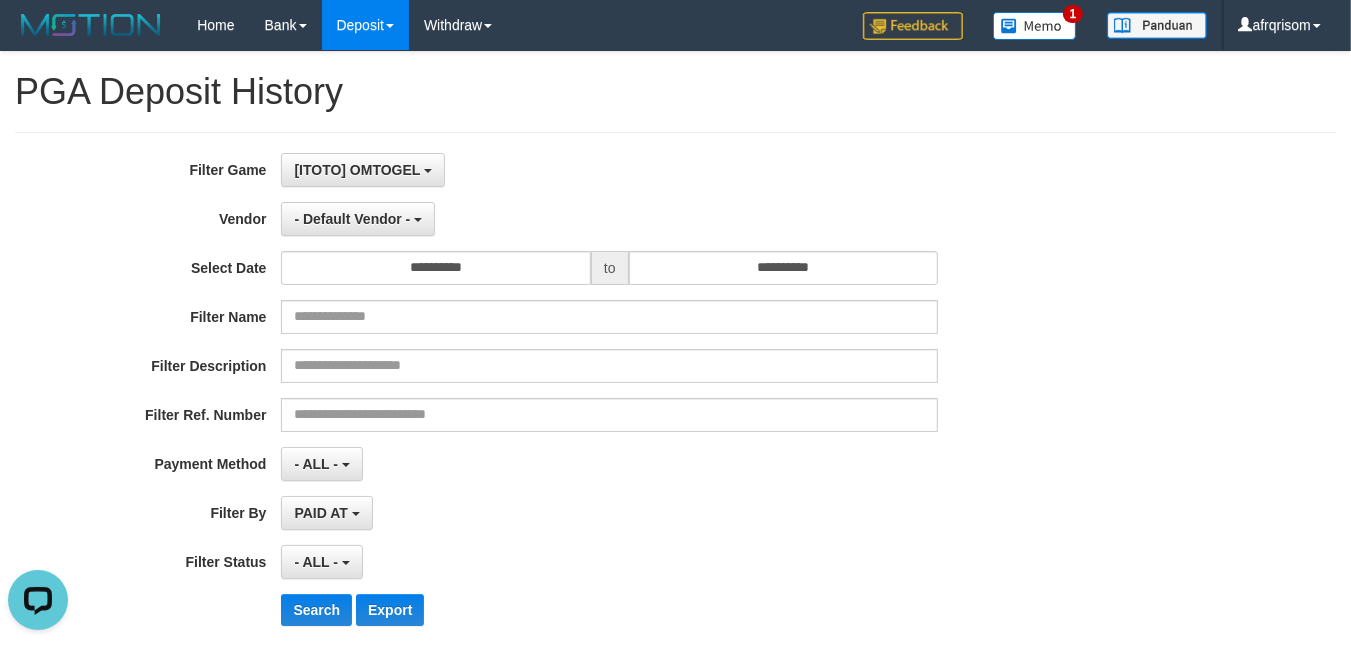 select on "***" 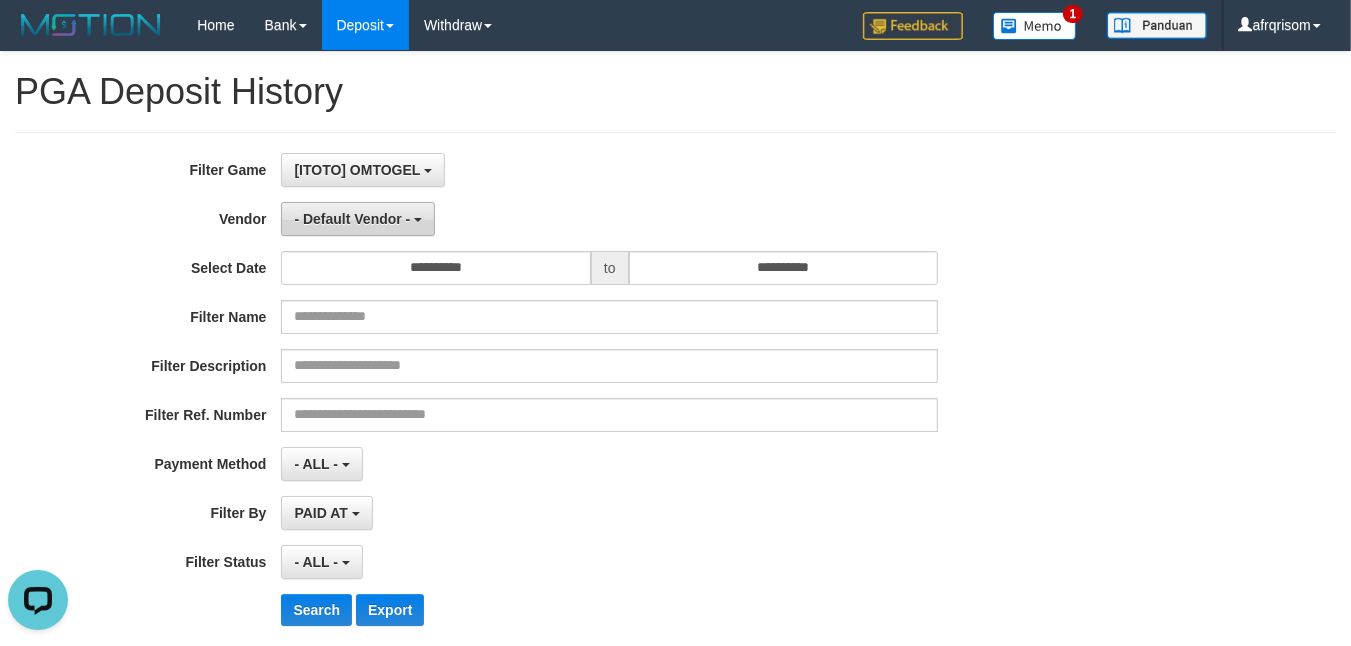click on "- Default Vendor -" at bounding box center [352, 219] 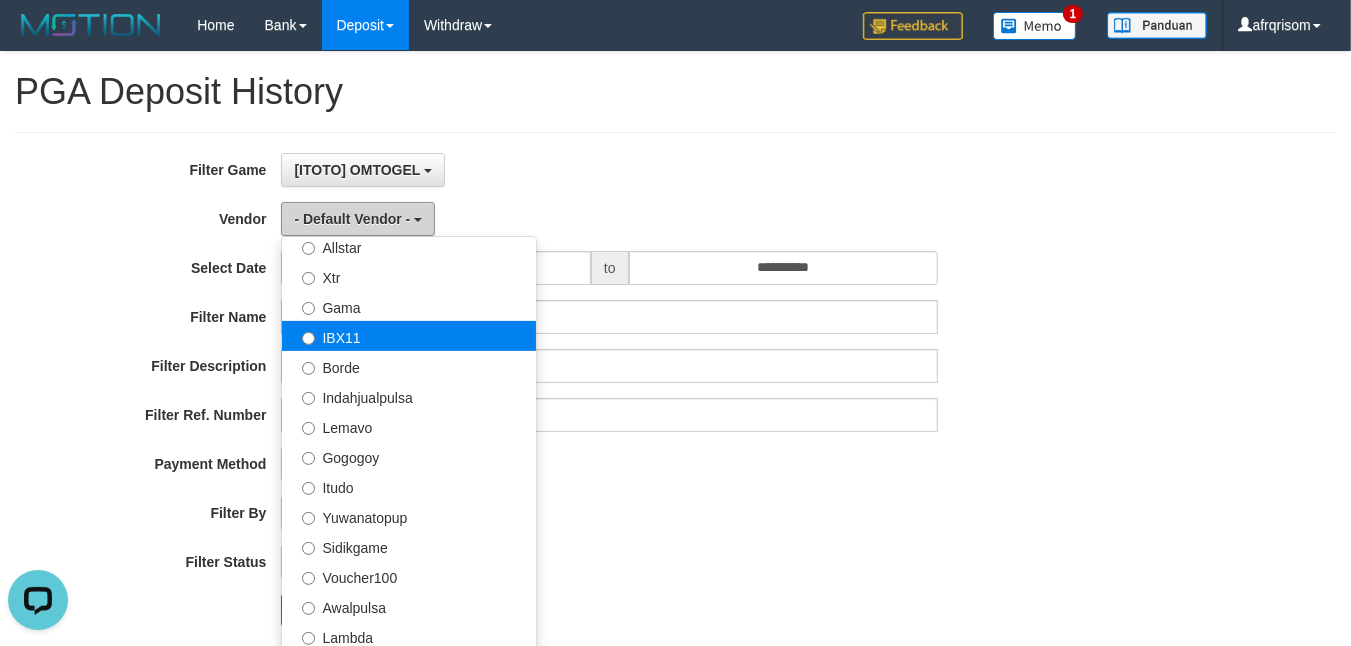 scroll, scrollTop: 333, scrollLeft: 0, axis: vertical 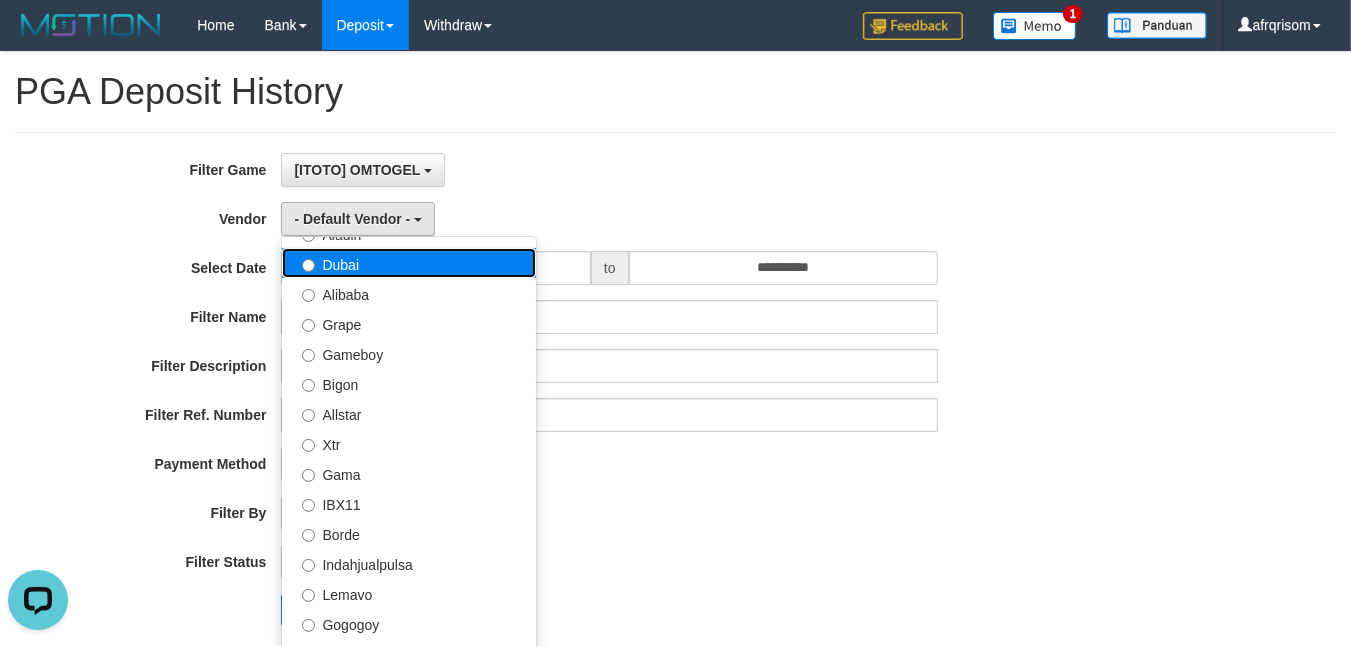 click on "Dubai" at bounding box center [409, 263] 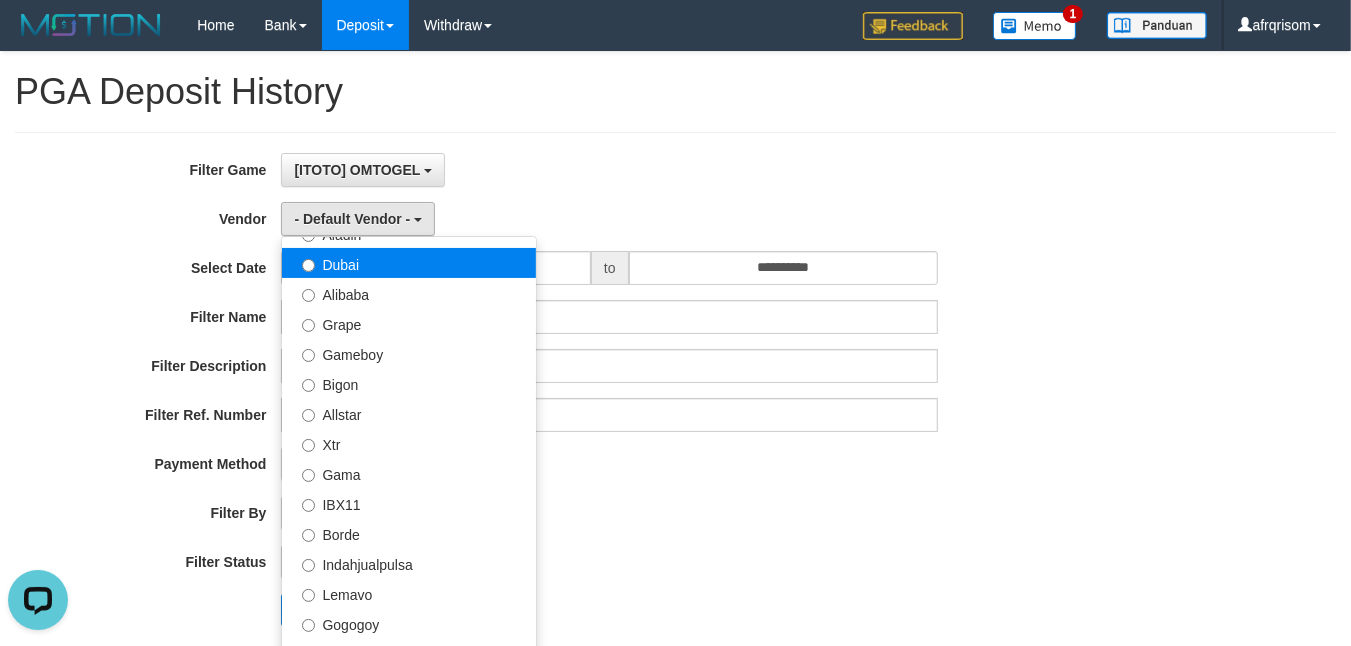select on "**********" 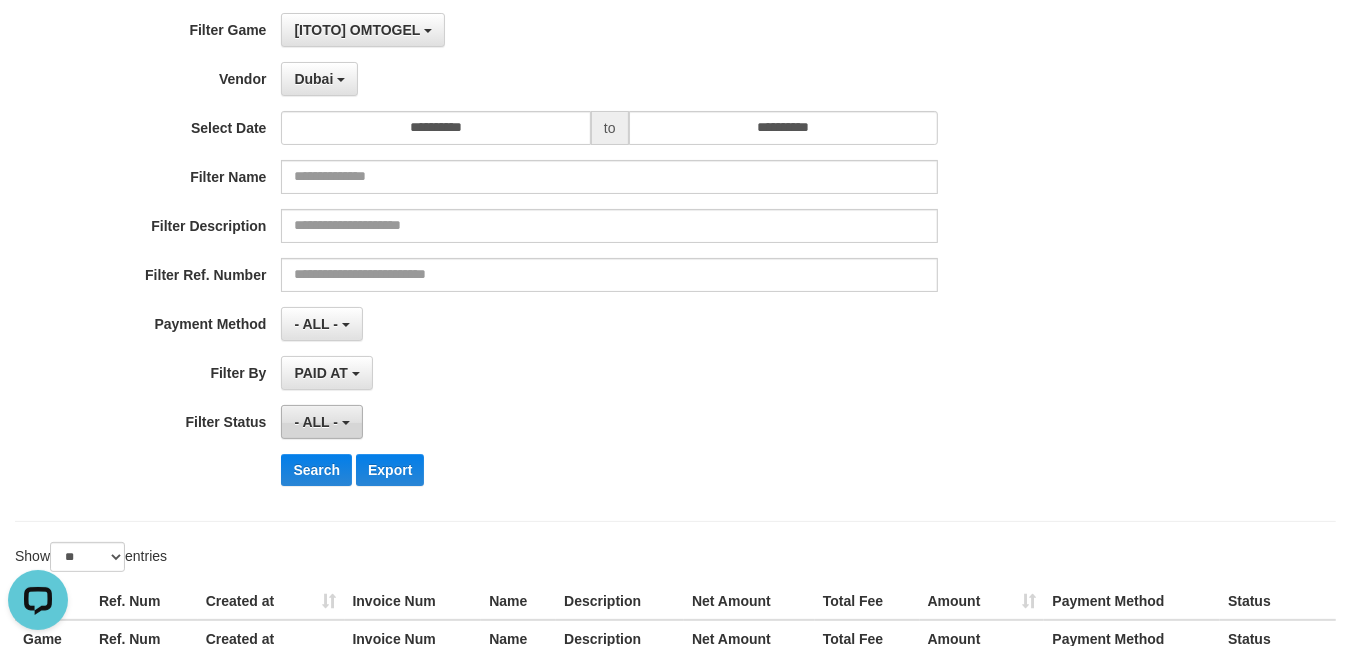 scroll, scrollTop: 278, scrollLeft: 0, axis: vertical 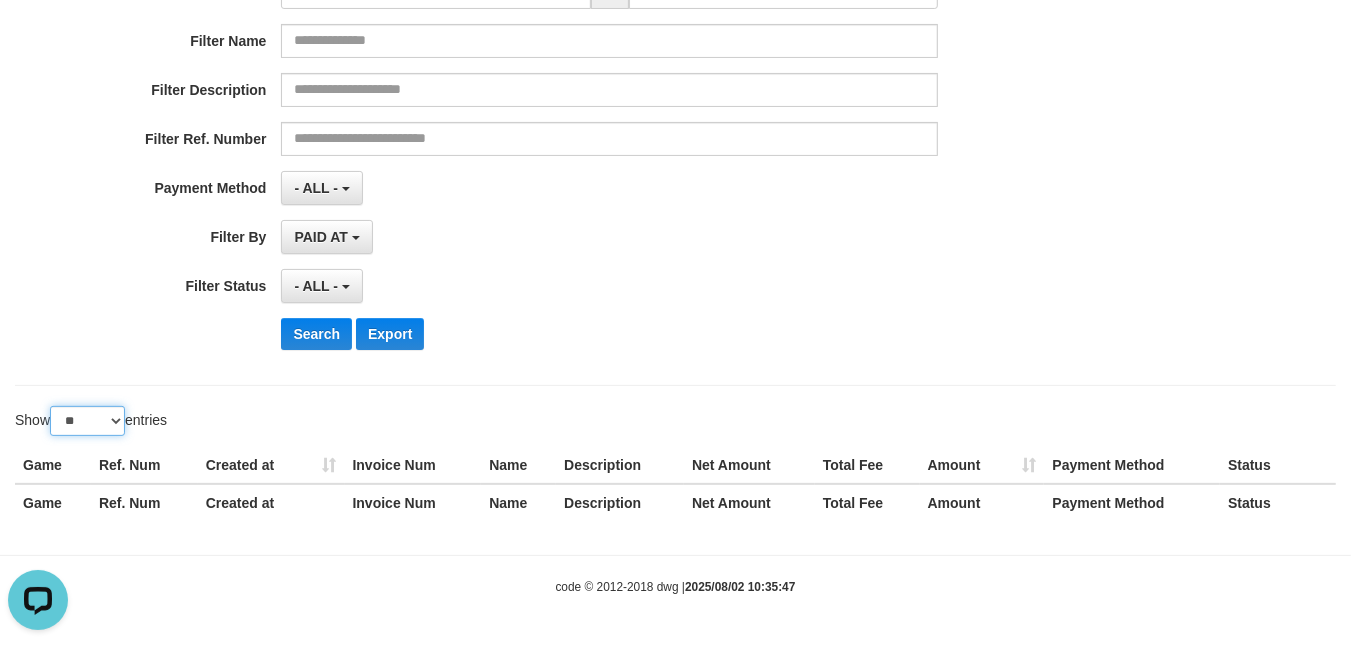 click on "** ** ** ***" at bounding box center (87, 421) 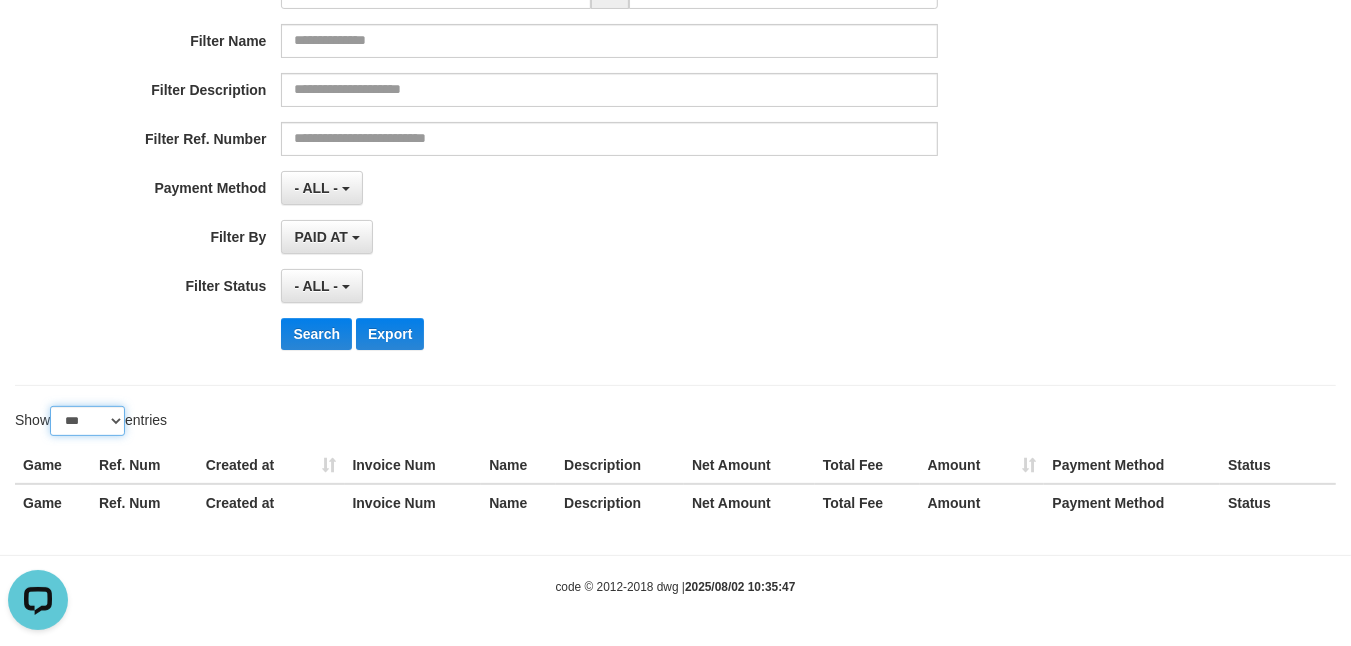 click on "** ** ** ***" at bounding box center (87, 421) 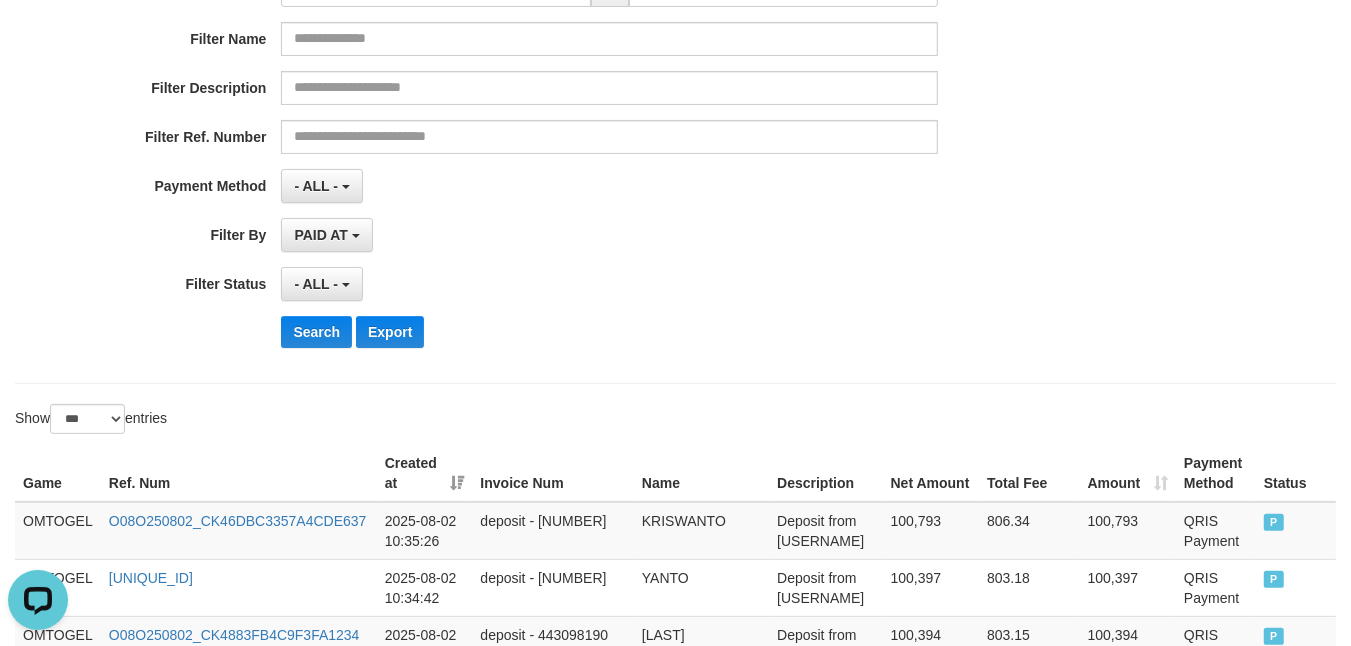 click on "Created at" at bounding box center [425, 473] 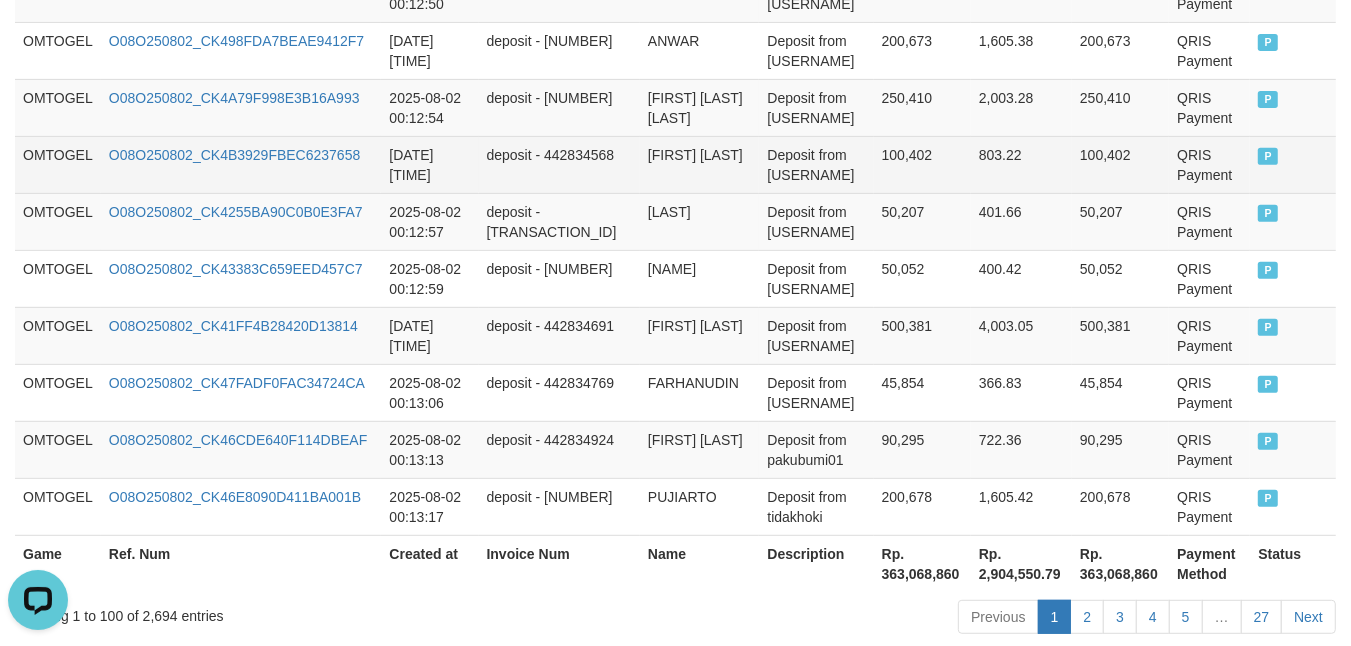 scroll, scrollTop: 6096, scrollLeft: 0, axis: vertical 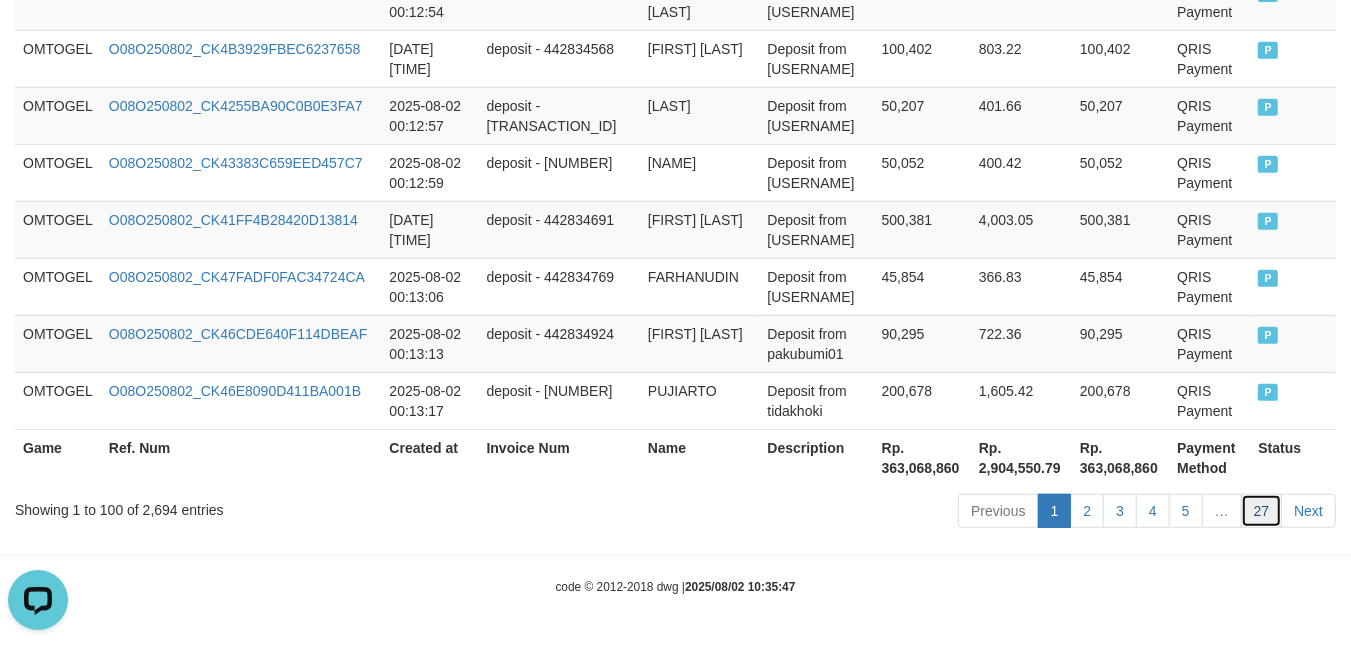 click on "27" at bounding box center (1262, 511) 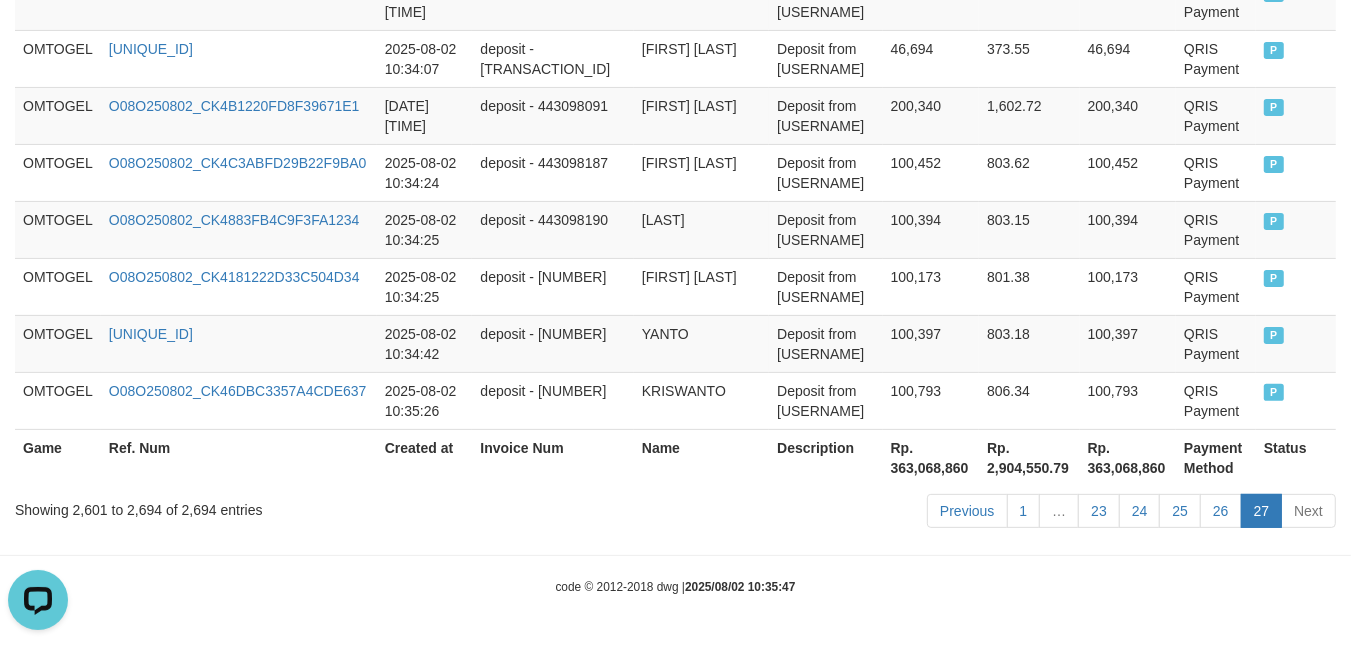 scroll, scrollTop: 5732, scrollLeft: 0, axis: vertical 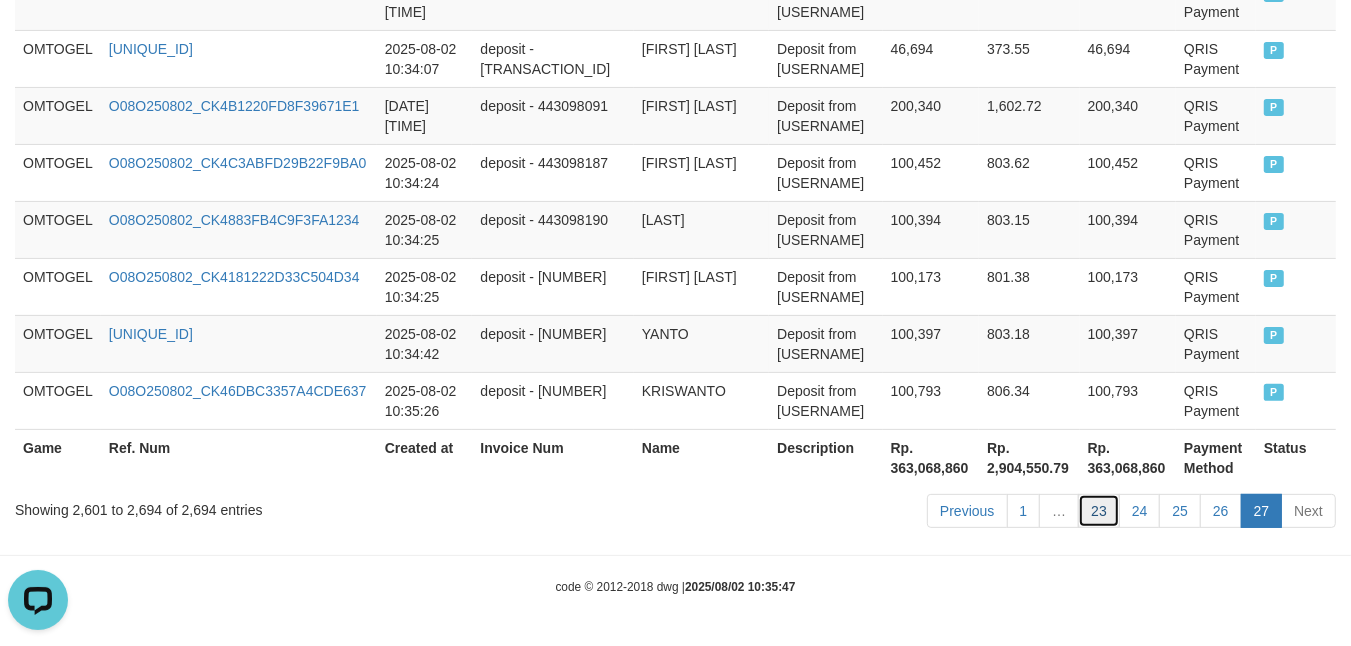 click on "23" at bounding box center [1099, 511] 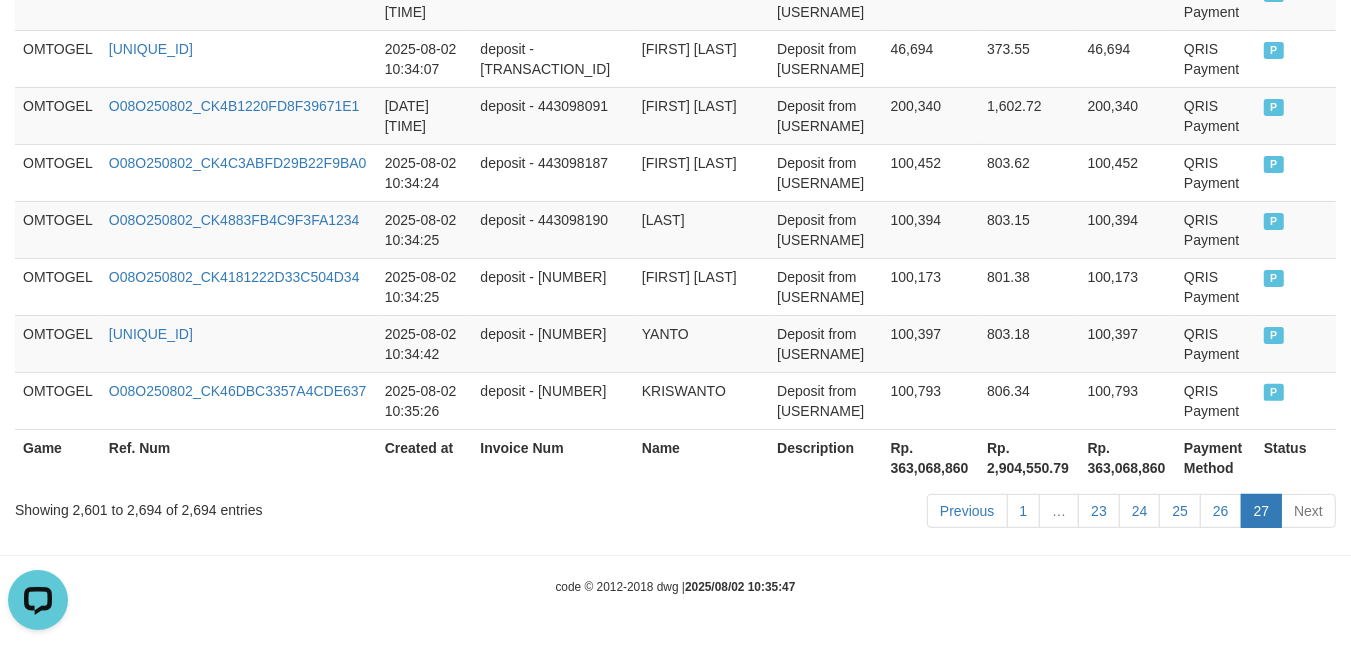 scroll, scrollTop: 6075, scrollLeft: 0, axis: vertical 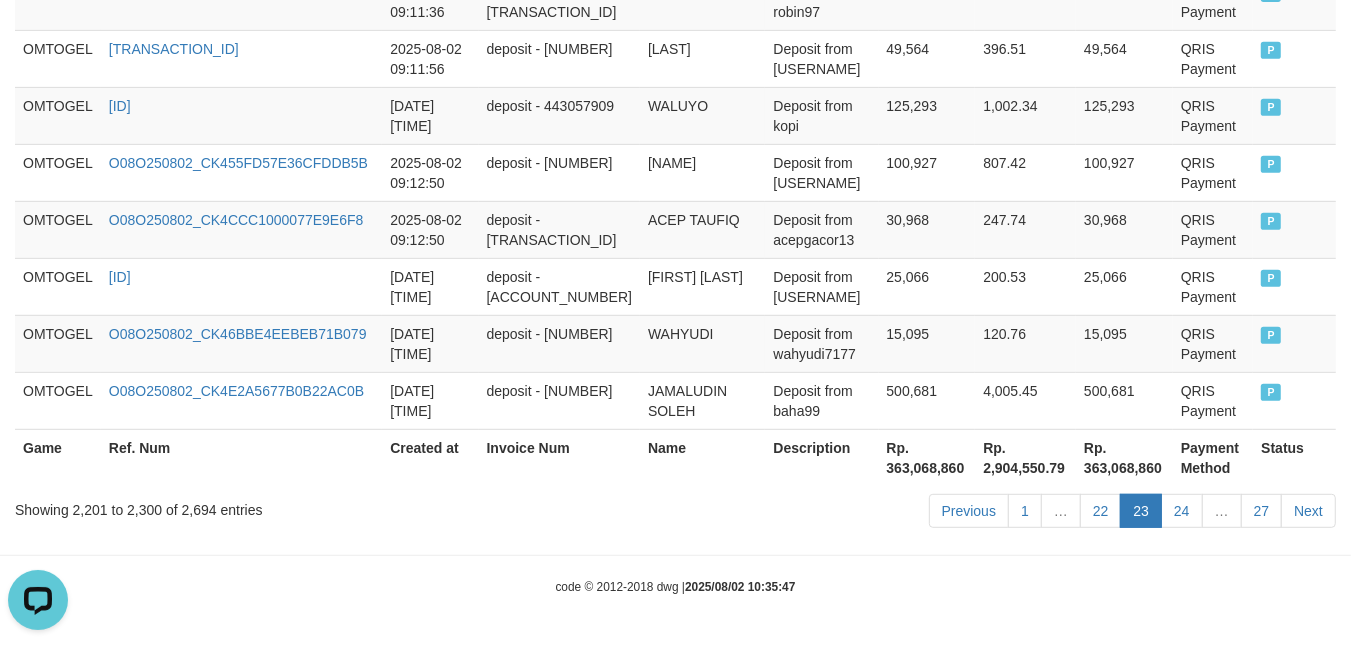 click on "Toggle navigation
Home
Bank
Account List
Load
By Website
Group
[ITOTO]													OMTOGEL
Mutasi Bank
Search
Sync
Note Mutasi
Deposit
DPS Fetch
DPS List
History
PGA History
Note DPS" at bounding box center (675, -2703) 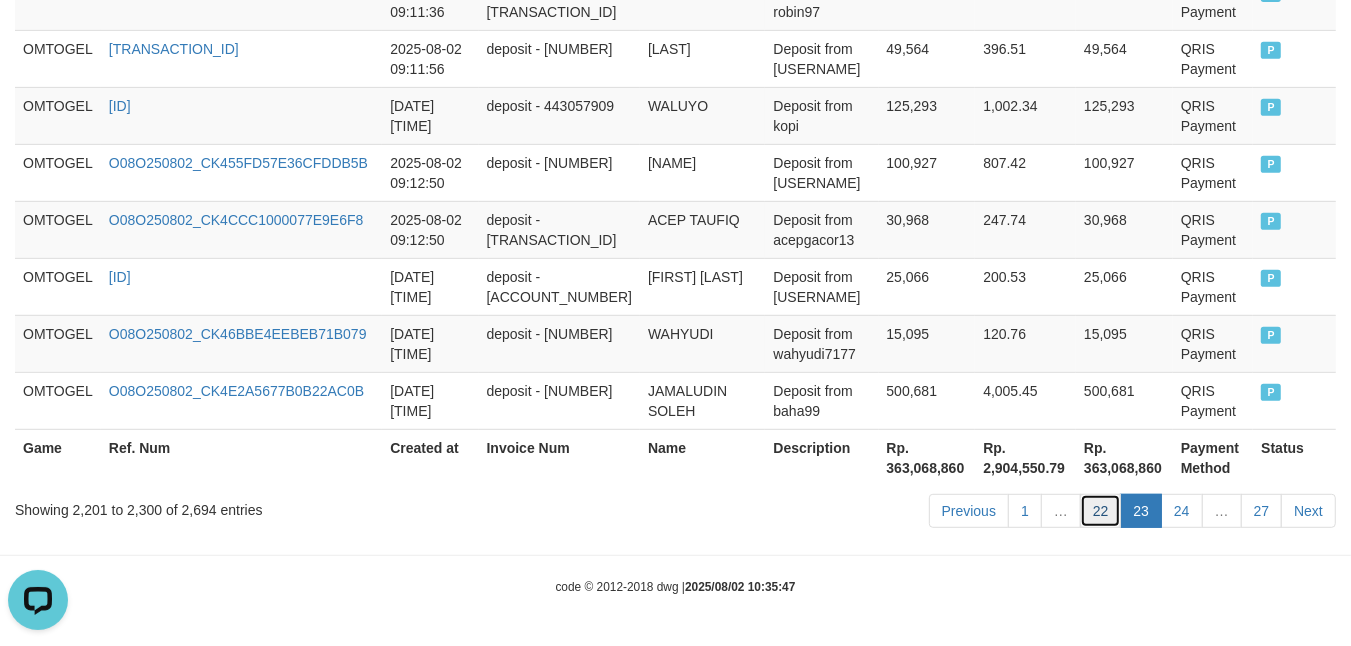 click on "22" at bounding box center [1101, 511] 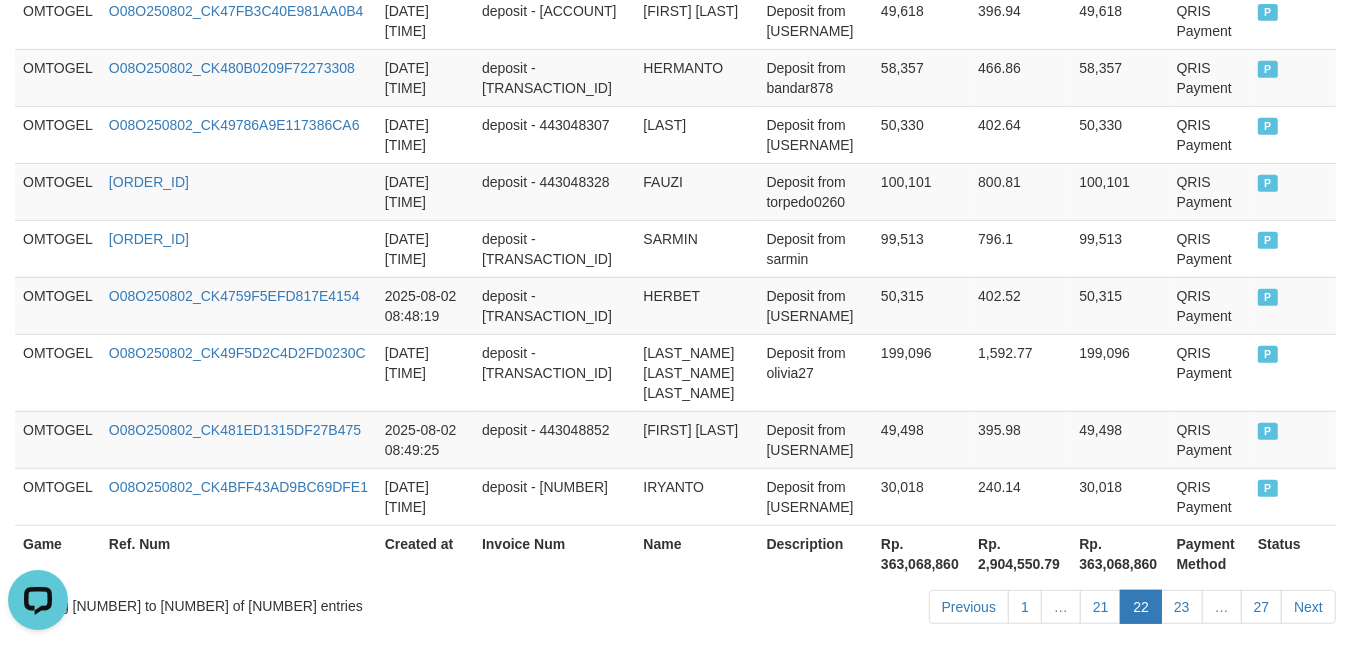 scroll, scrollTop: 6115, scrollLeft: 0, axis: vertical 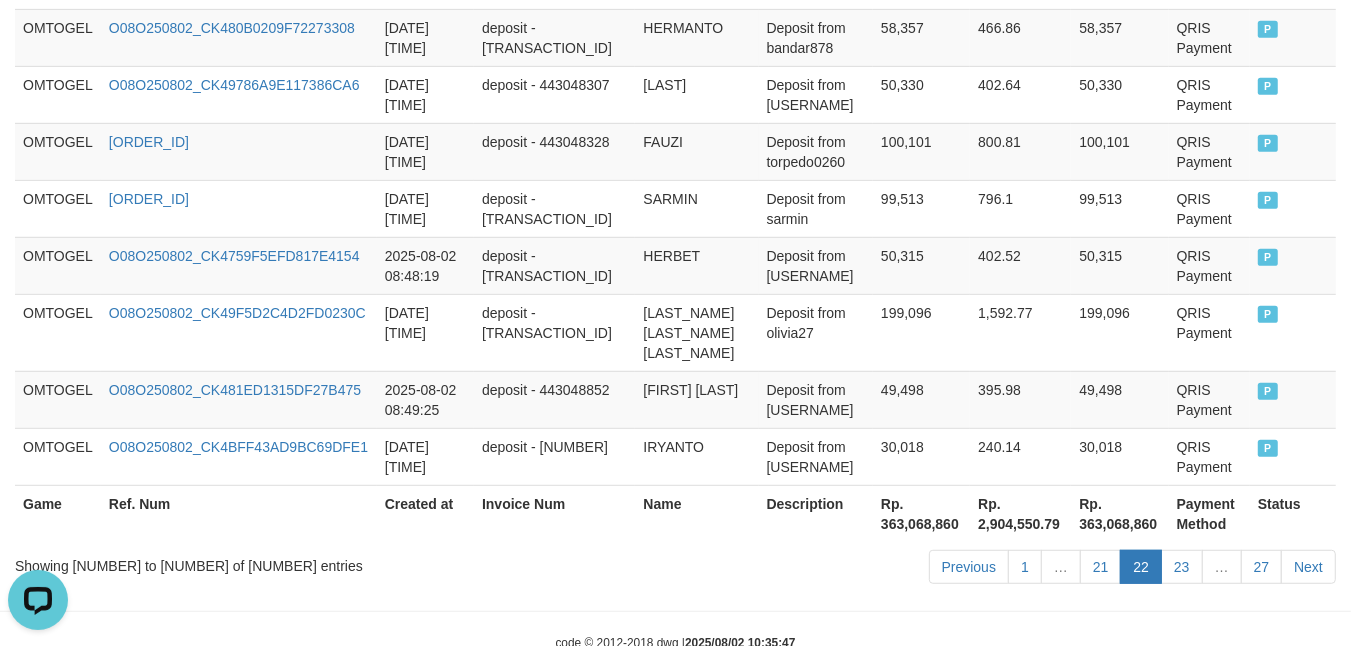 click on "code © [YEAR]-[YEAR] dwg | [DATE] [TIME]" at bounding box center [675, 642] 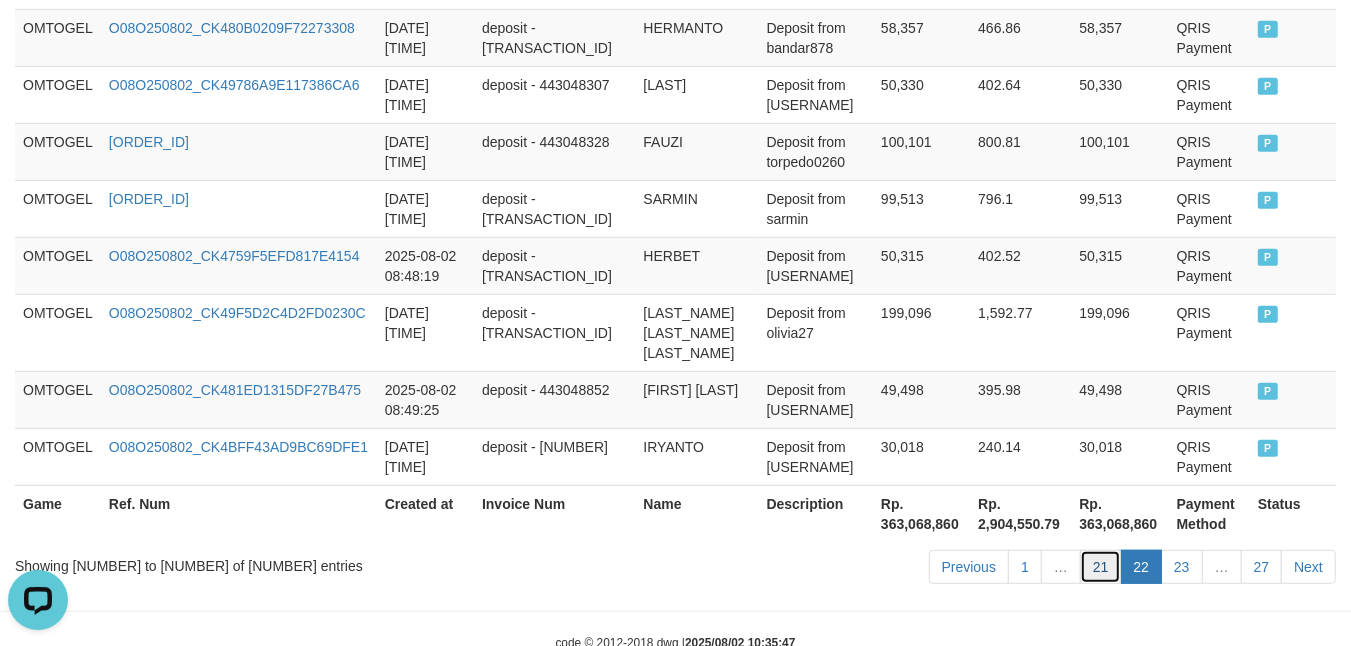 click on "21" at bounding box center [1101, 567] 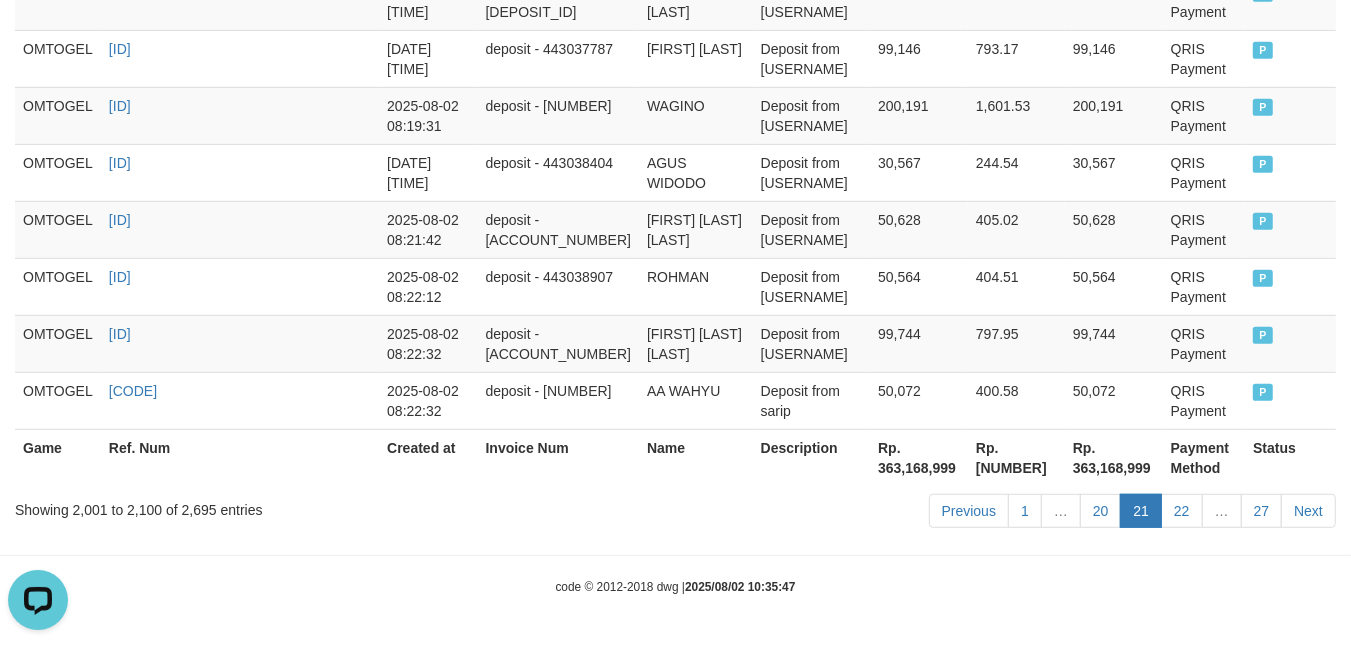 scroll, scrollTop: 6075, scrollLeft: 0, axis: vertical 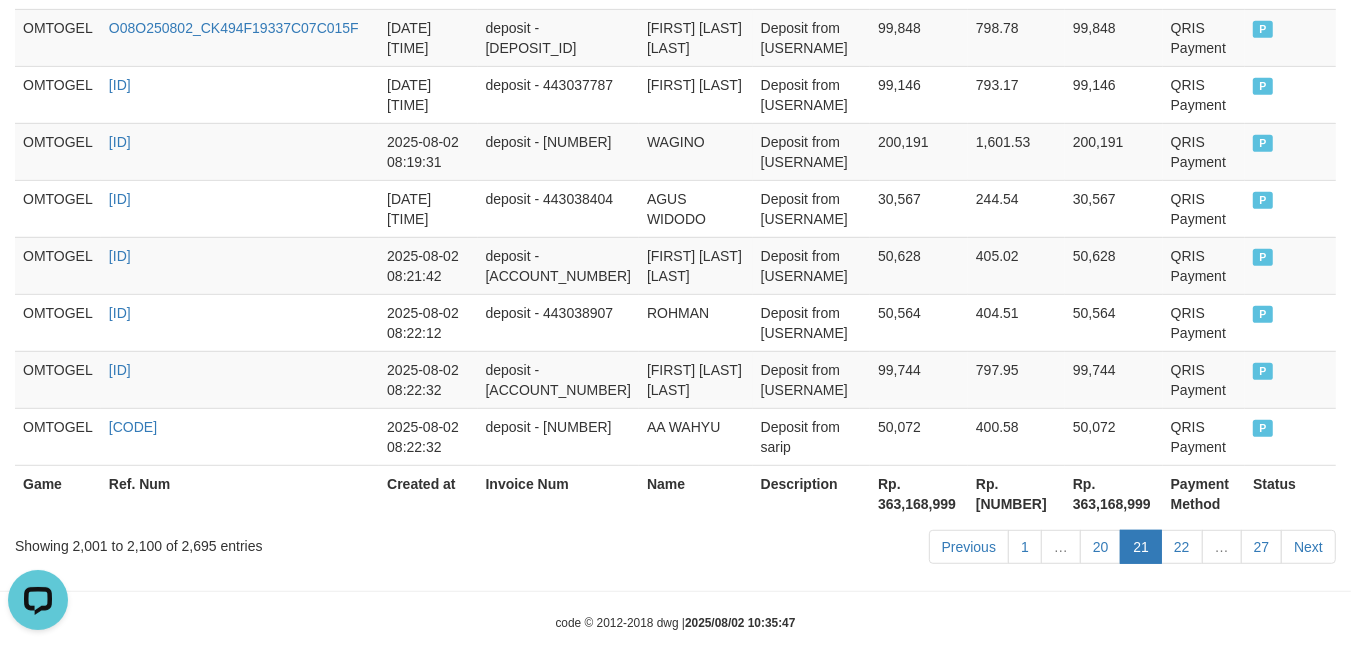 click on "Toggle navigation
Home
Bank
Account List
Load
By Website
Group
[ITOTO]													OMTOGEL
Mutasi Bank
Search
Sync
Note Mutasi
Deposit
DPS Fetch
DPS List
History
PGA History
Note DPS" at bounding box center [675, -2697] 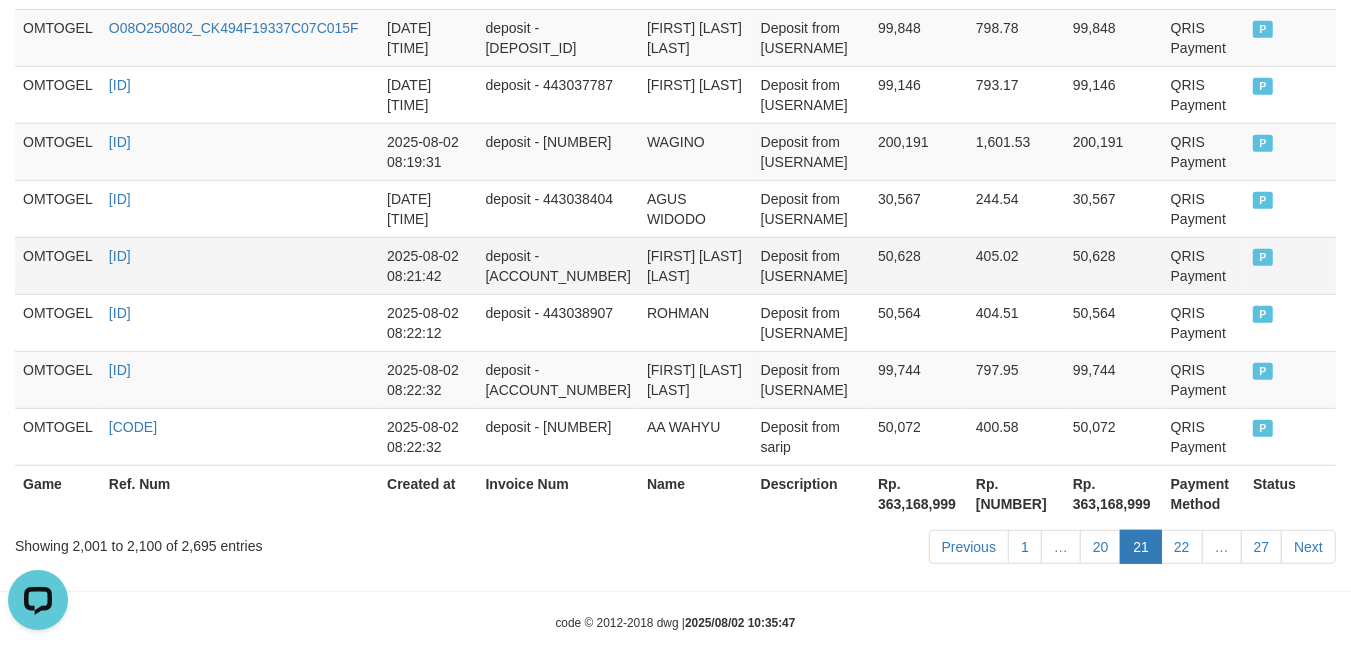 drag, startPoint x: 856, startPoint y: 193, endPoint x: 847, endPoint y: 243, distance: 50.803543 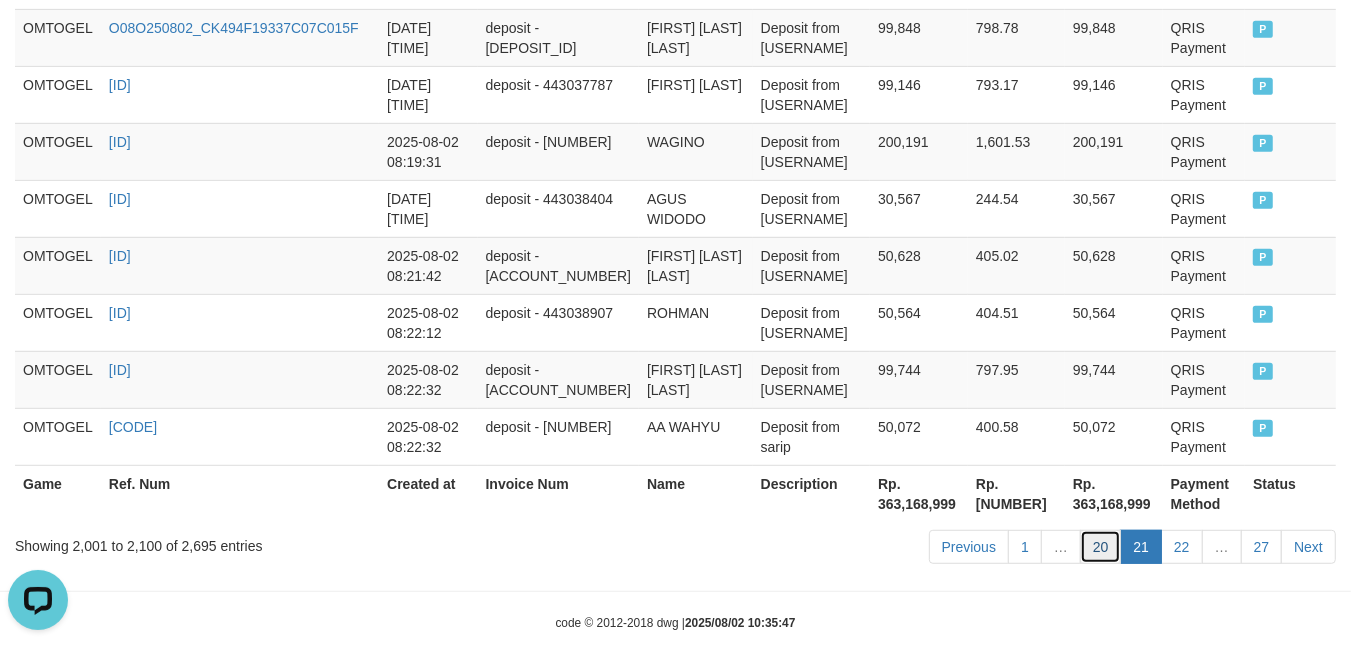 click on "20" at bounding box center (1101, 547) 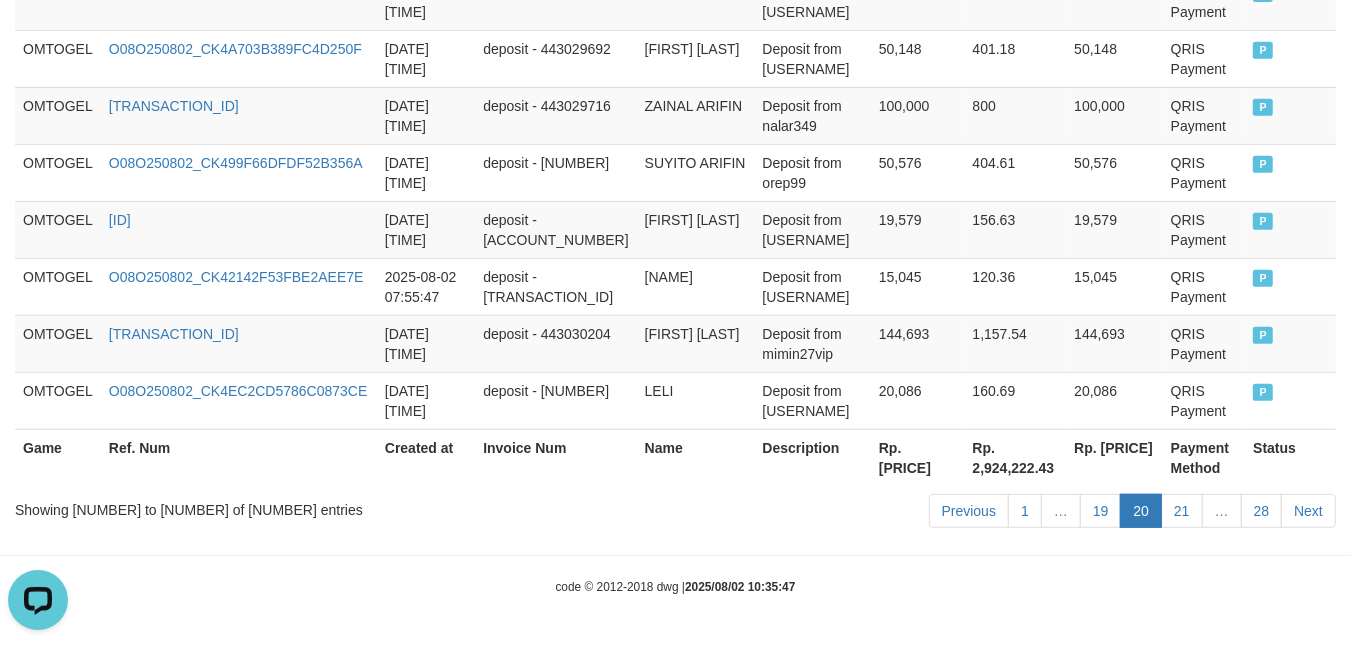 scroll, scrollTop: 6115, scrollLeft: 0, axis: vertical 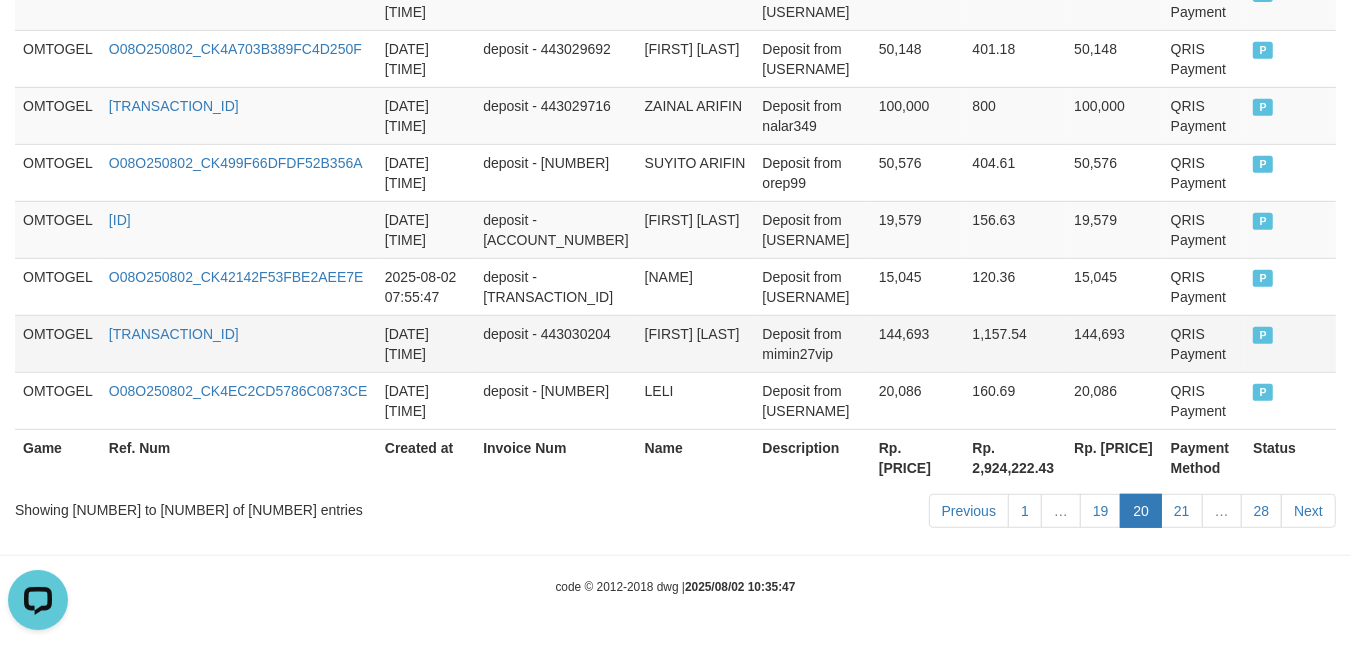 click on "1,157.54" at bounding box center [1016, 343] 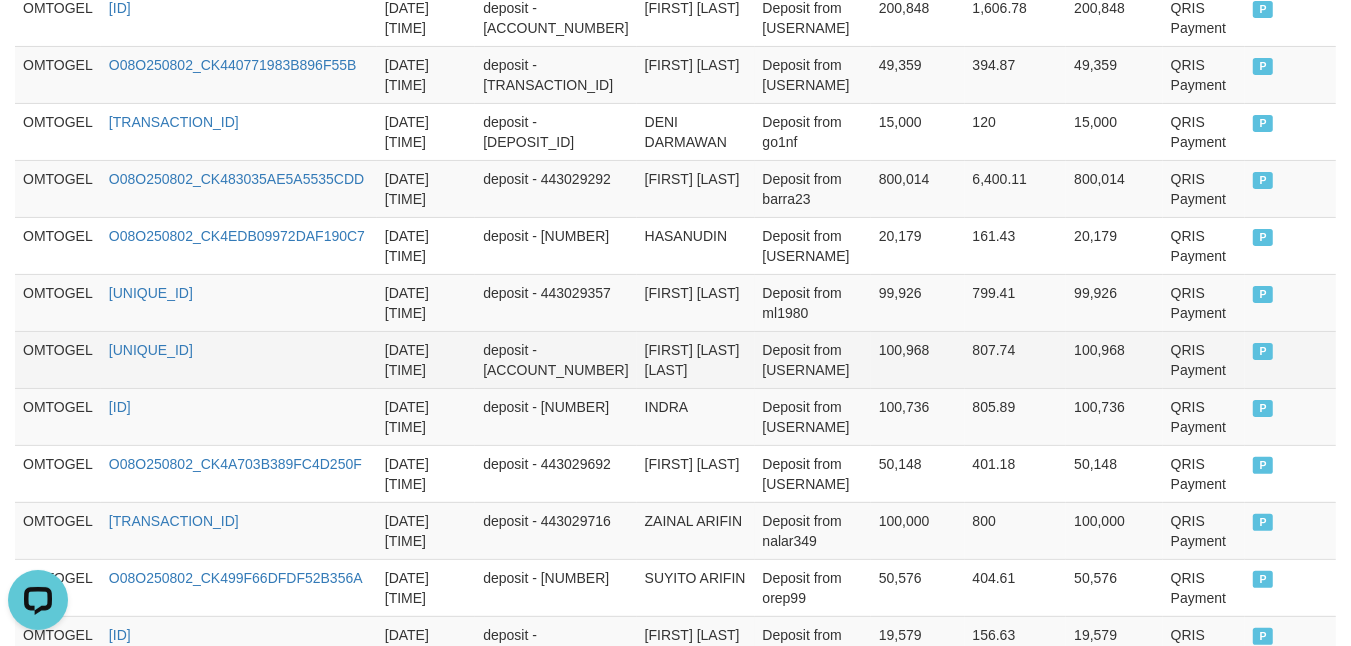 scroll, scrollTop: 6080, scrollLeft: 0, axis: vertical 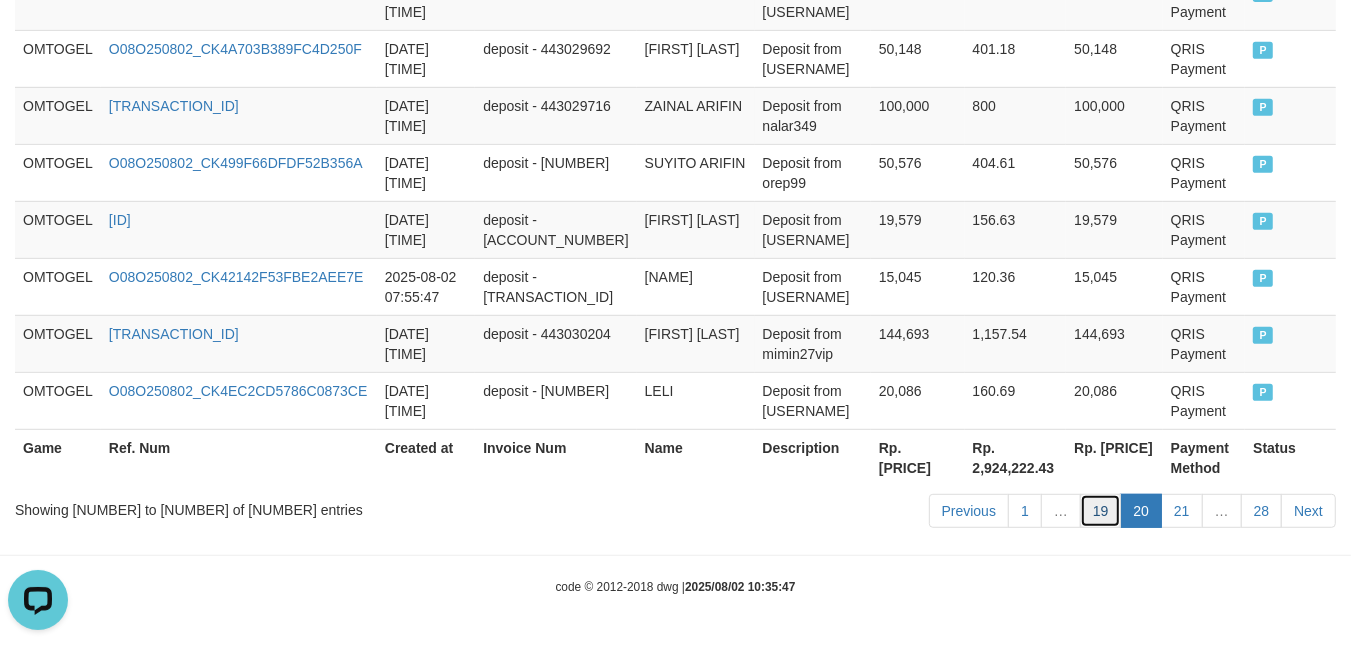 click on "19" at bounding box center [1101, 511] 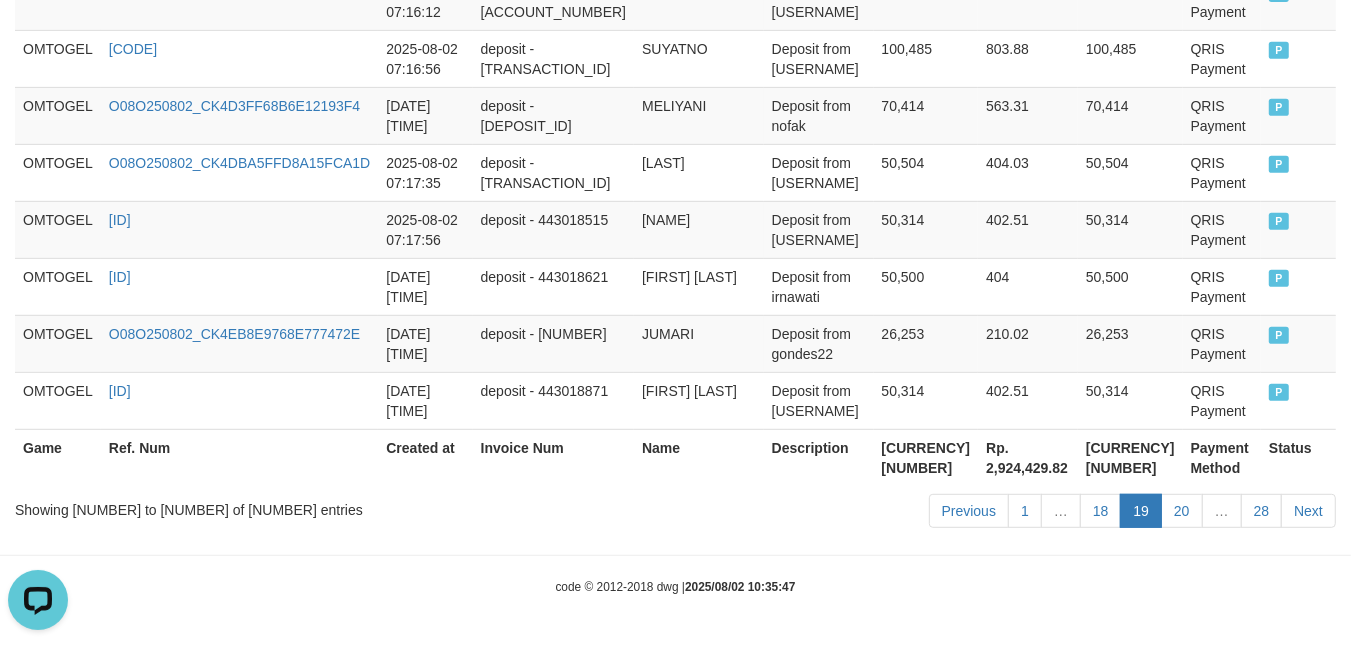 scroll, scrollTop: 6120, scrollLeft: 0, axis: vertical 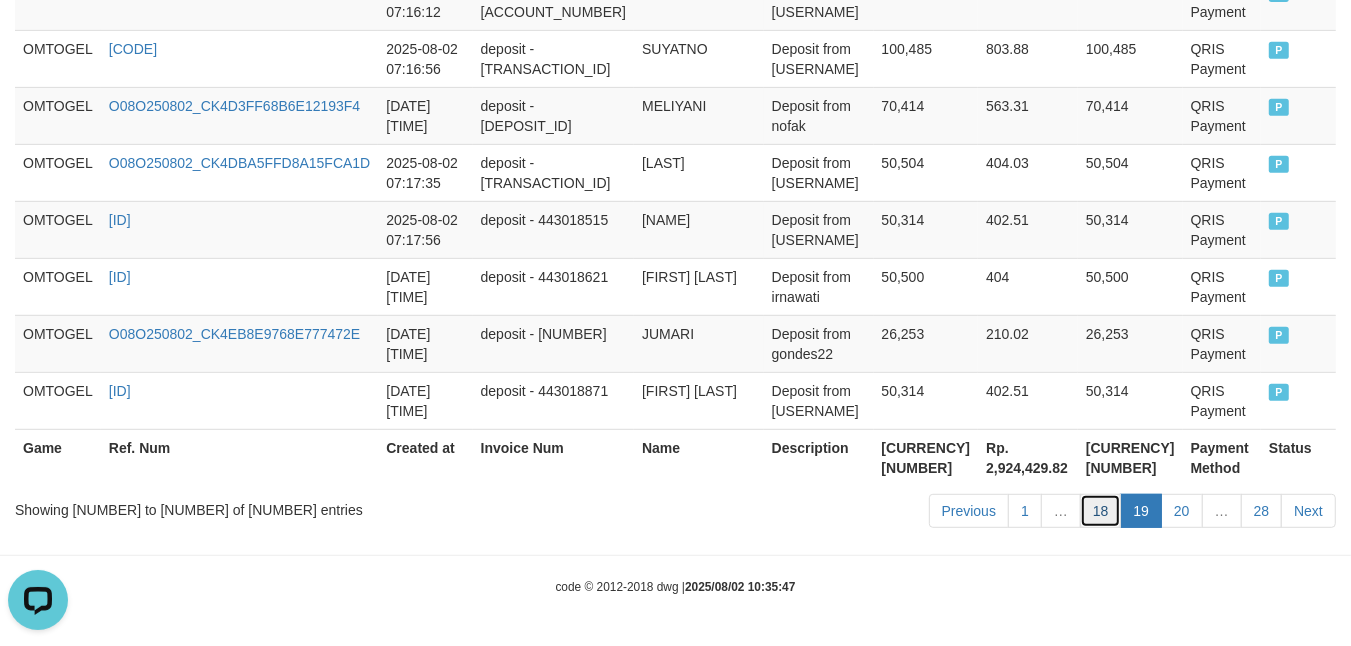 click on "18" at bounding box center [1101, 511] 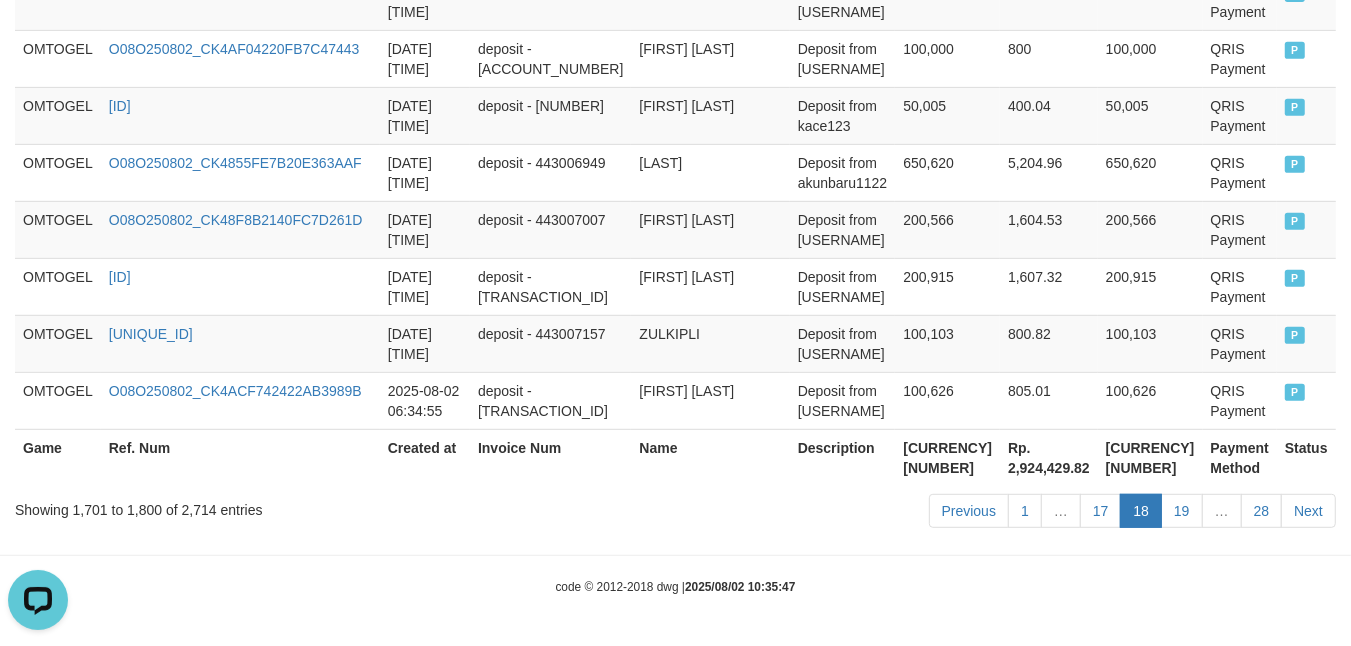 scroll, scrollTop: 6040, scrollLeft: 0, axis: vertical 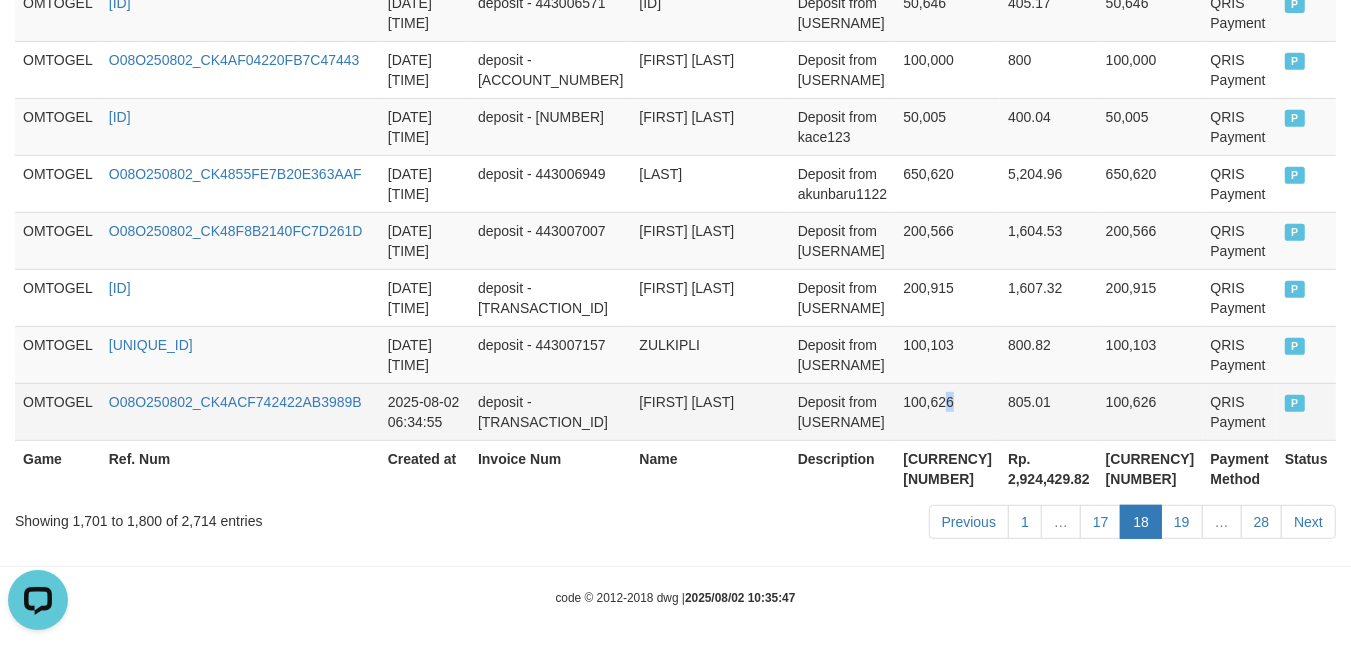 click on "100,626" at bounding box center (947, 411) 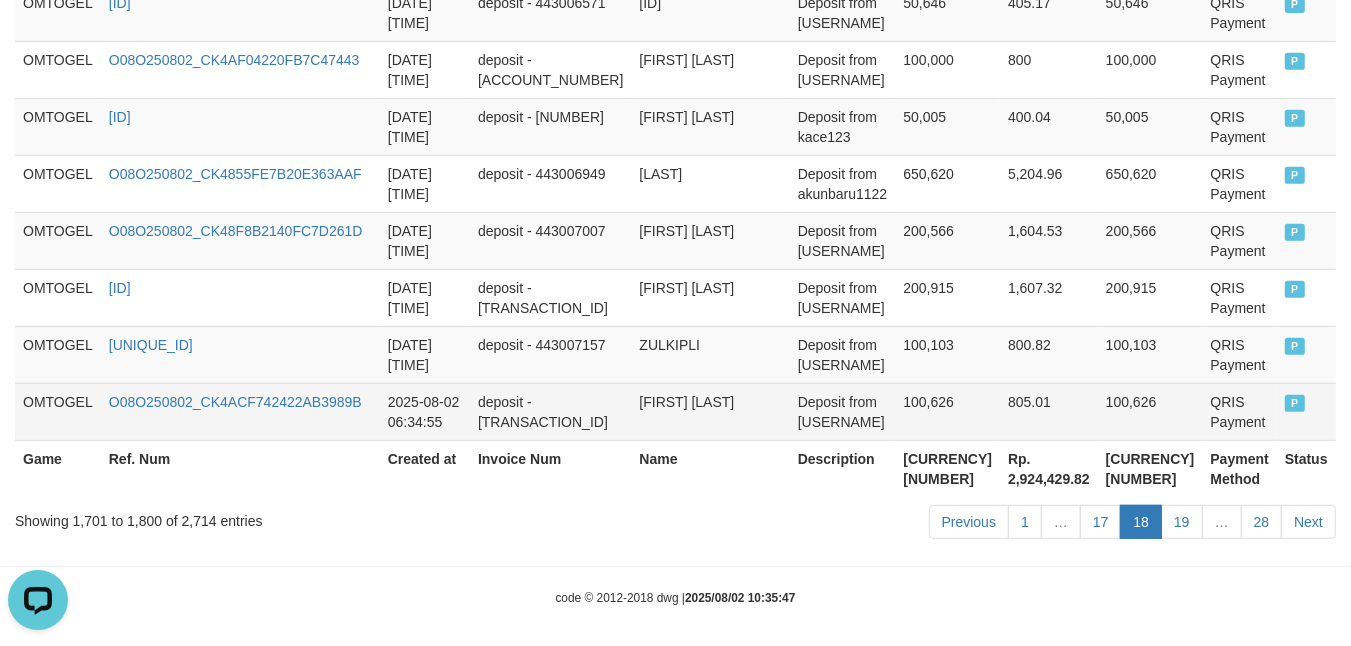 click on "100,626" at bounding box center (947, 411) 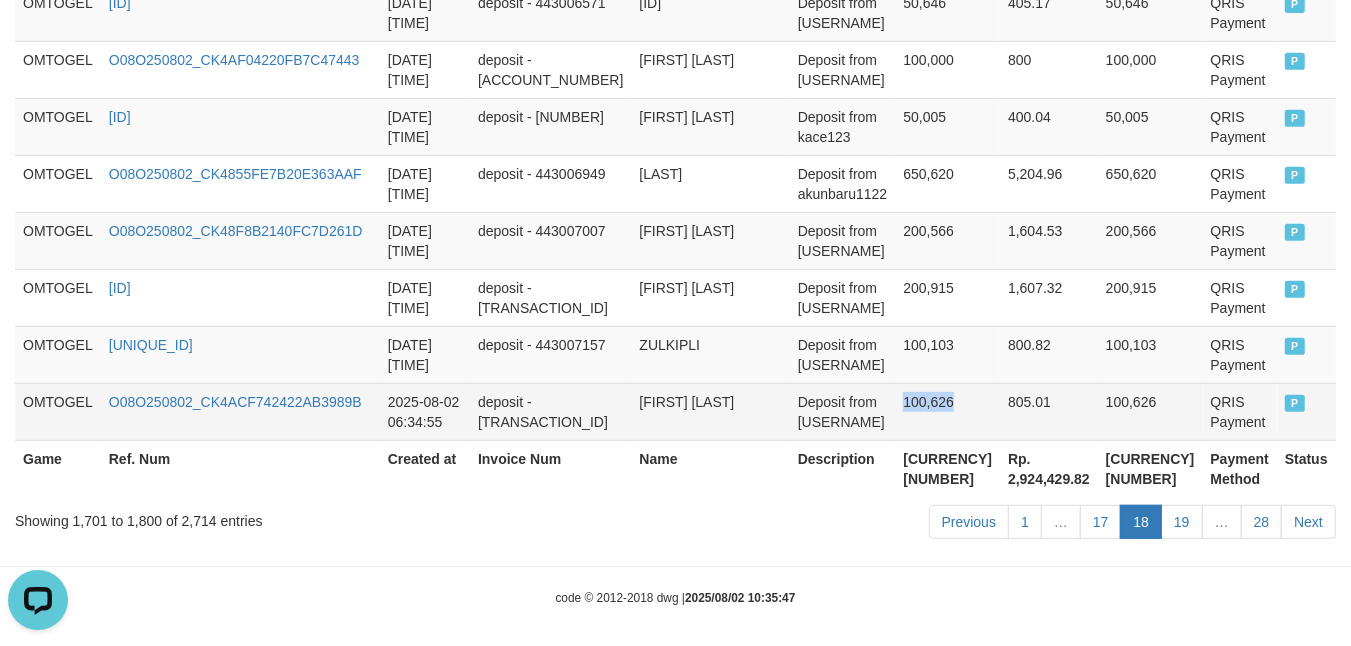 click on "100,626" at bounding box center [947, 411] 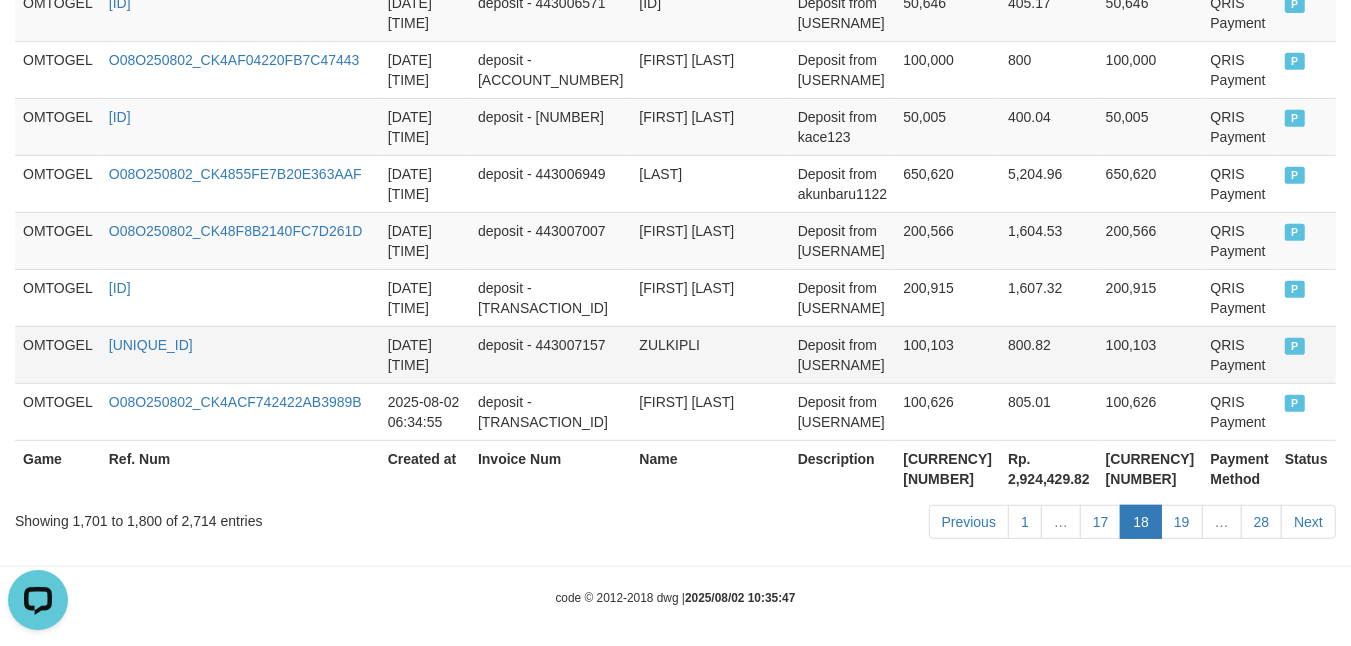 click on "Deposit from [USERNAME]" at bounding box center [843, 354] 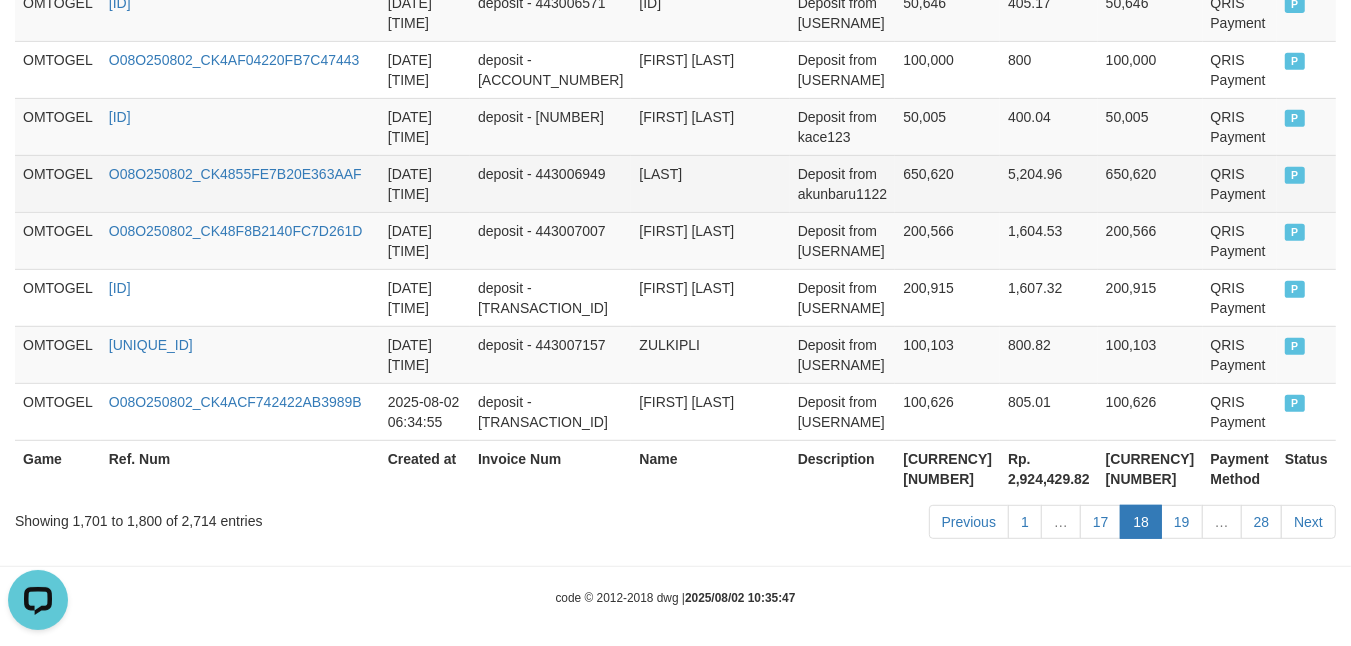 drag, startPoint x: 970, startPoint y: 195, endPoint x: 992, endPoint y: 191, distance: 22.36068 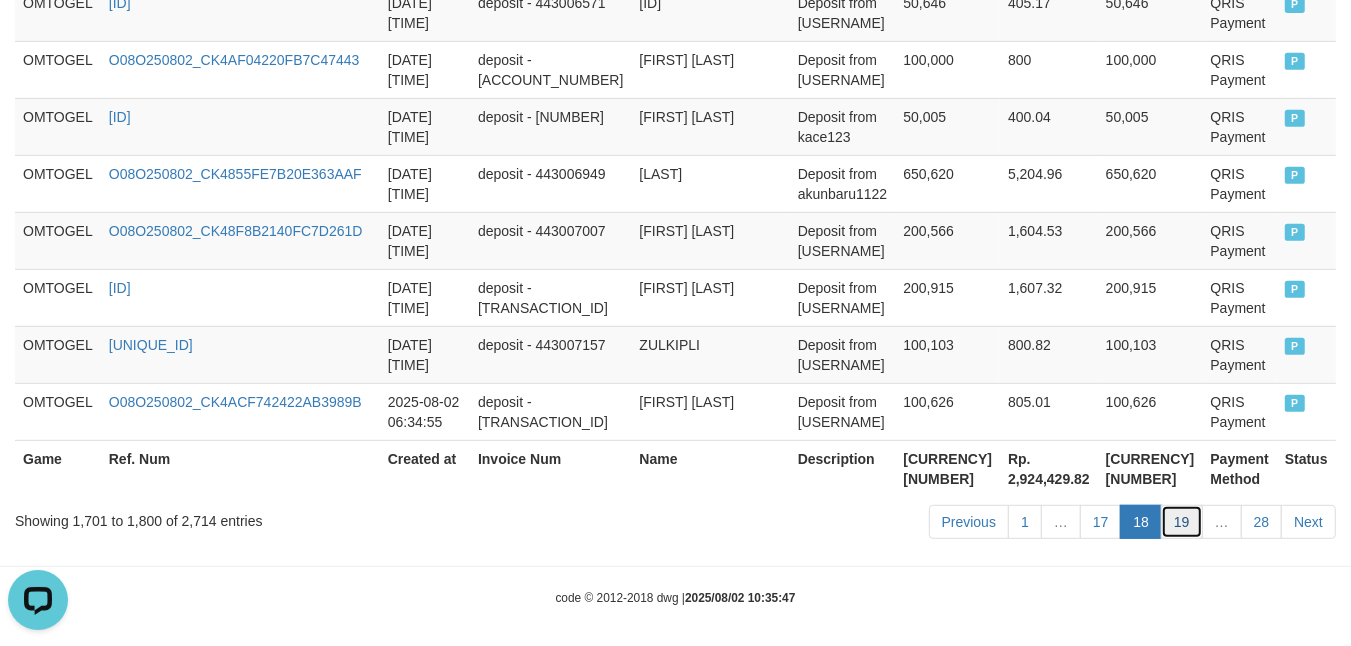 click on "19" at bounding box center [1182, 522] 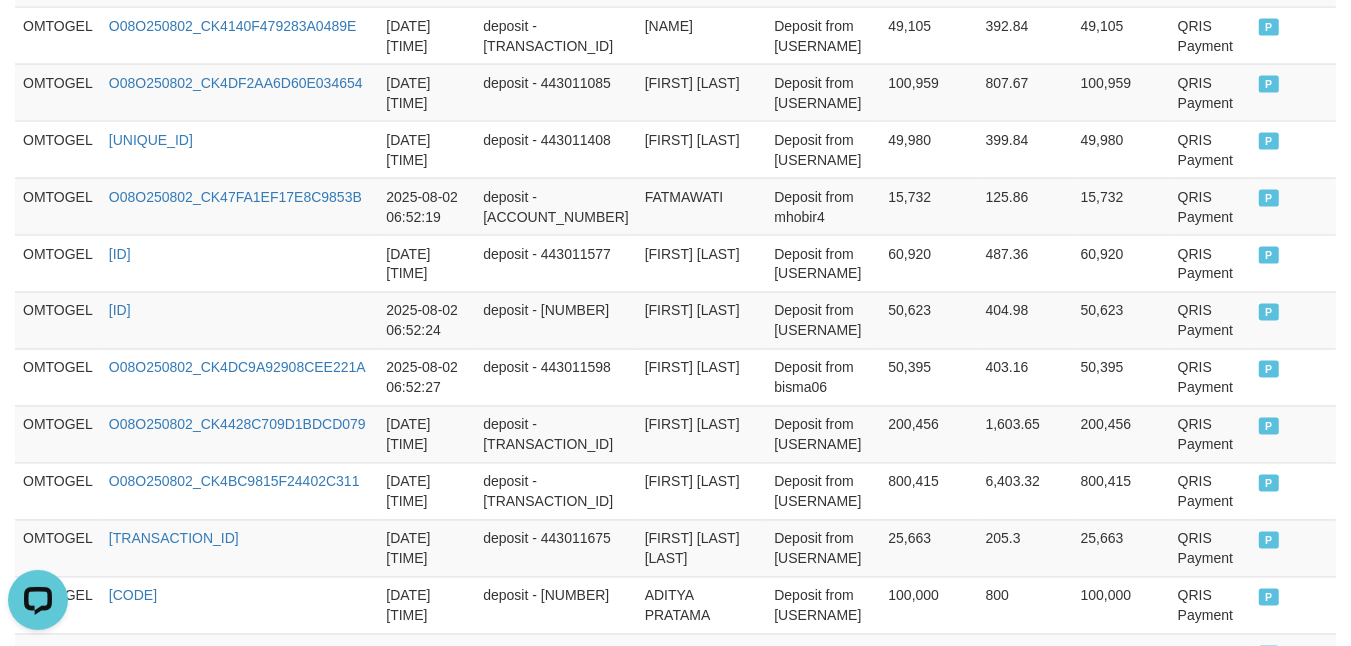 scroll, scrollTop: 0, scrollLeft: 0, axis: both 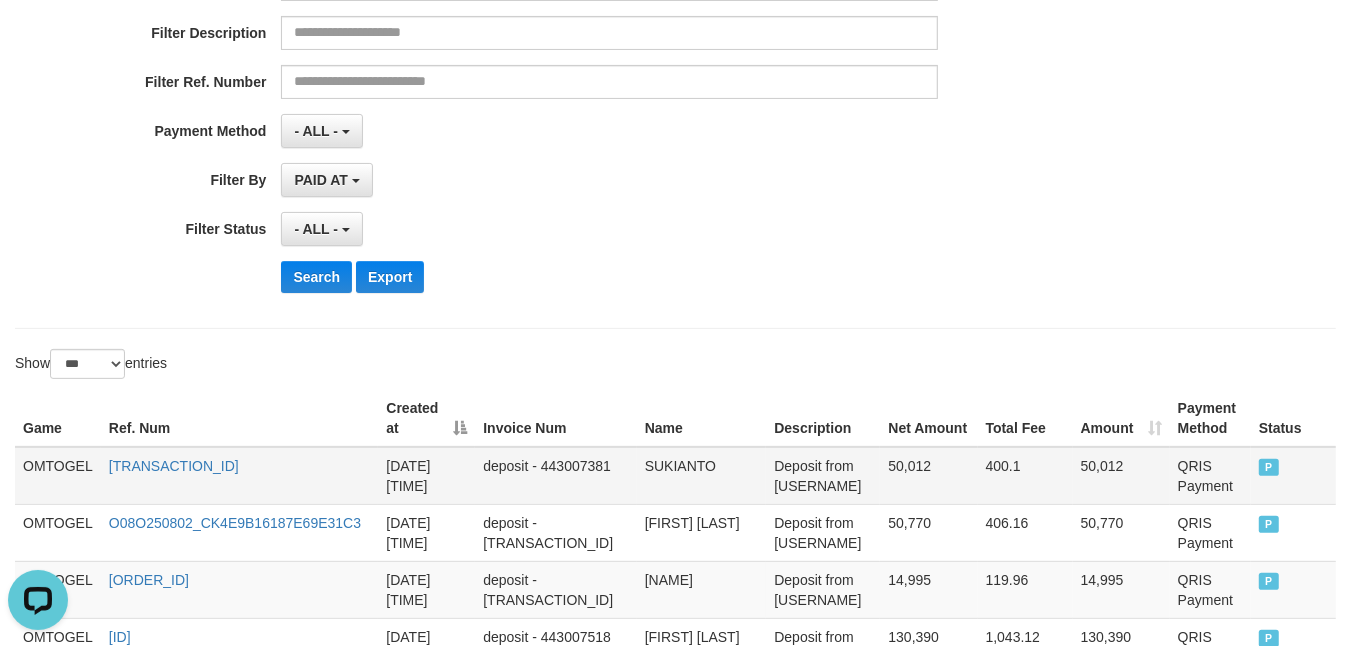 click on "OMTOGEL" at bounding box center (58, 476) 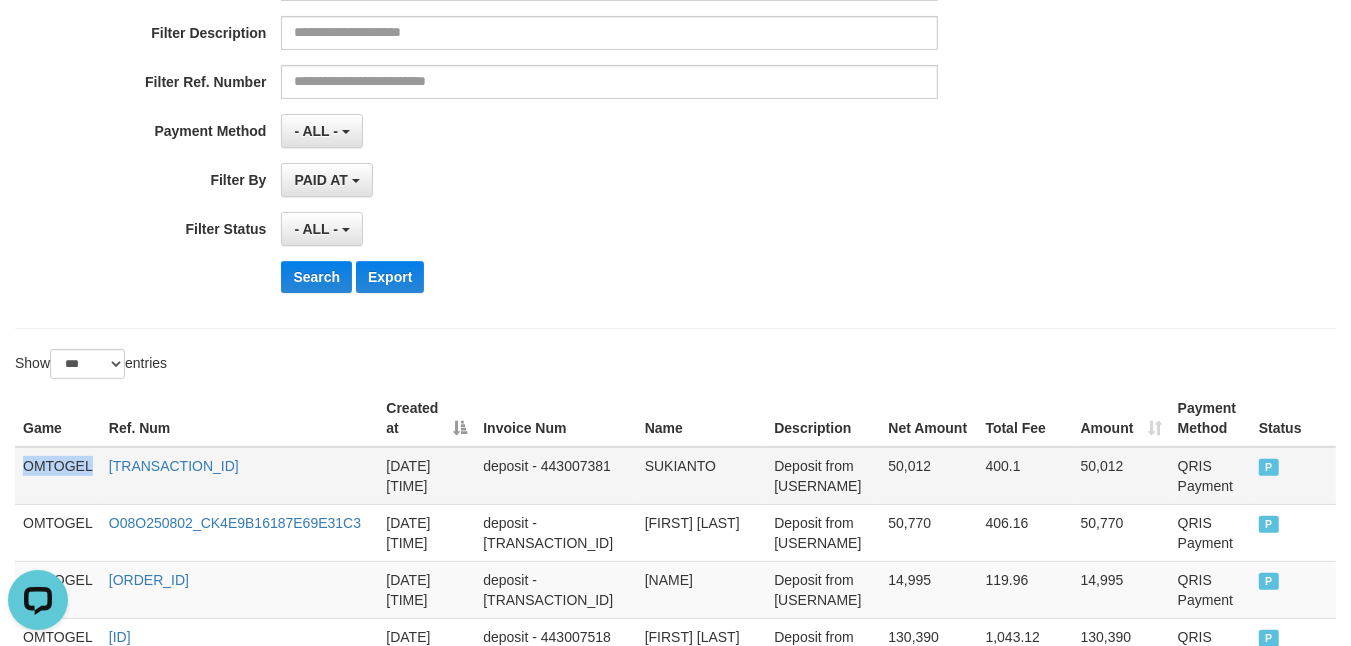 click on "OMTOGEL" at bounding box center (58, 476) 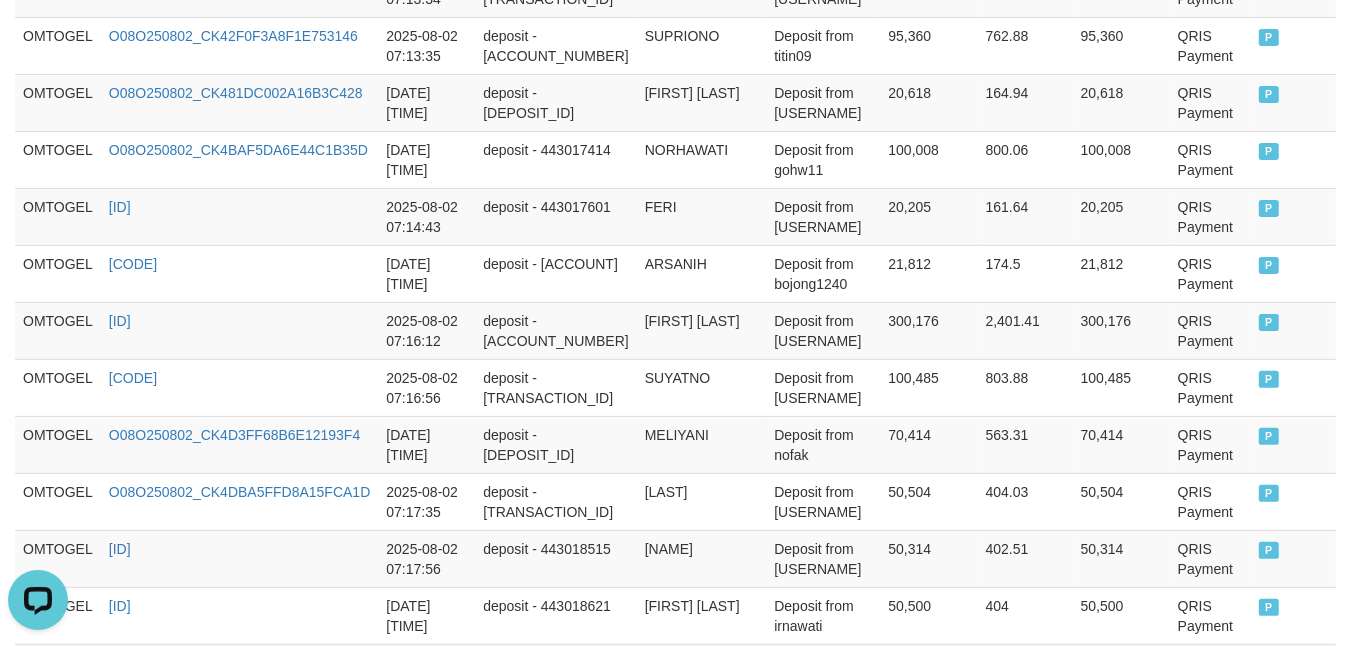 scroll, scrollTop: 6156, scrollLeft: 0, axis: vertical 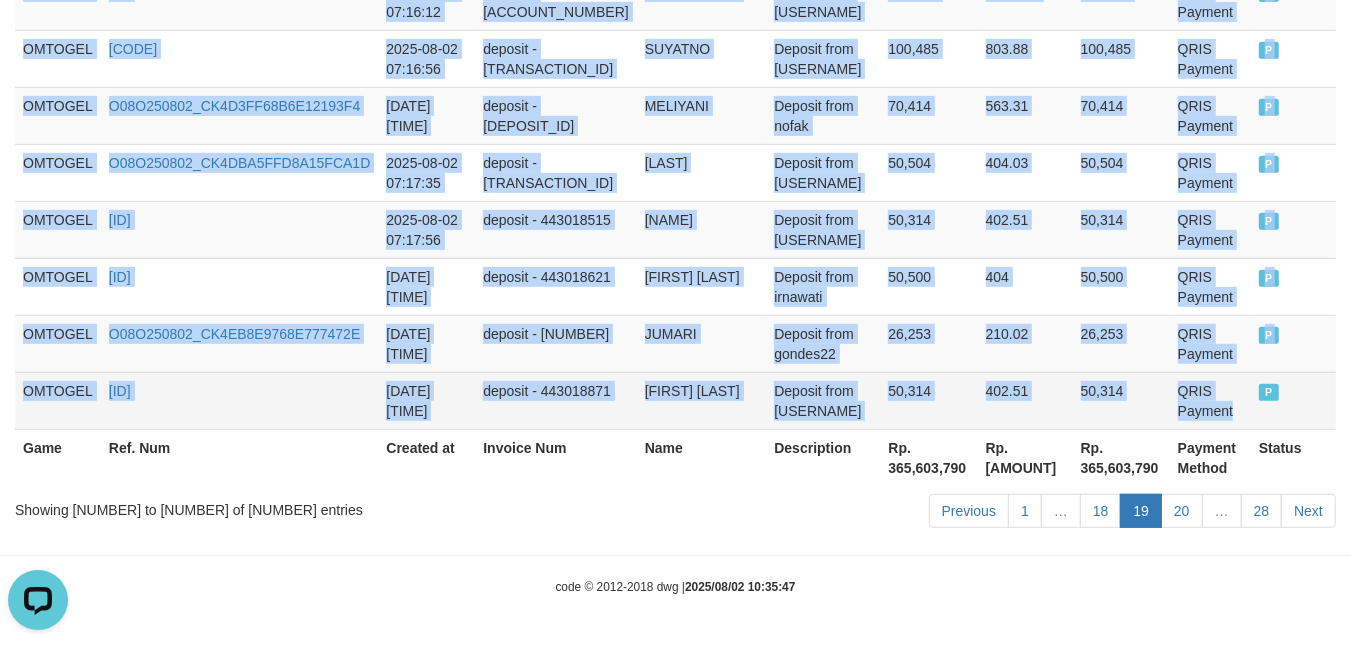 click on "QRIS Payment" at bounding box center [1210, 400] 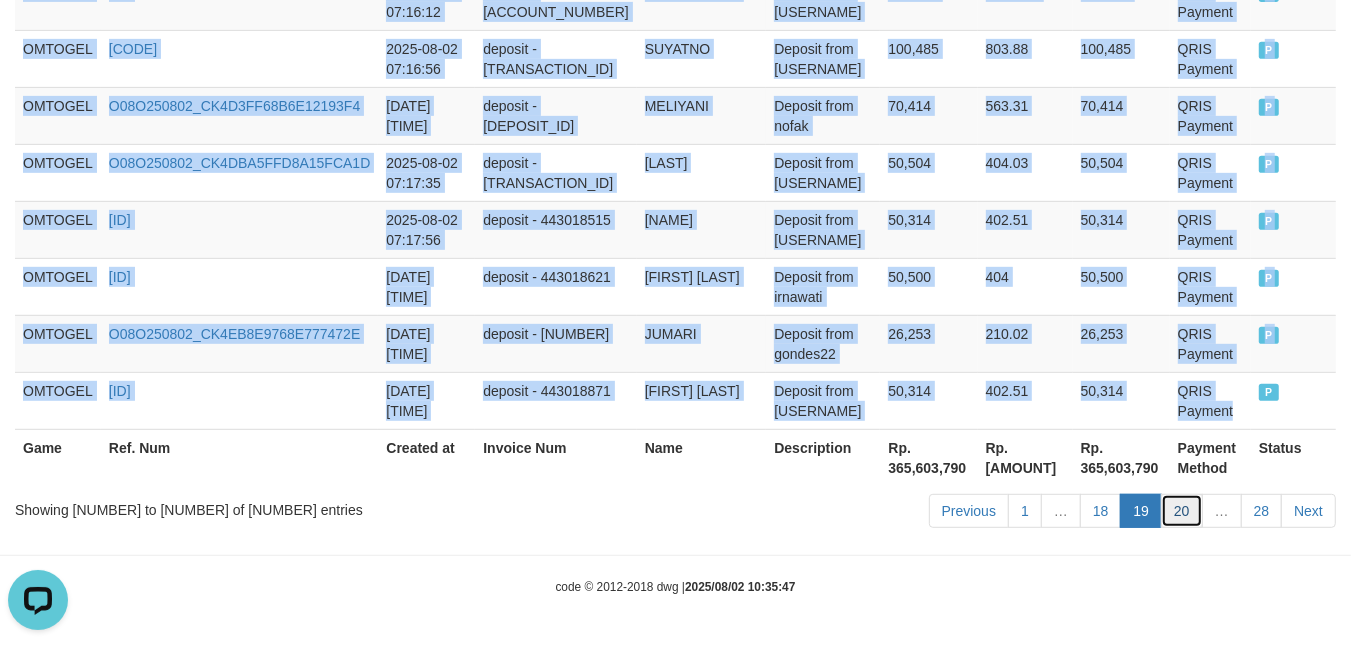 click on "20" at bounding box center [1182, 511] 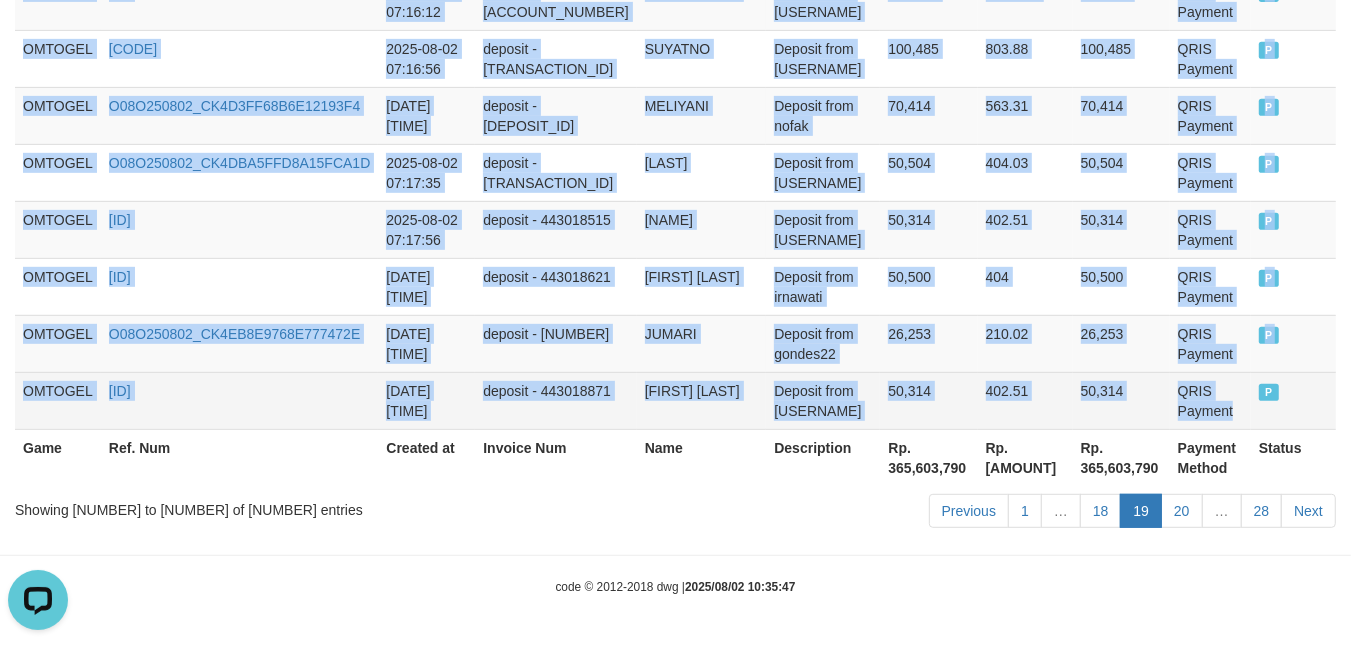 scroll, scrollTop: 6116, scrollLeft: 0, axis: vertical 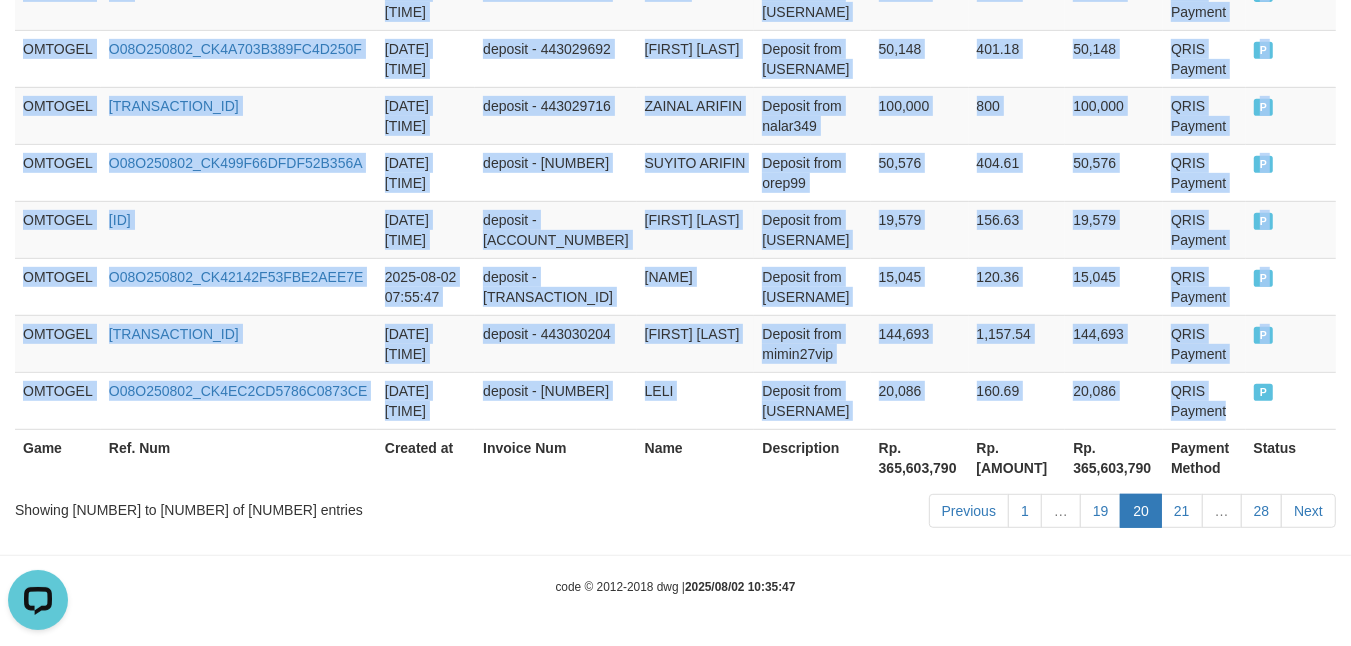 click on "QRIS Payment" at bounding box center (1204, 400) 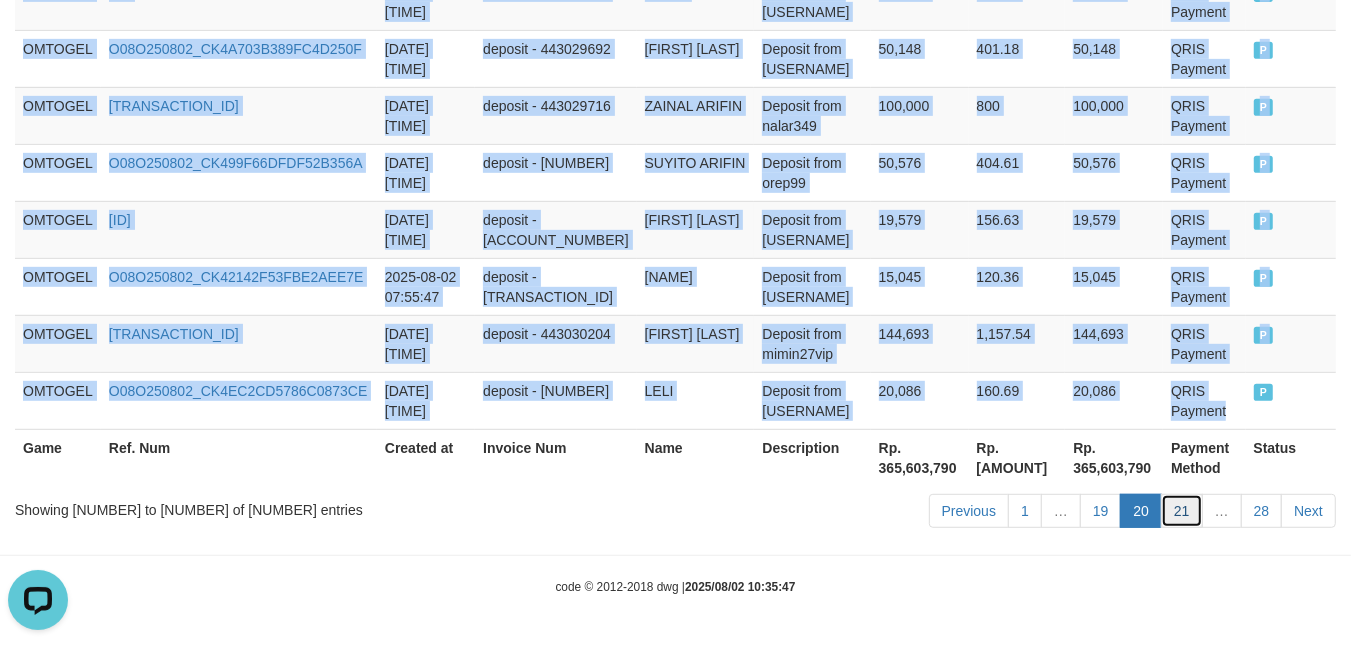 click on "21" at bounding box center (1182, 511) 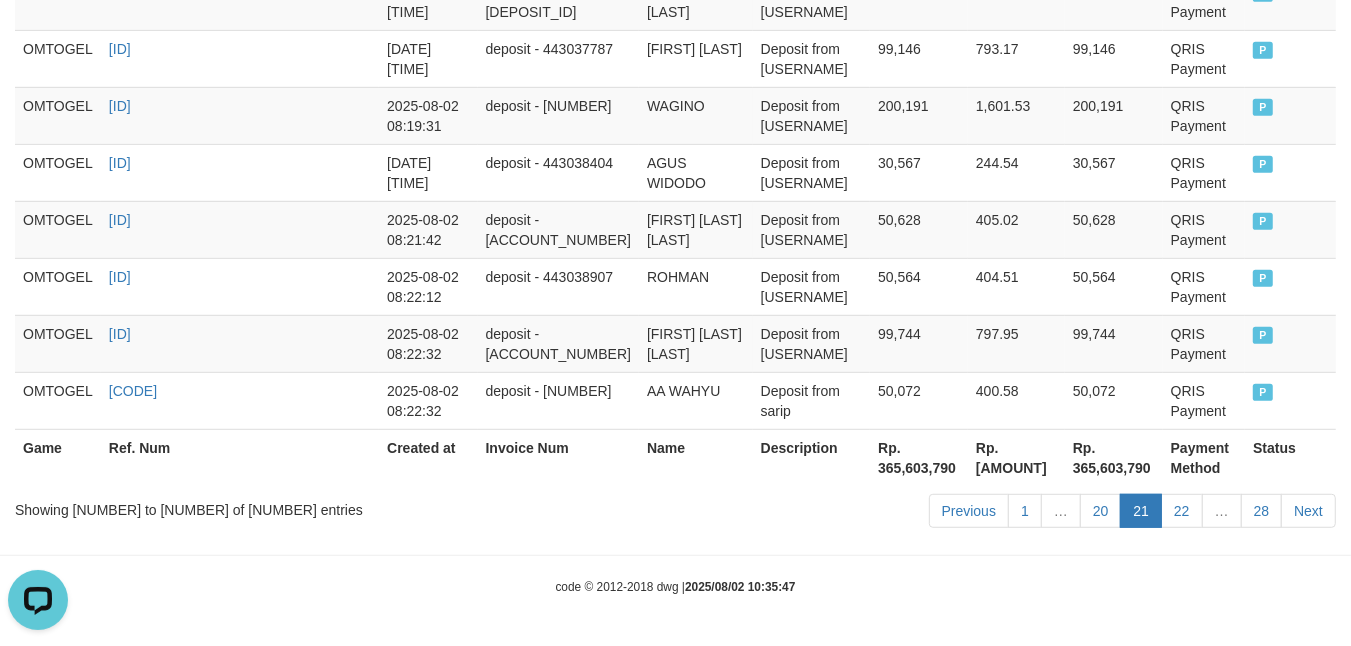 scroll, scrollTop: 6076, scrollLeft: 0, axis: vertical 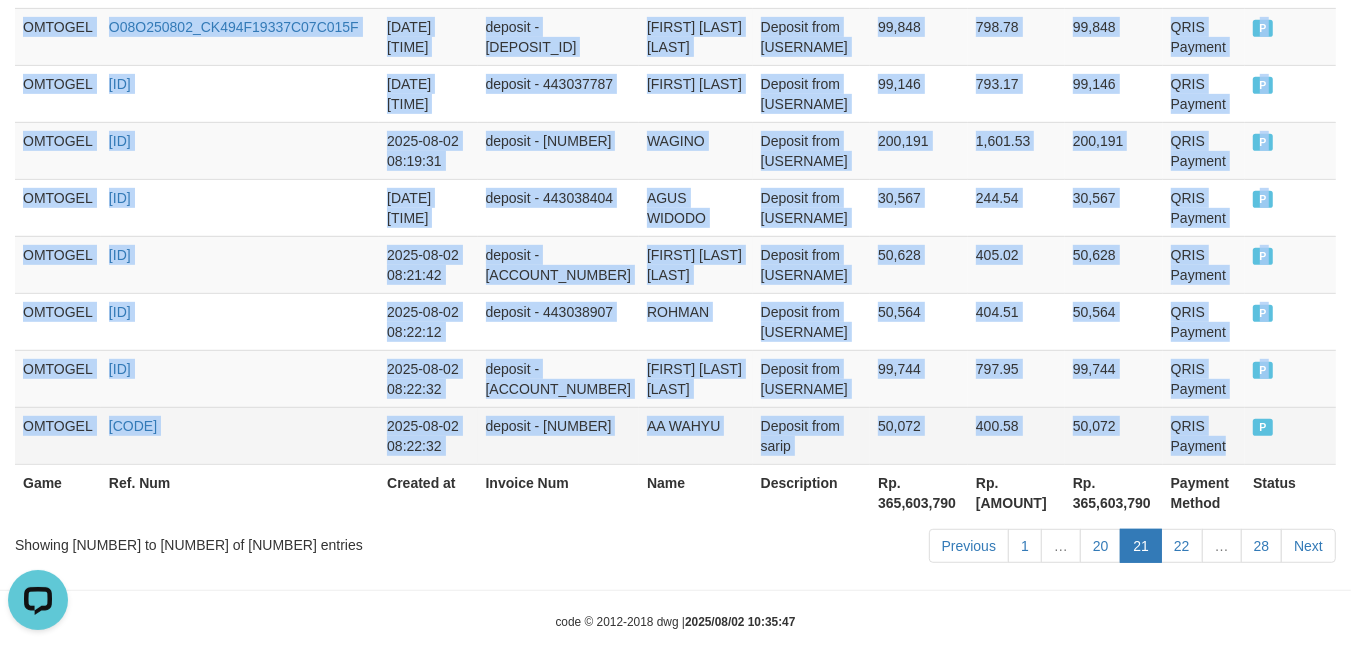 click on "QRIS Payment" at bounding box center (1204, 435) 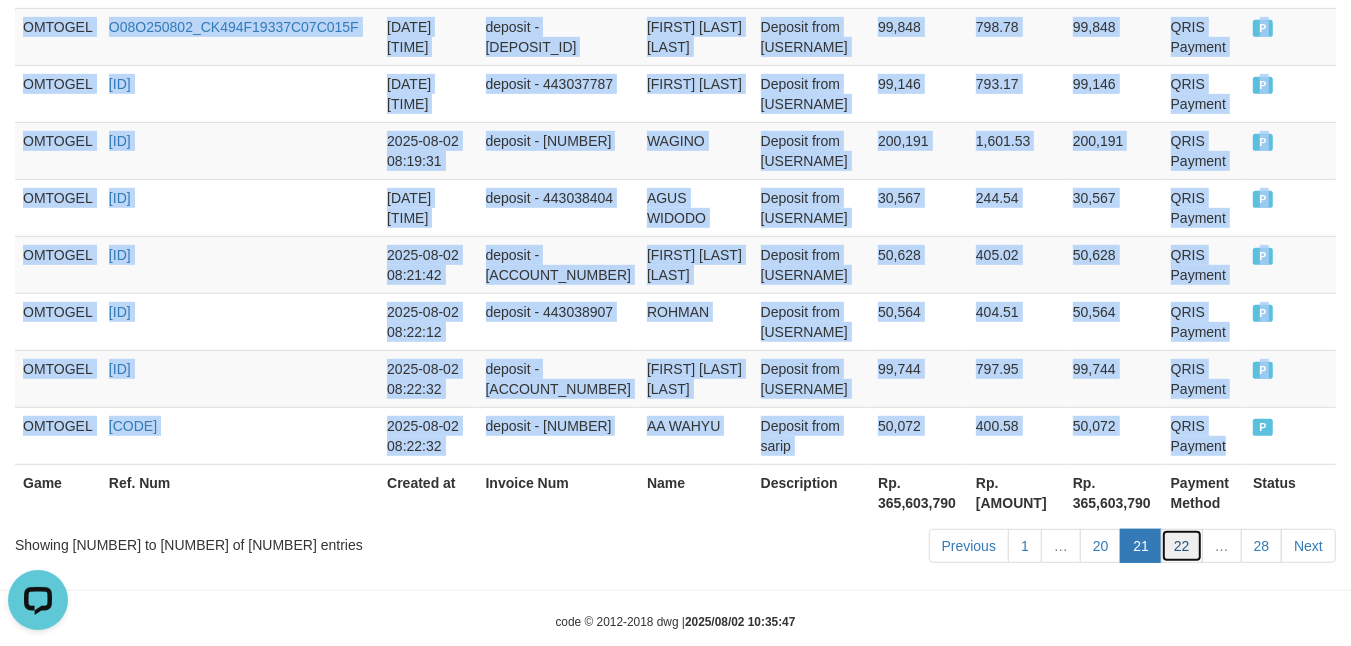 click on "22" at bounding box center [1182, 546] 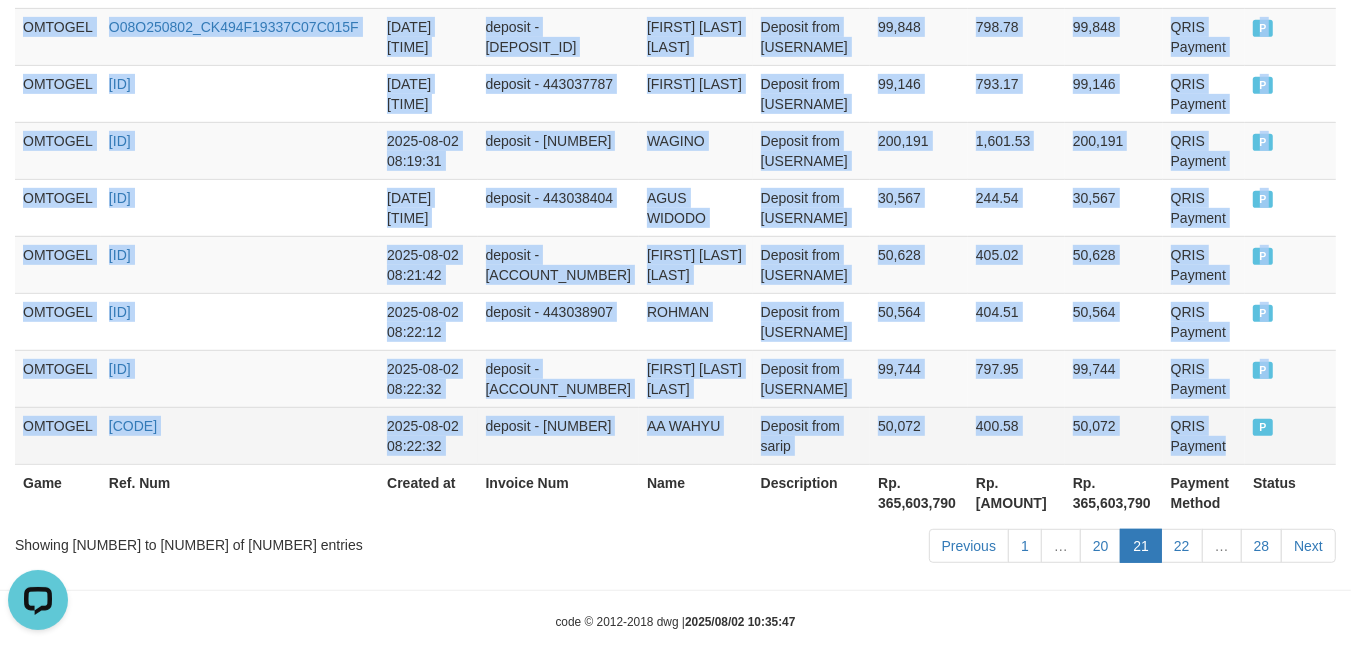 scroll, scrollTop: 6116, scrollLeft: 0, axis: vertical 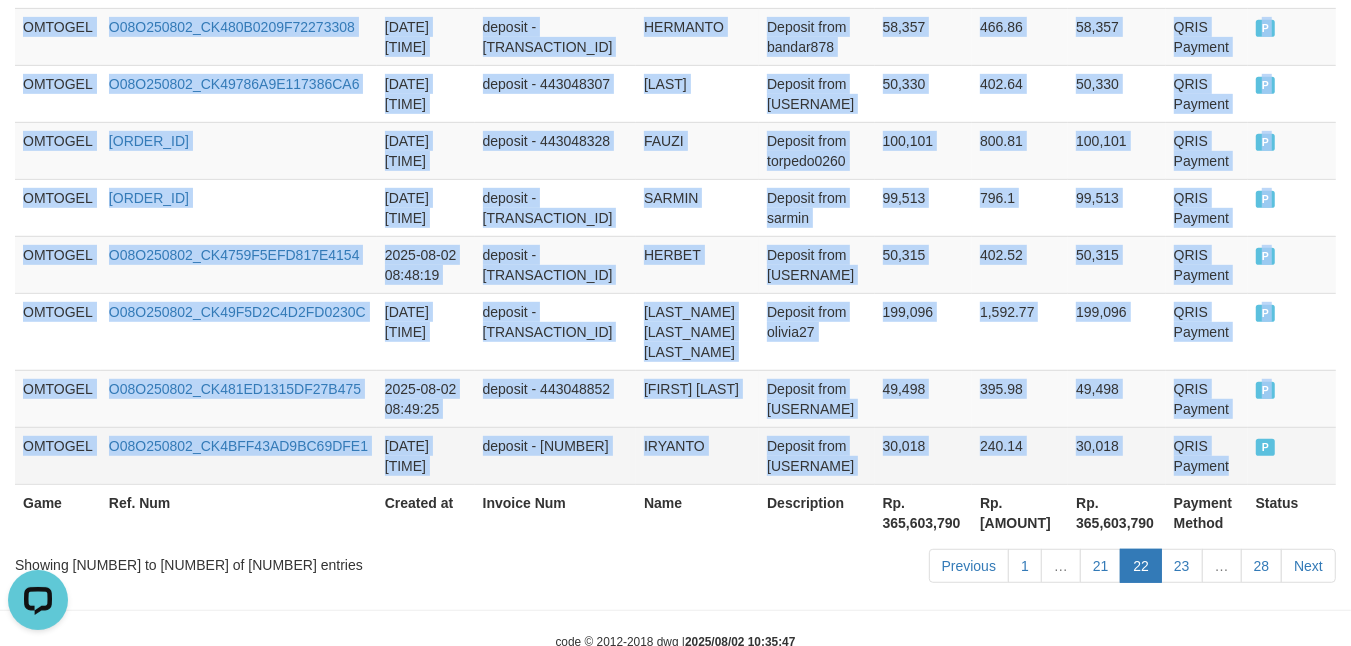 click on "QRIS Payment" at bounding box center (1207, 455) 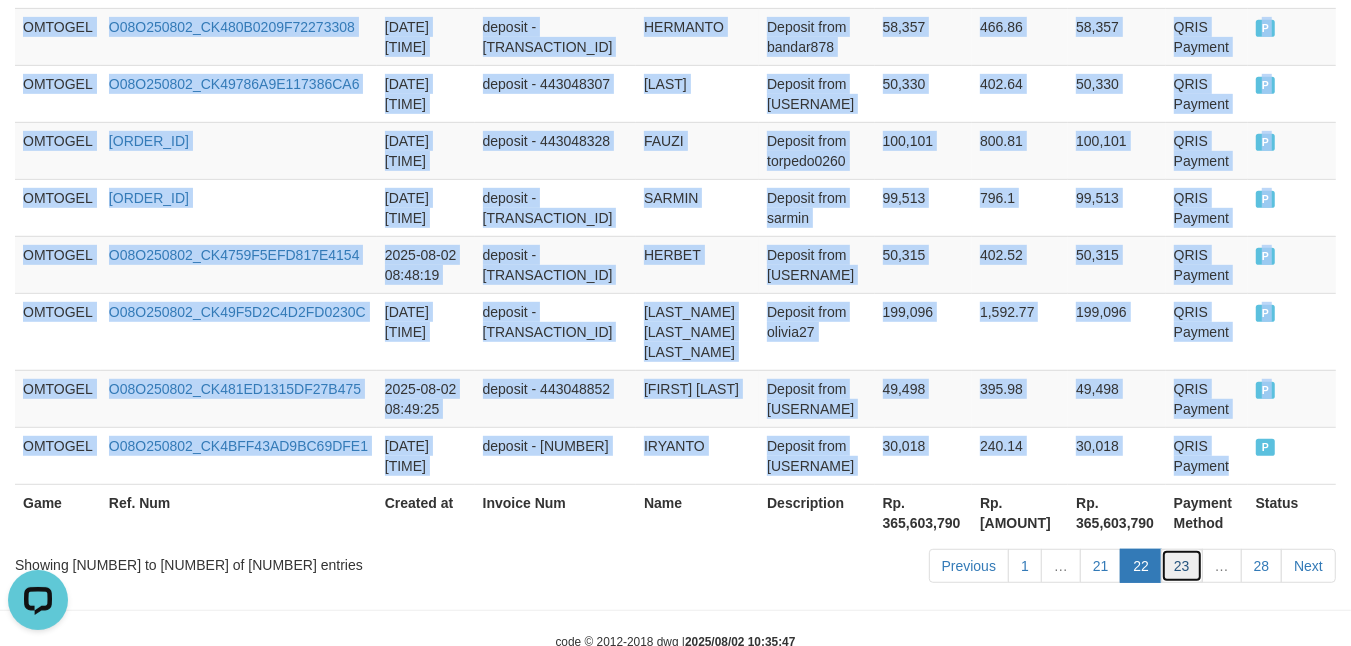 click on "23" at bounding box center [1182, 566] 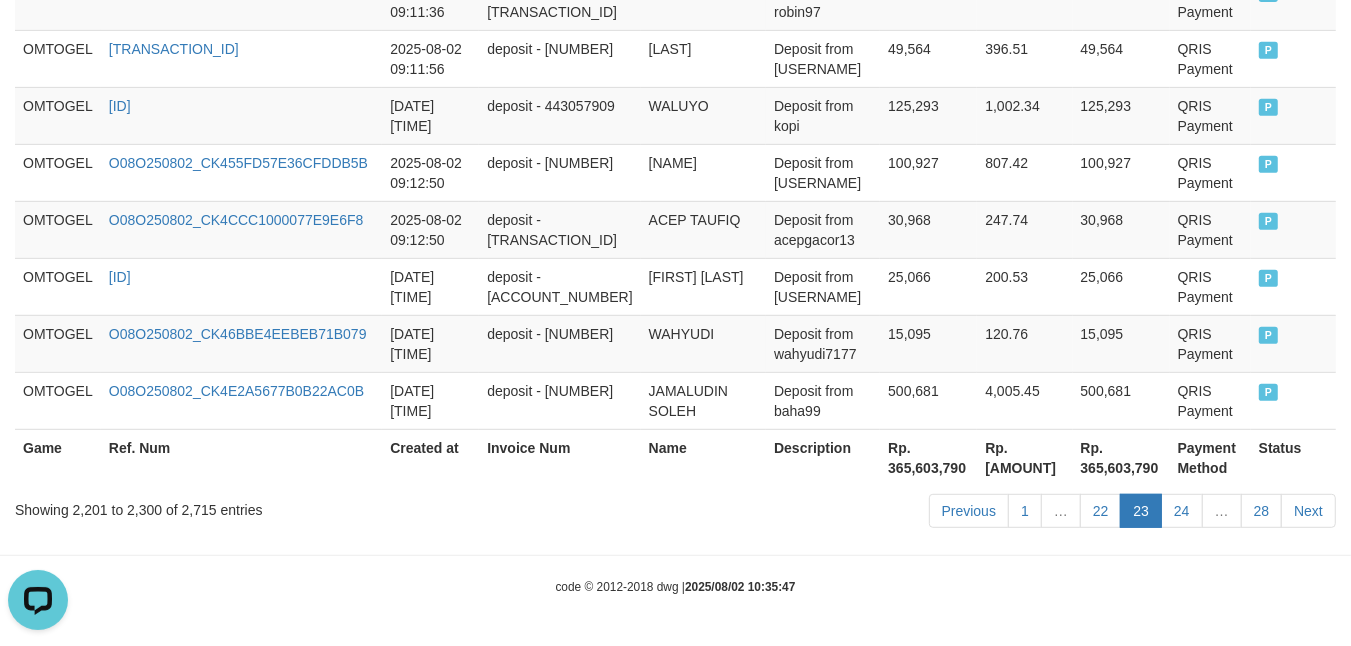 scroll, scrollTop: 6076, scrollLeft: 0, axis: vertical 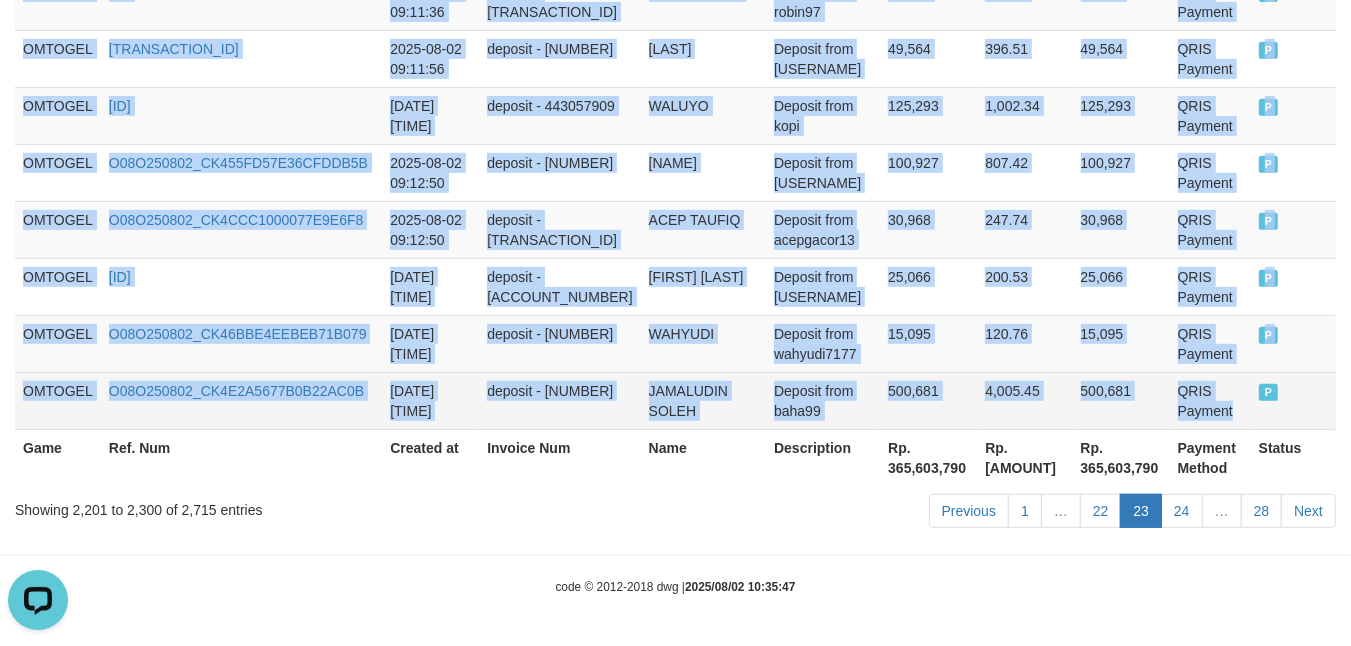 click on "QRIS Payment" at bounding box center (1210, 400) 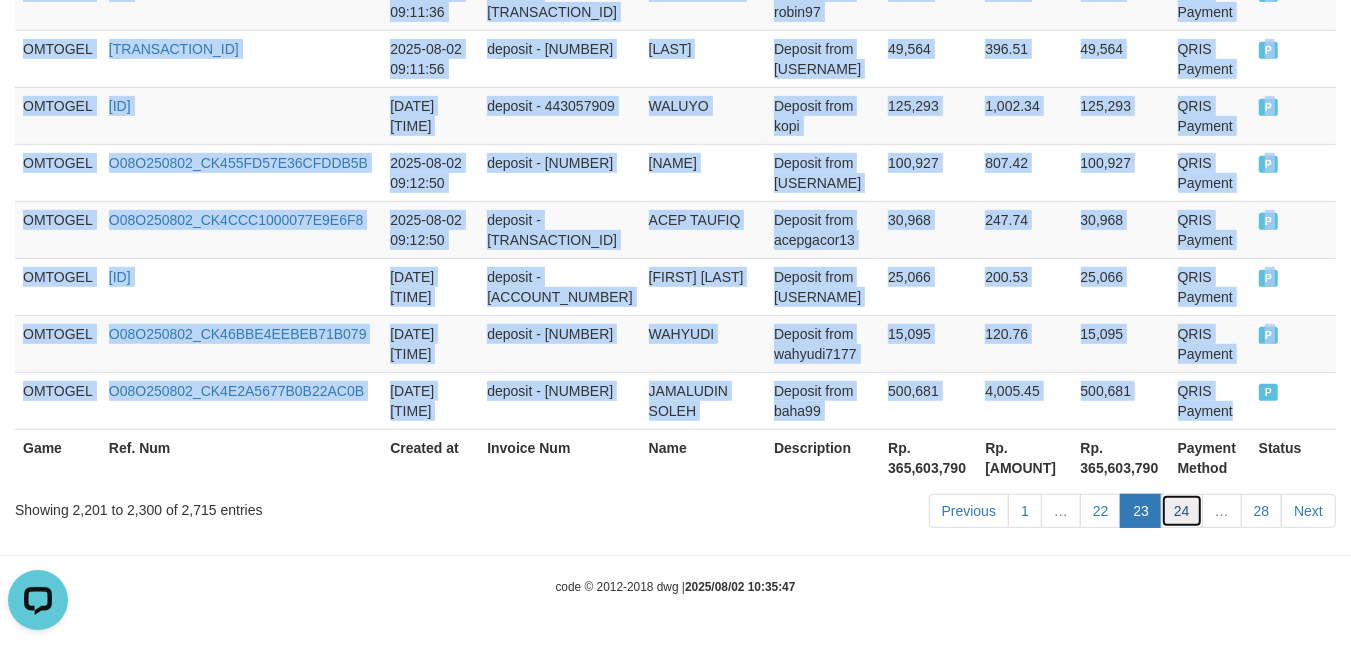 click on "24" at bounding box center [1182, 511] 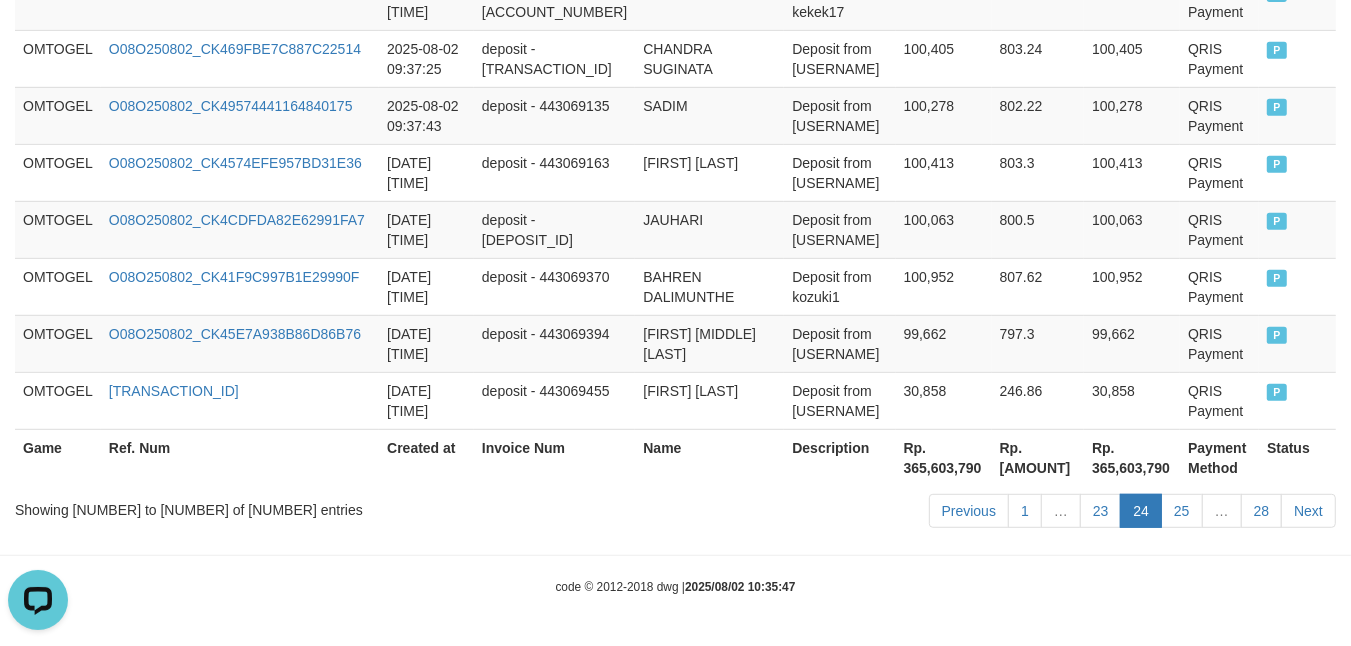 scroll, scrollTop: 6136, scrollLeft: 0, axis: vertical 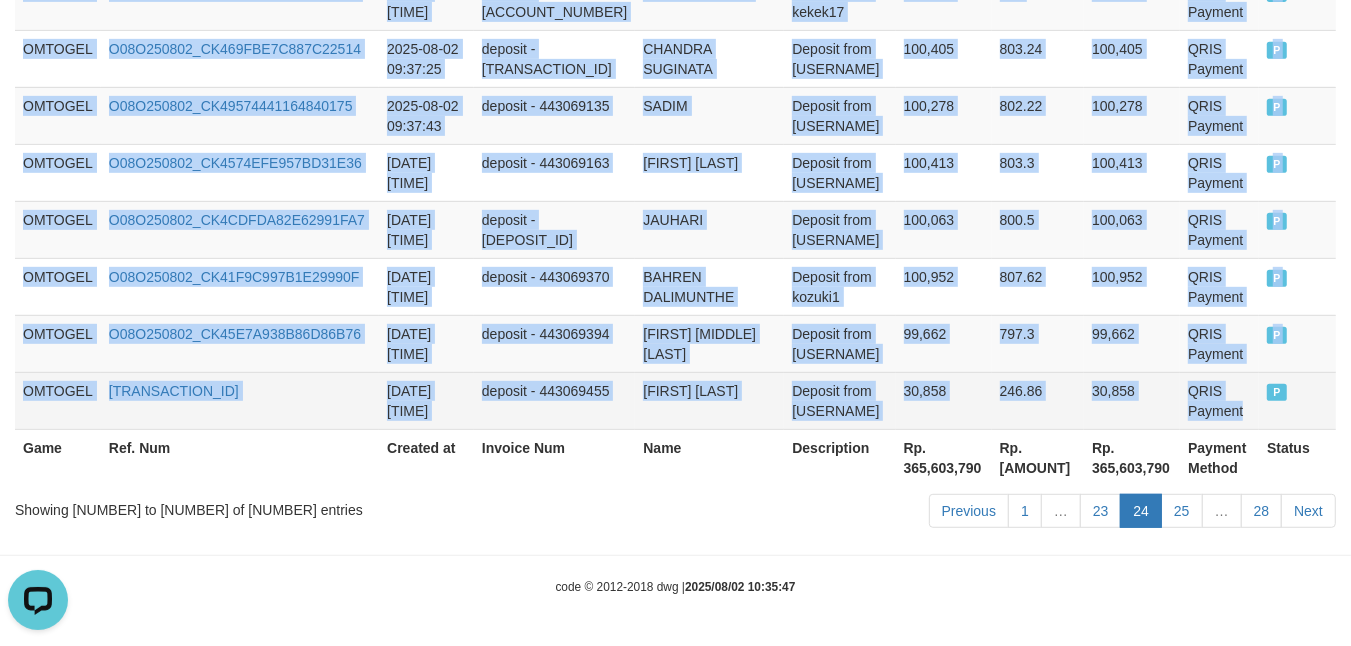 click on "QRIS Payment" at bounding box center [1219, 400] 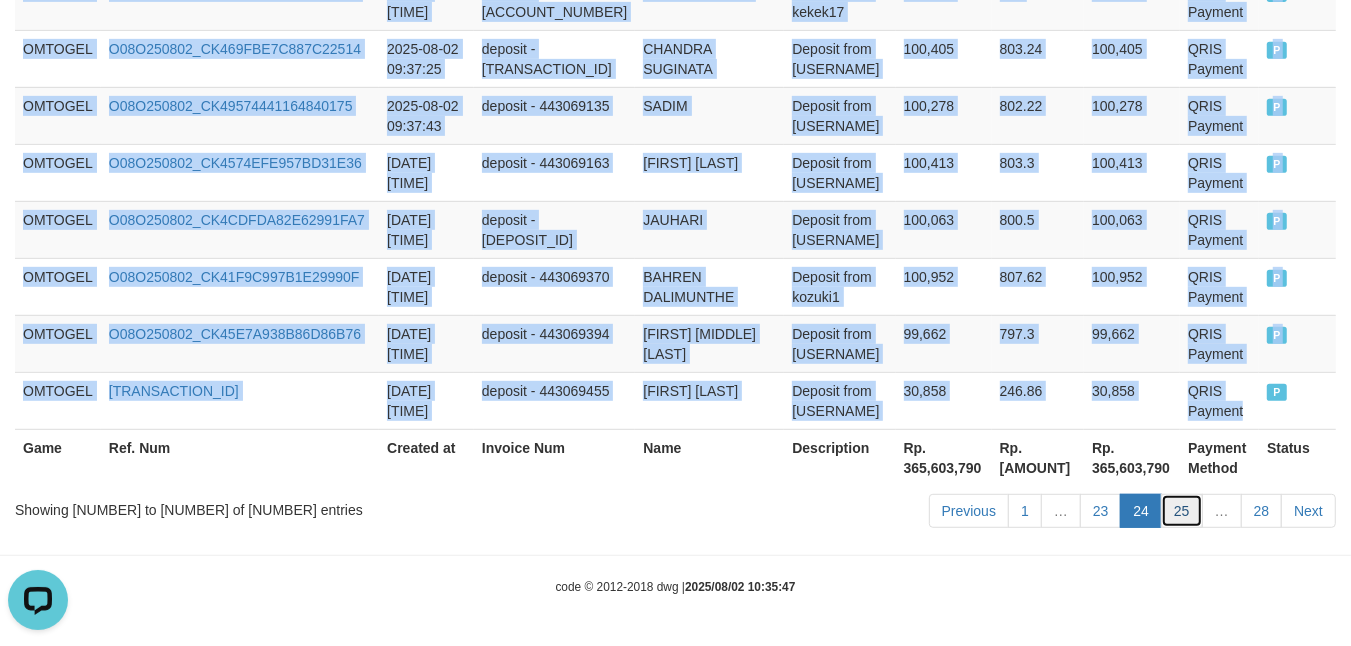 click on "25" at bounding box center [1182, 511] 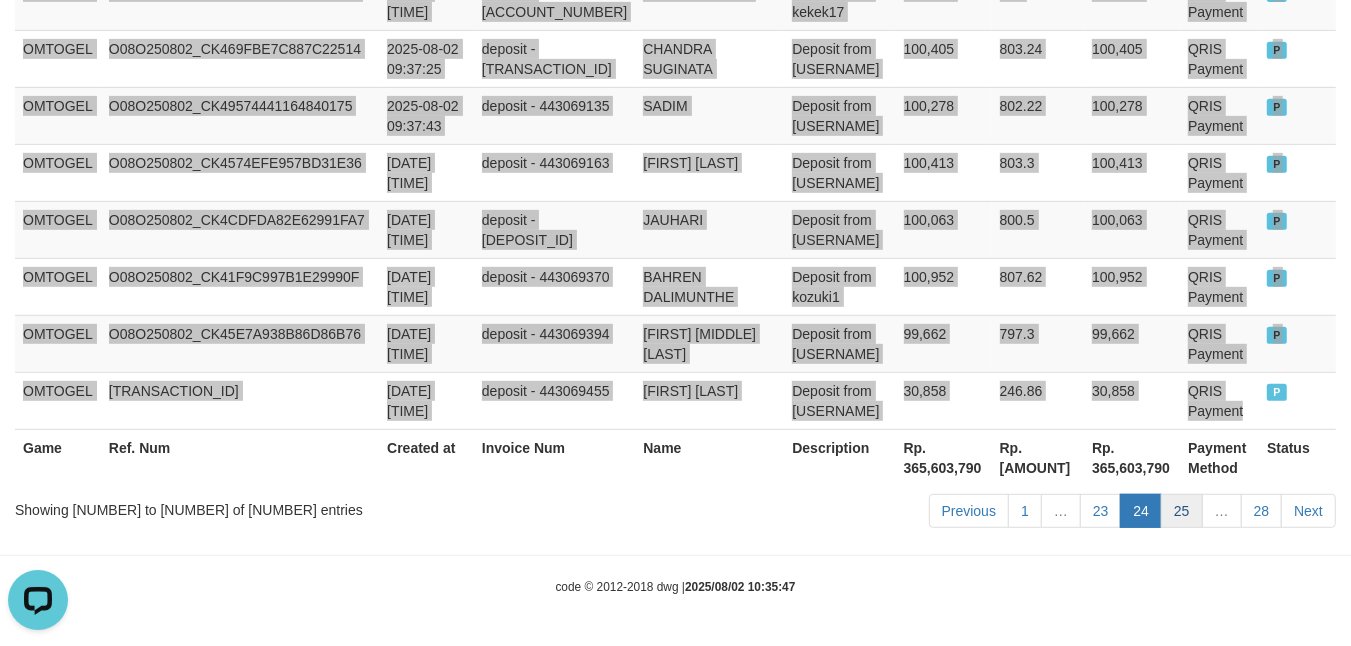 scroll, scrollTop: 6076, scrollLeft: 0, axis: vertical 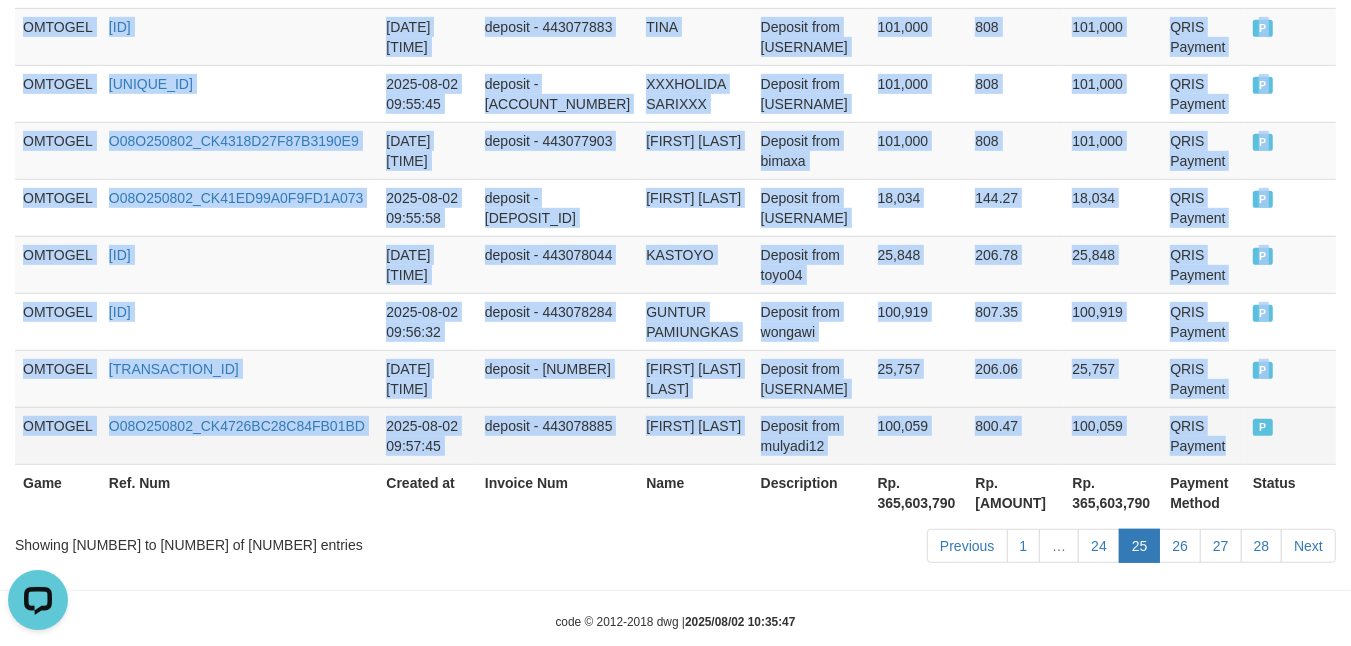 click on "QRIS Payment" at bounding box center [1203, 435] 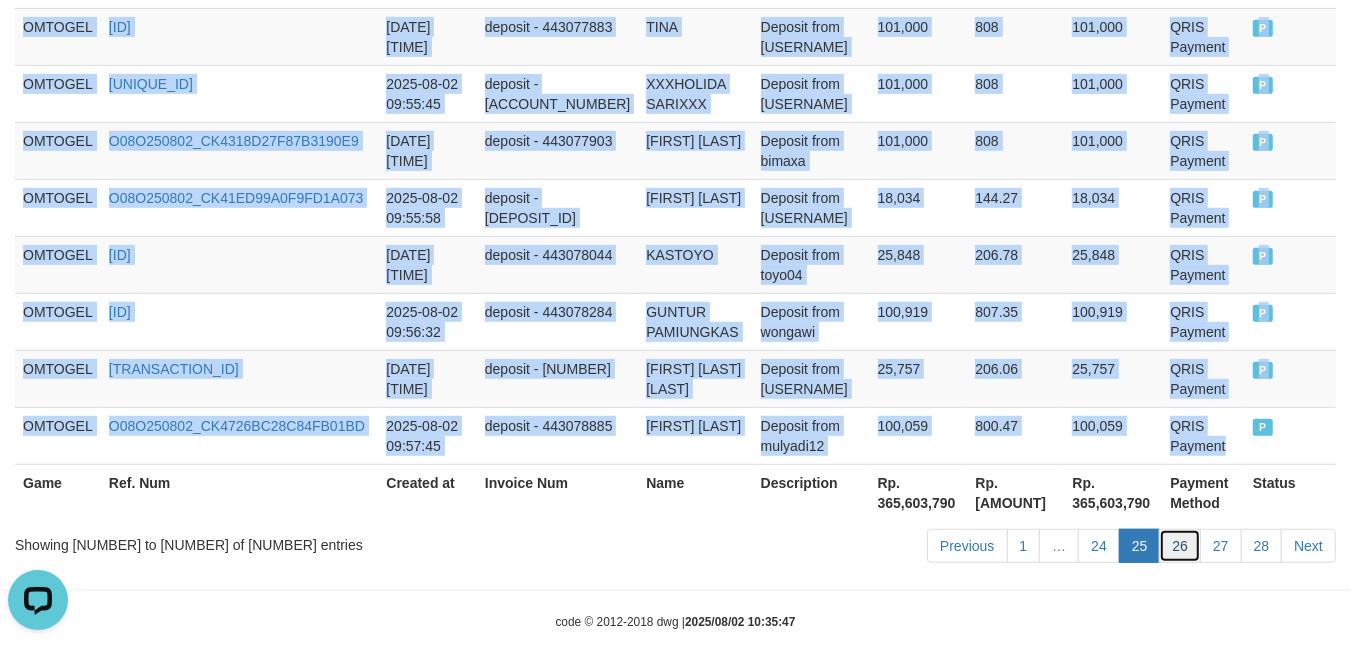 click on "26" at bounding box center (1180, 546) 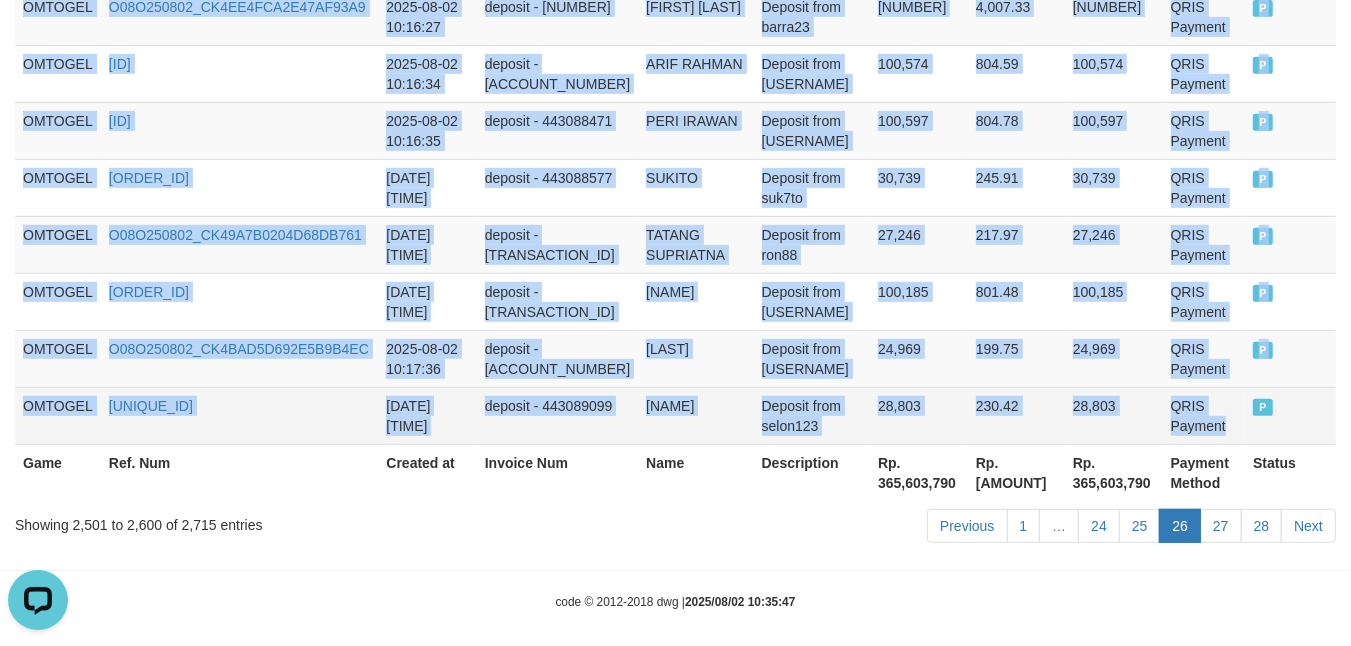 click on "QRIS Payment" at bounding box center (1204, 415) 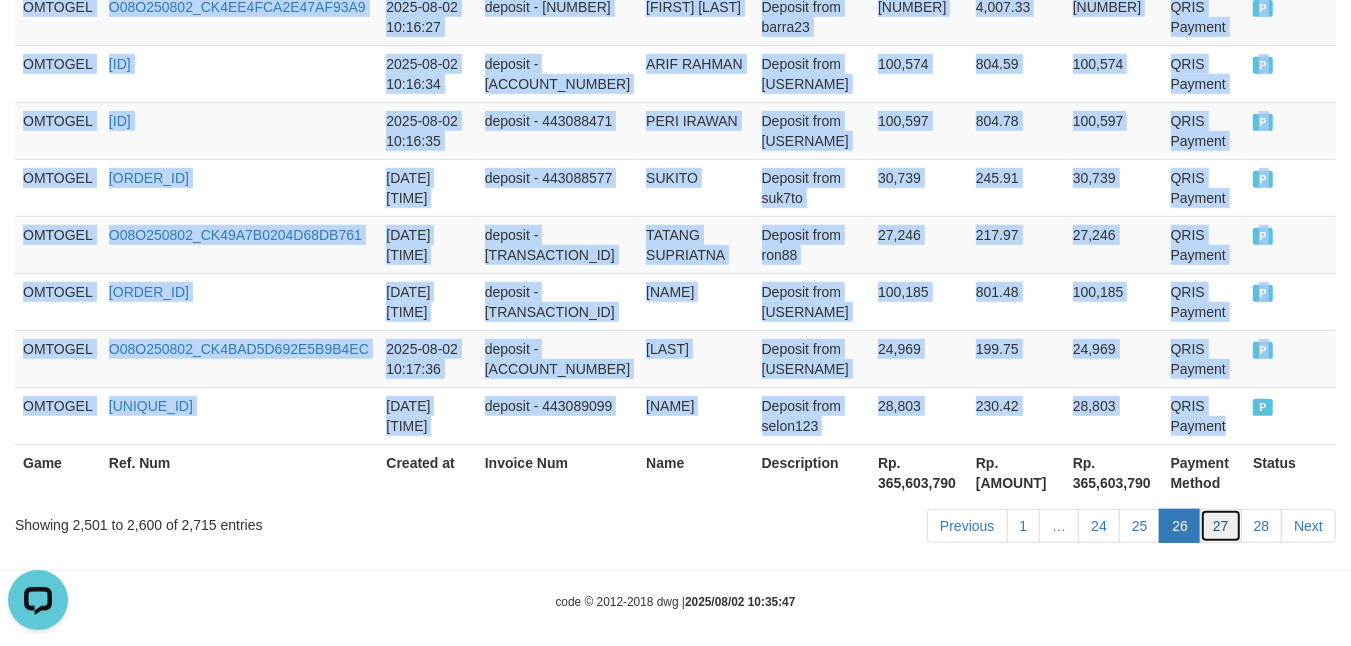click on "27" at bounding box center [1221, 526] 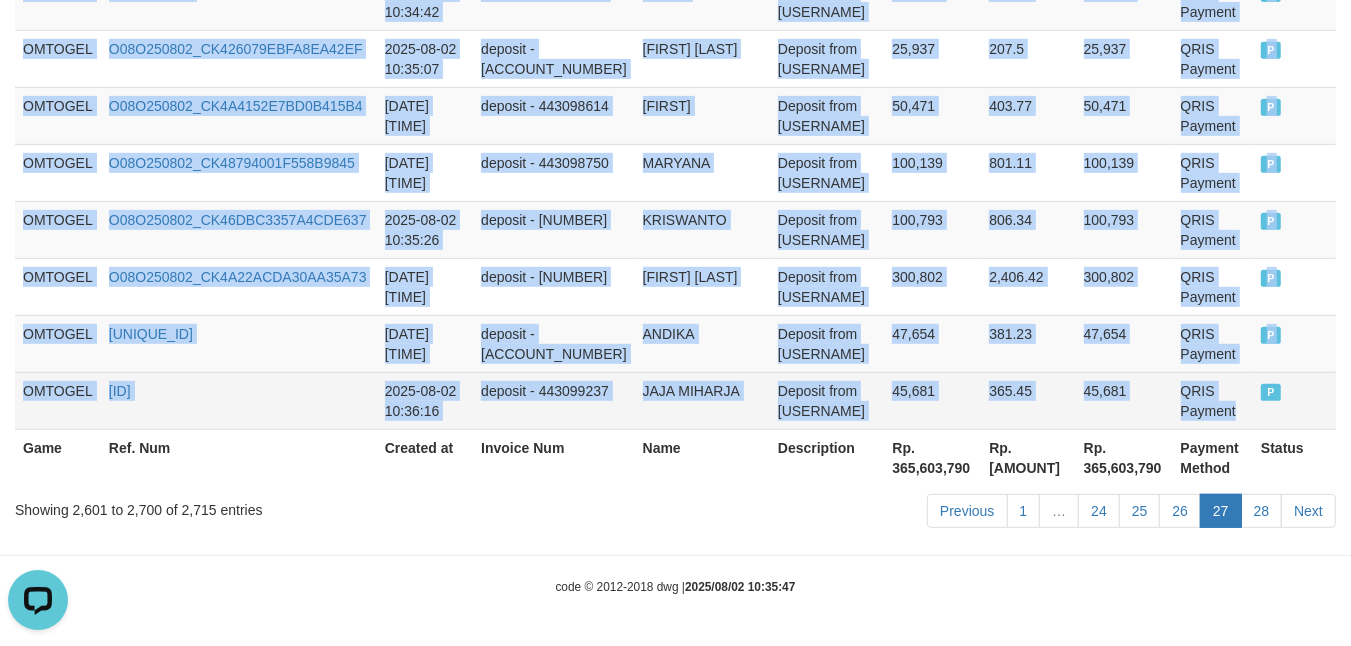 click on "QRIS Payment" at bounding box center [1213, 400] 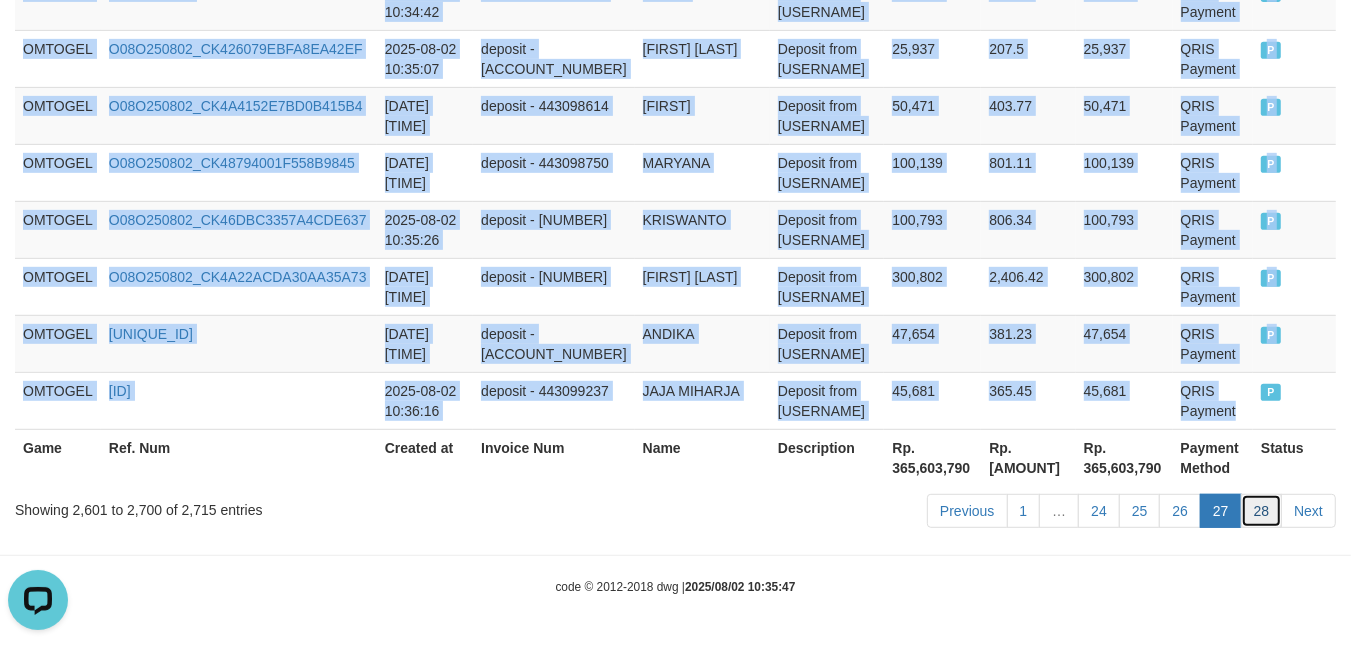 click on "28" at bounding box center (1262, 511) 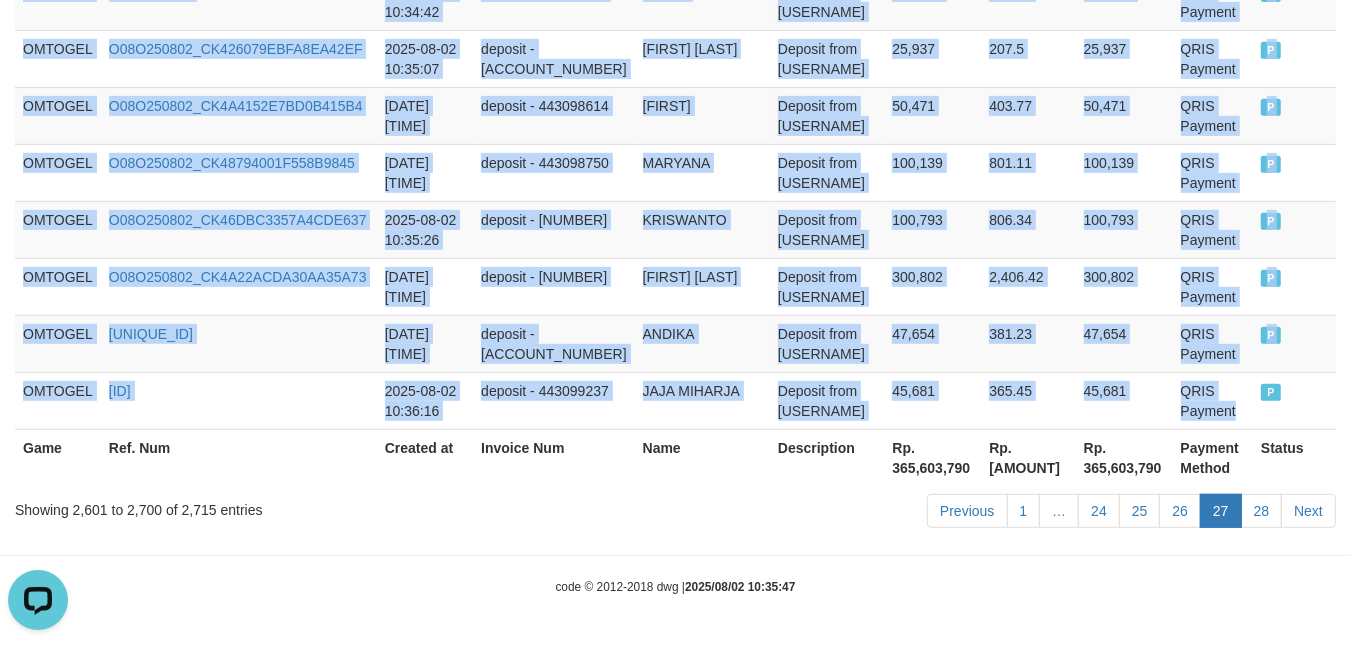 scroll, scrollTop: 1232, scrollLeft: 0, axis: vertical 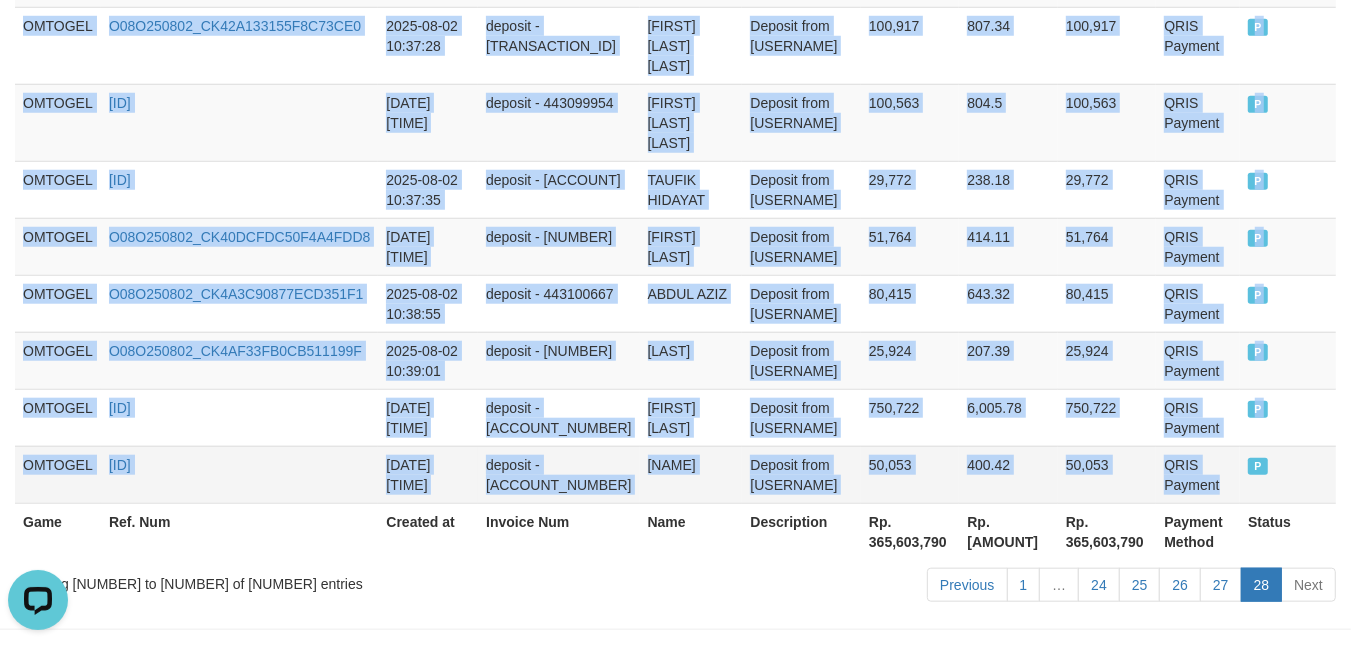 click on "QRIS Payment" at bounding box center (1198, 474) 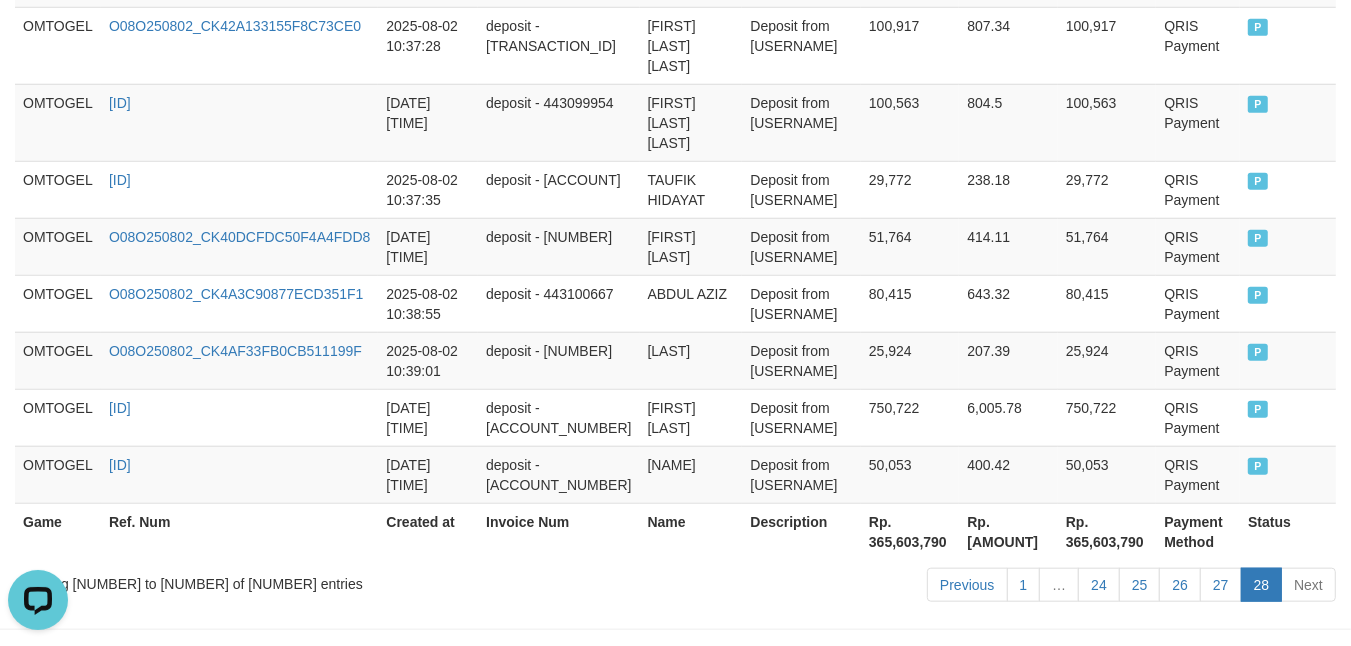 click on "Rp. 365,603,790" at bounding box center [910, 531] 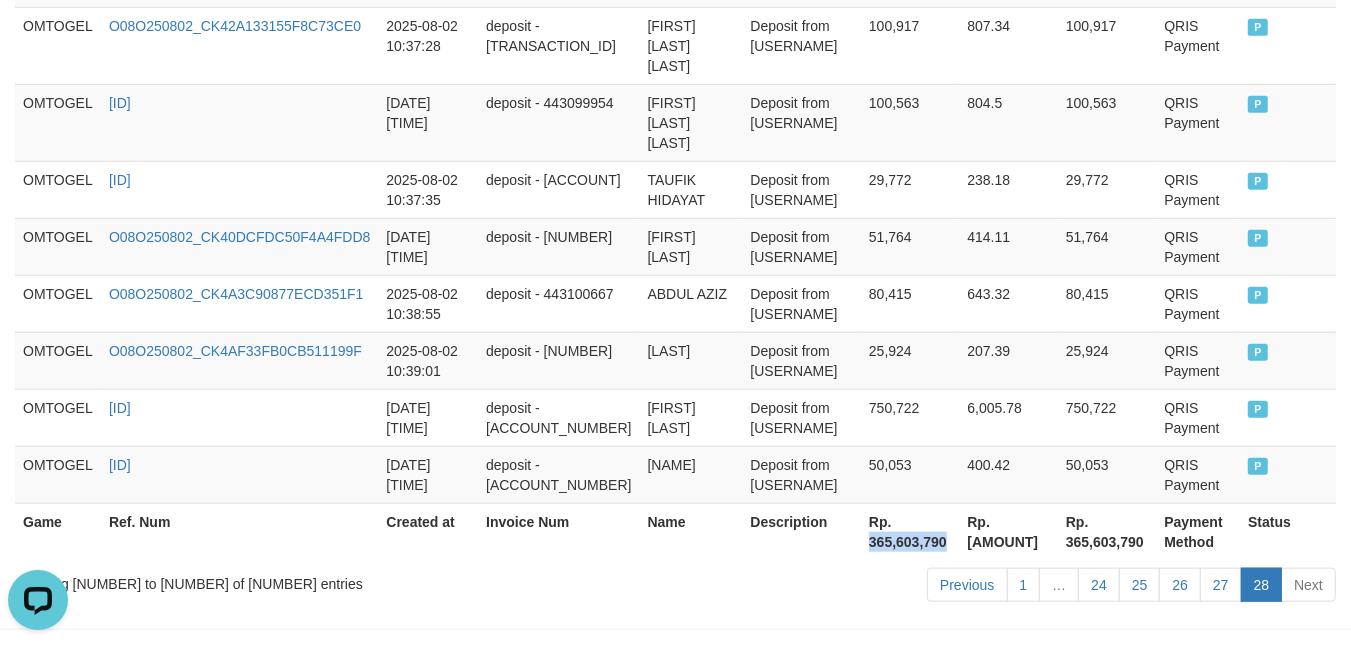 click on "Rp. 365,603,790" at bounding box center (910, 531) 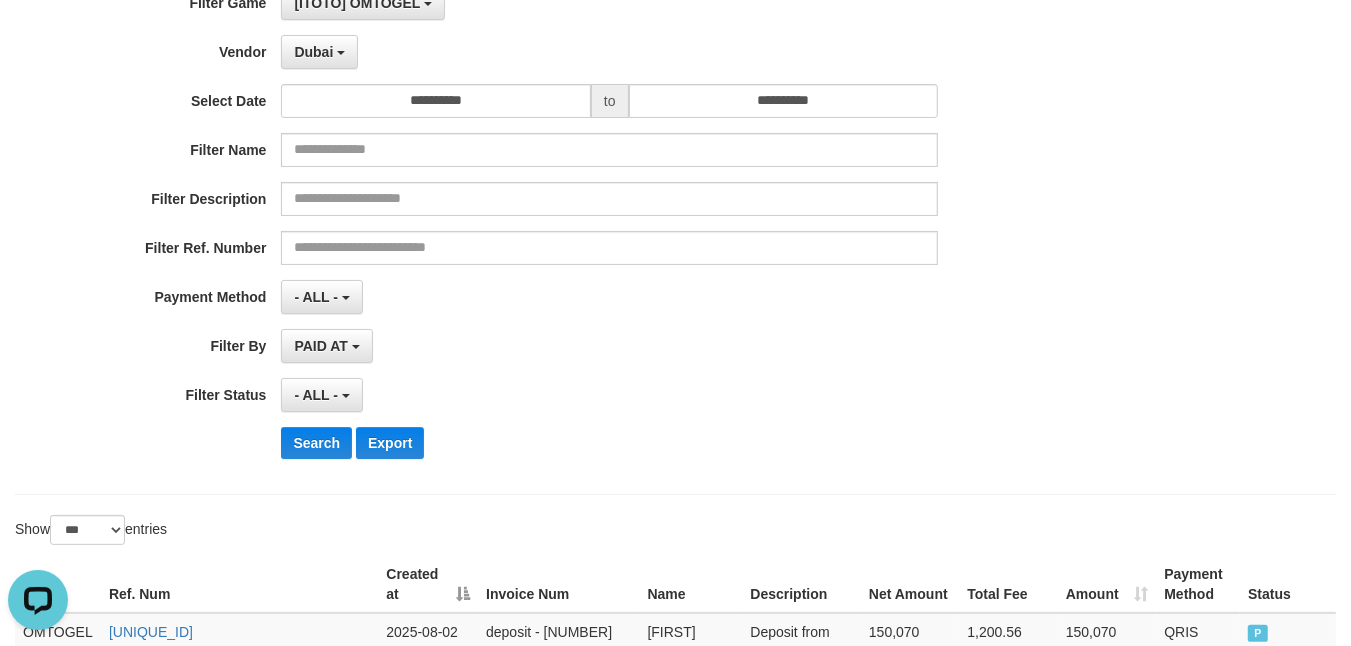 scroll, scrollTop: 0, scrollLeft: 0, axis: both 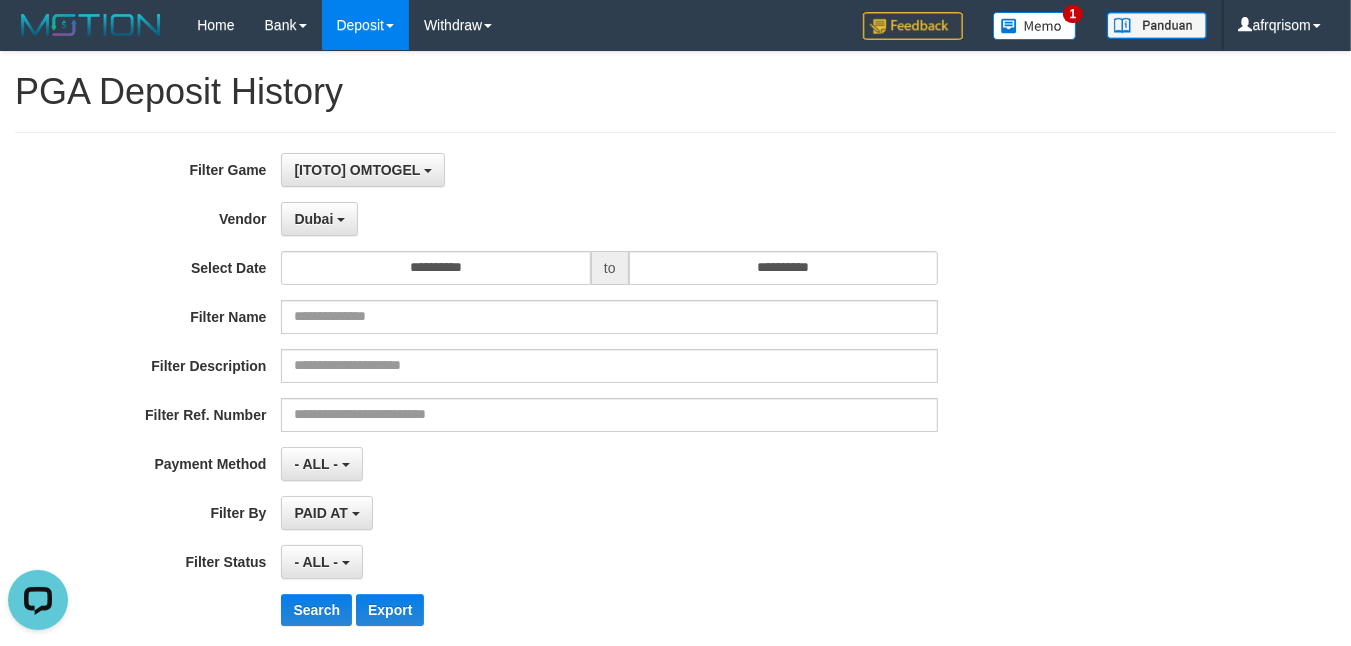 drag, startPoint x: 693, startPoint y: 183, endPoint x: 647, endPoint y: 196, distance: 47.801674 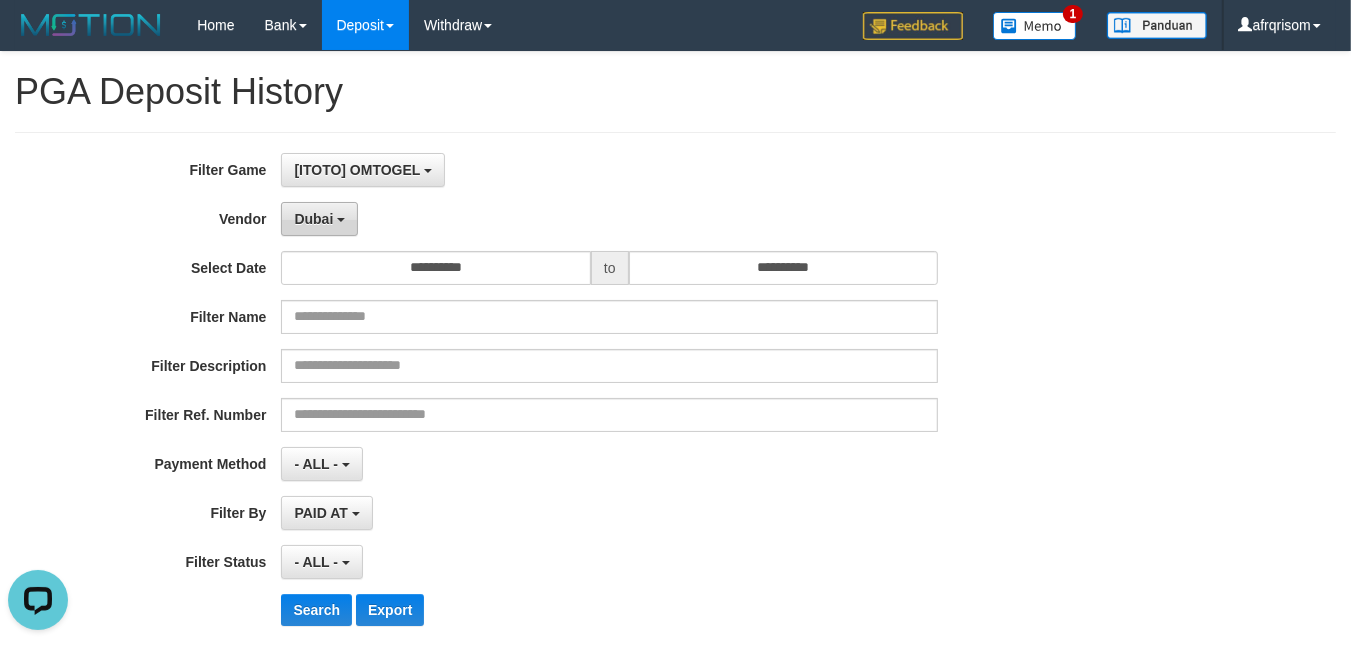 click on "Dubai" at bounding box center (319, 219) 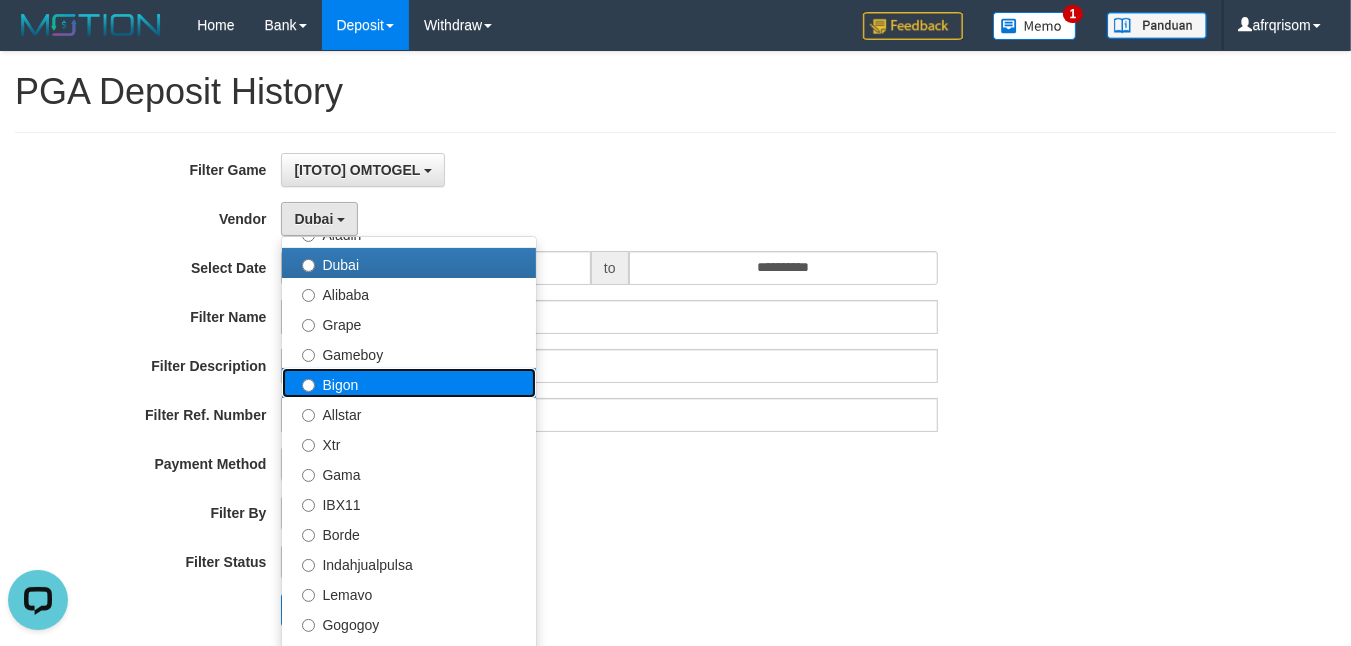 click on "Bigon" at bounding box center [409, 383] 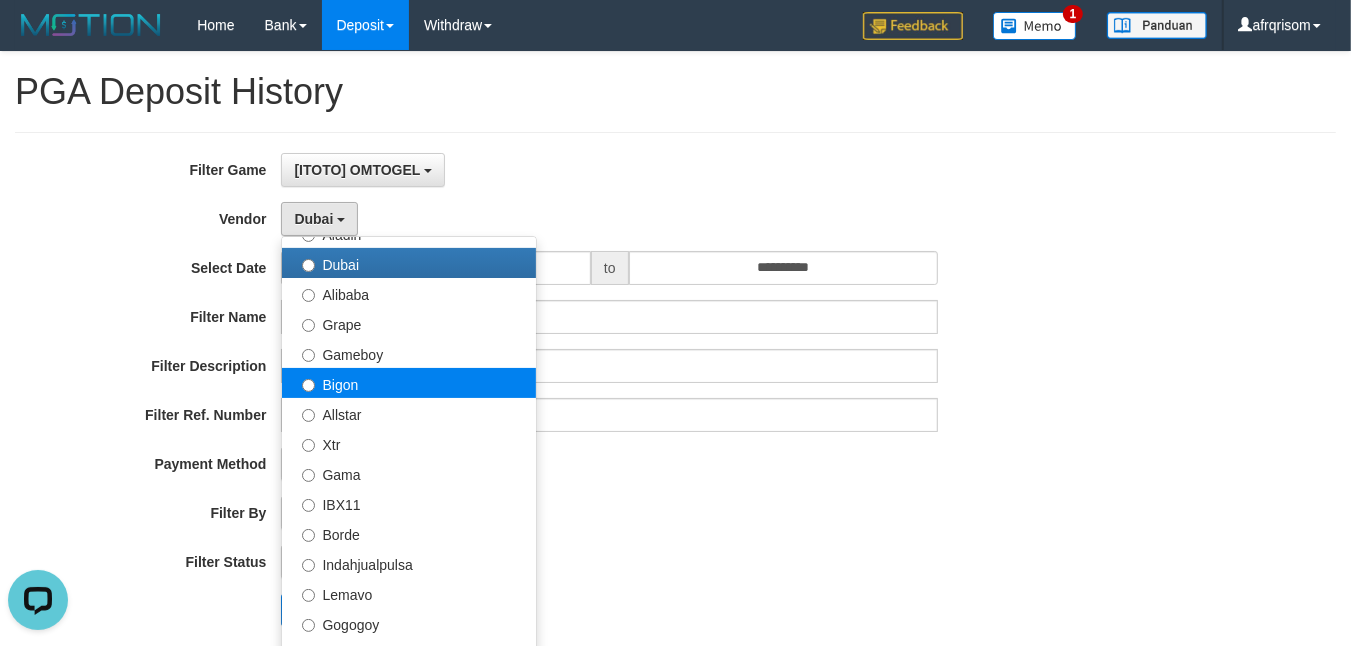 select on "**********" 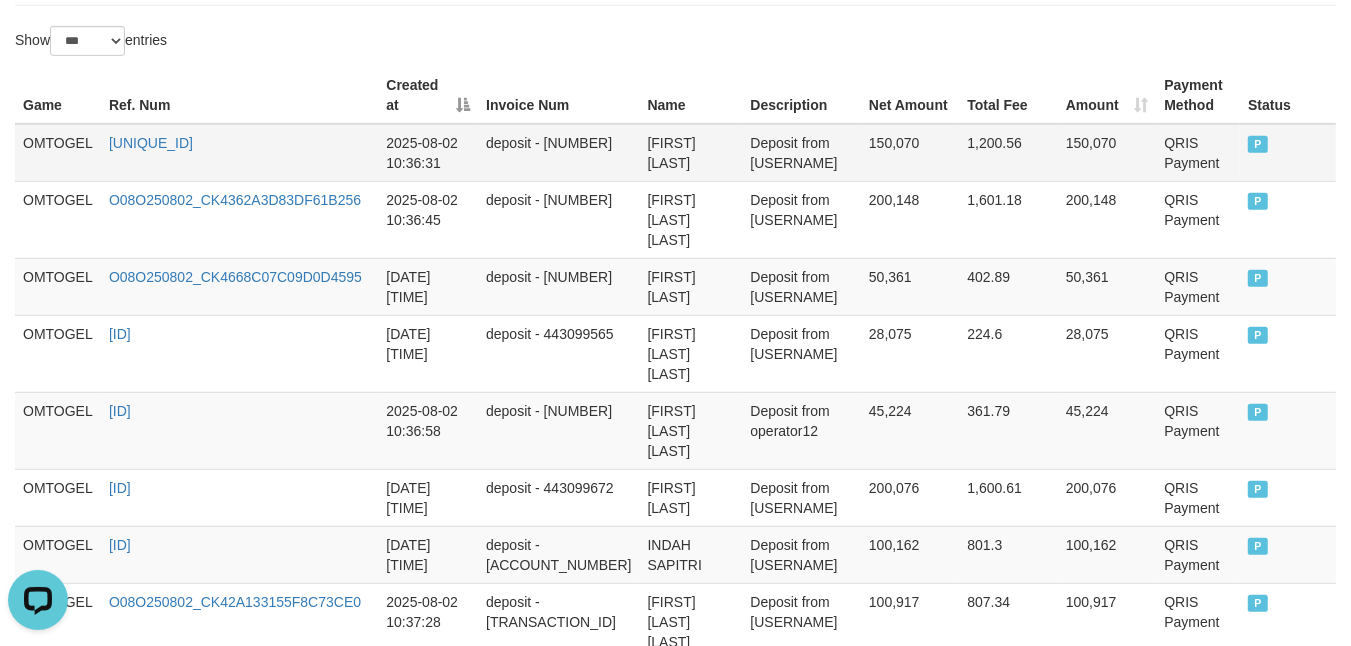 scroll, scrollTop: 333, scrollLeft: 0, axis: vertical 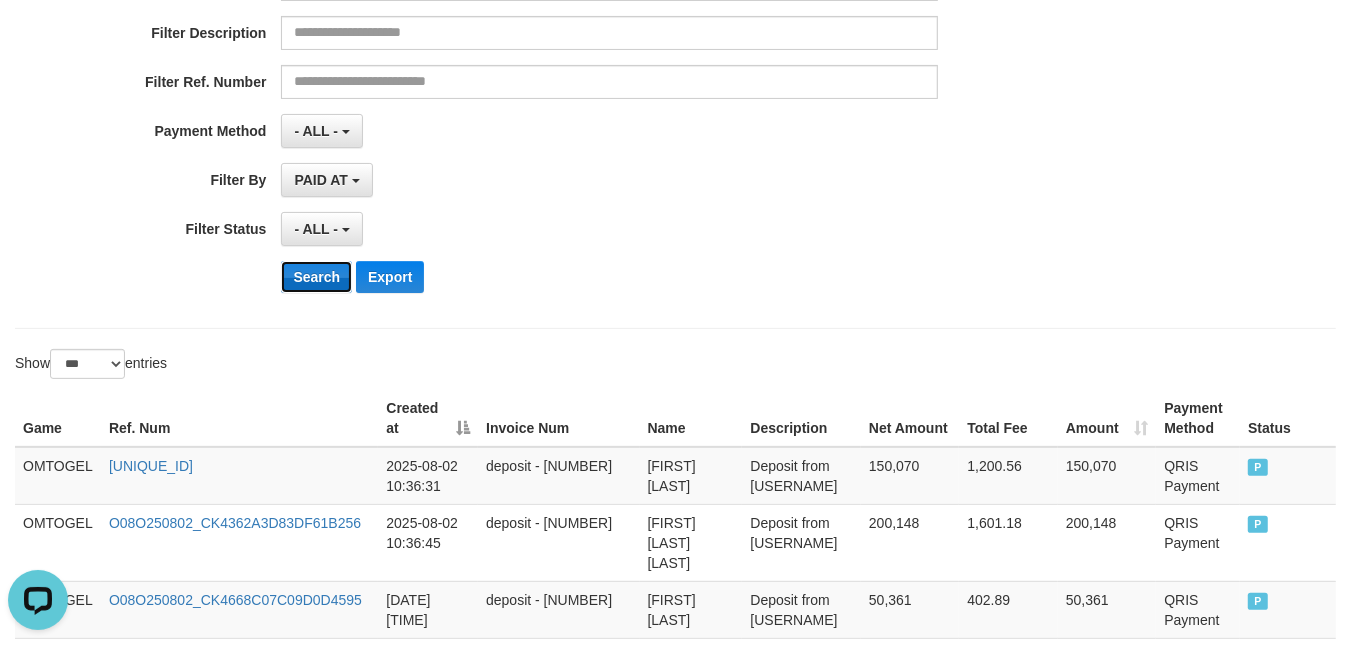 click on "Search" at bounding box center [316, 277] 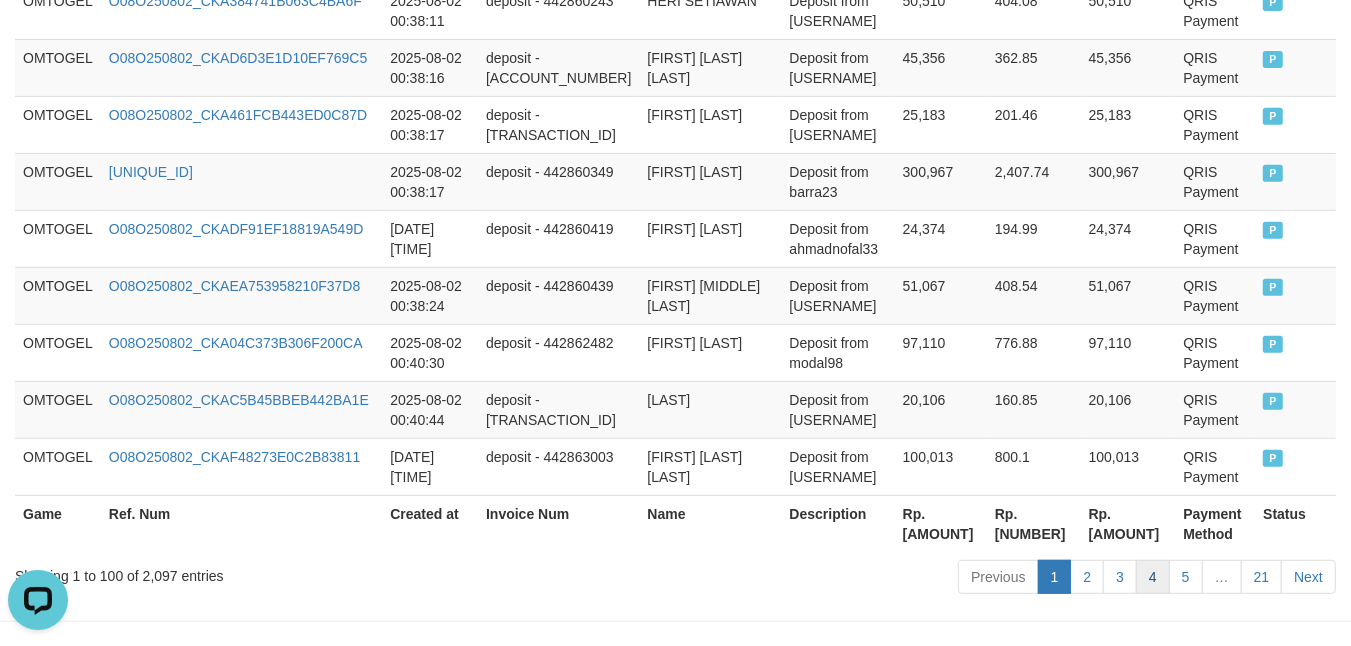 scroll, scrollTop: 6096, scrollLeft: 0, axis: vertical 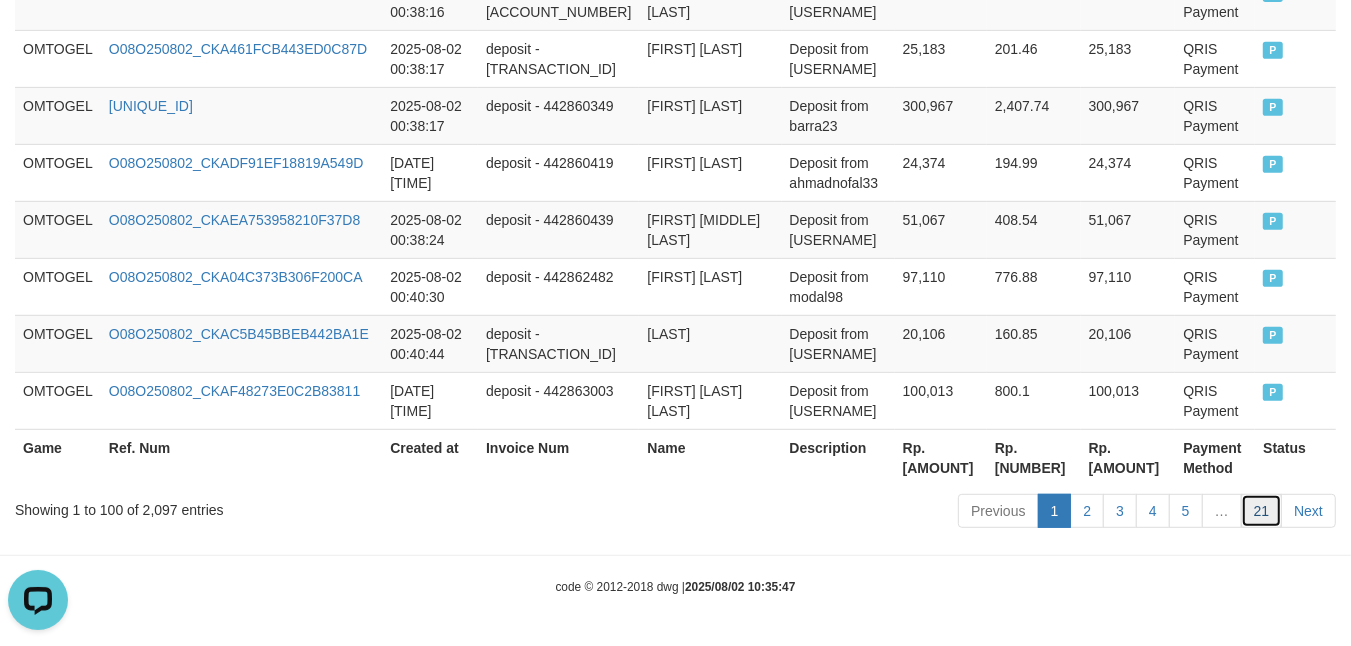 click on "21" at bounding box center [1262, 511] 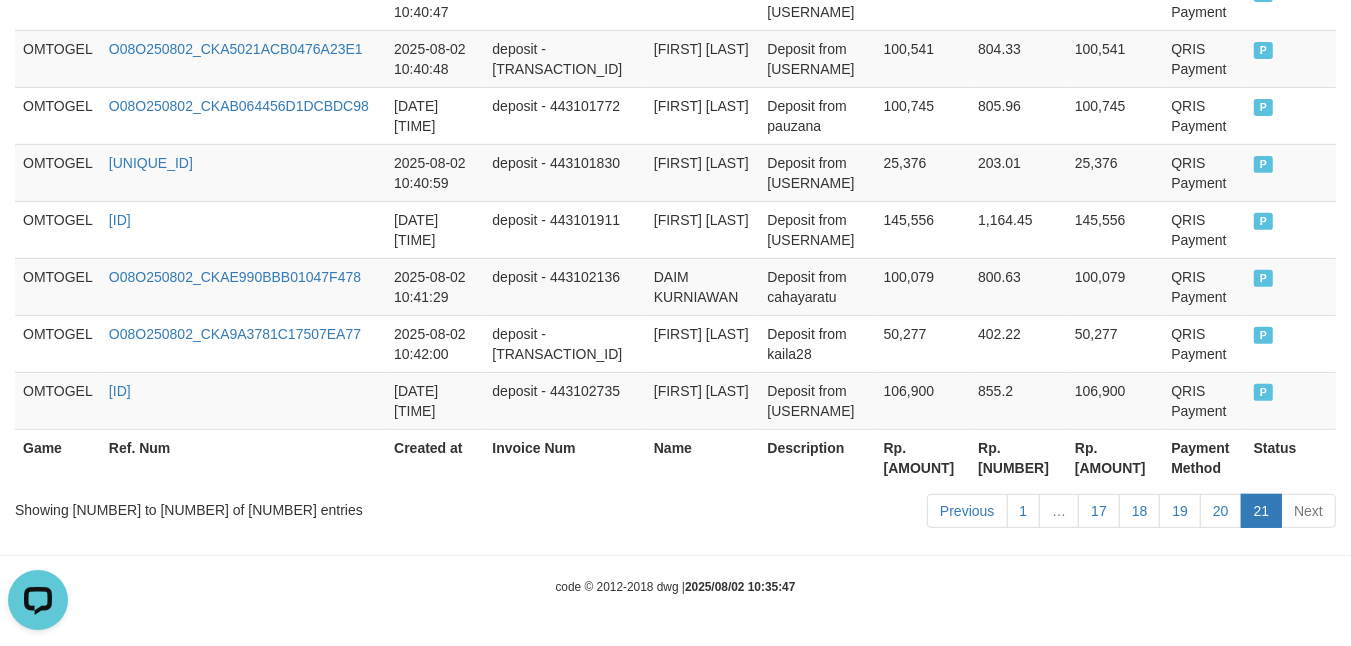 scroll, scrollTop: 5925, scrollLeft: 0, axis: vertical 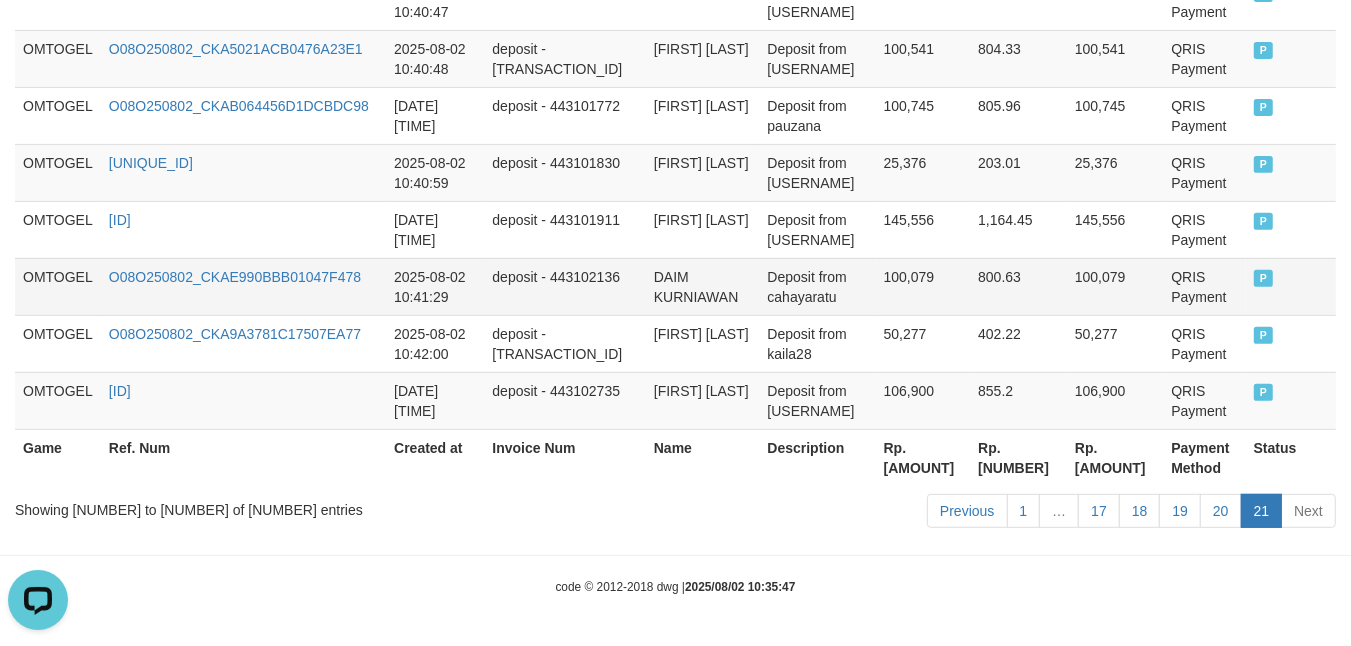 click on "100,079" at bounding box center (1115, 286) 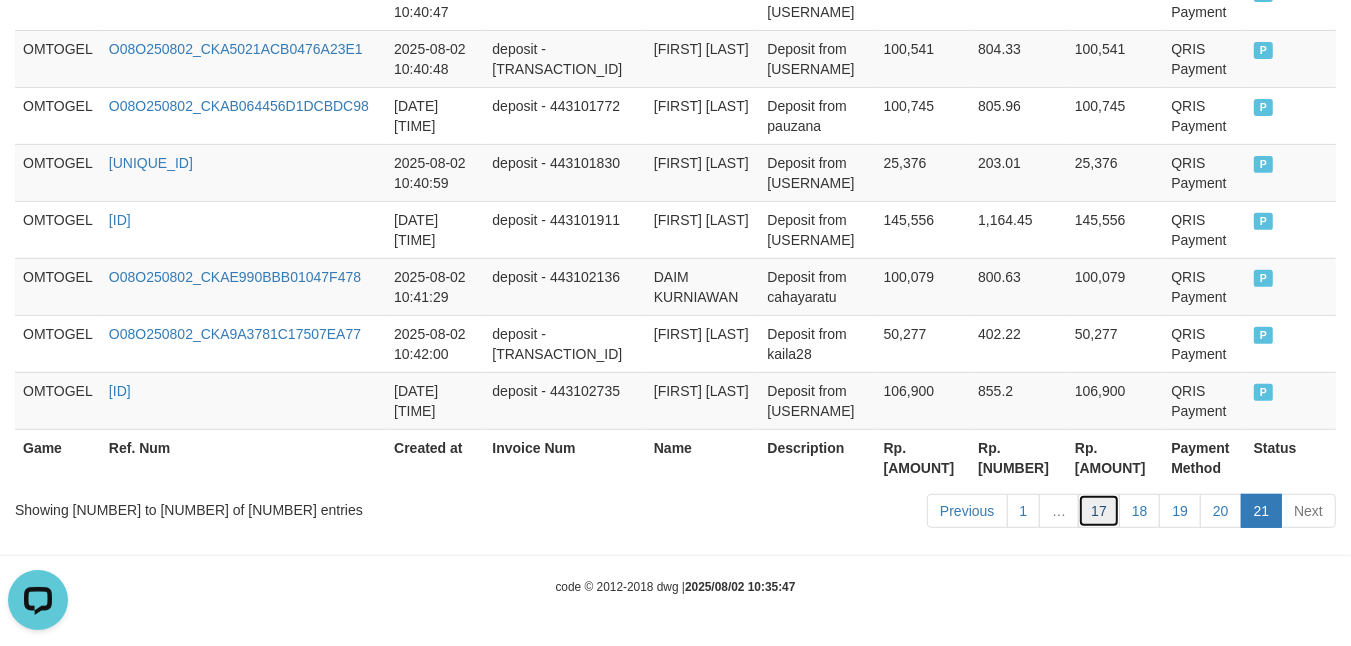 click on "17" at bounding box center (1099, 511) 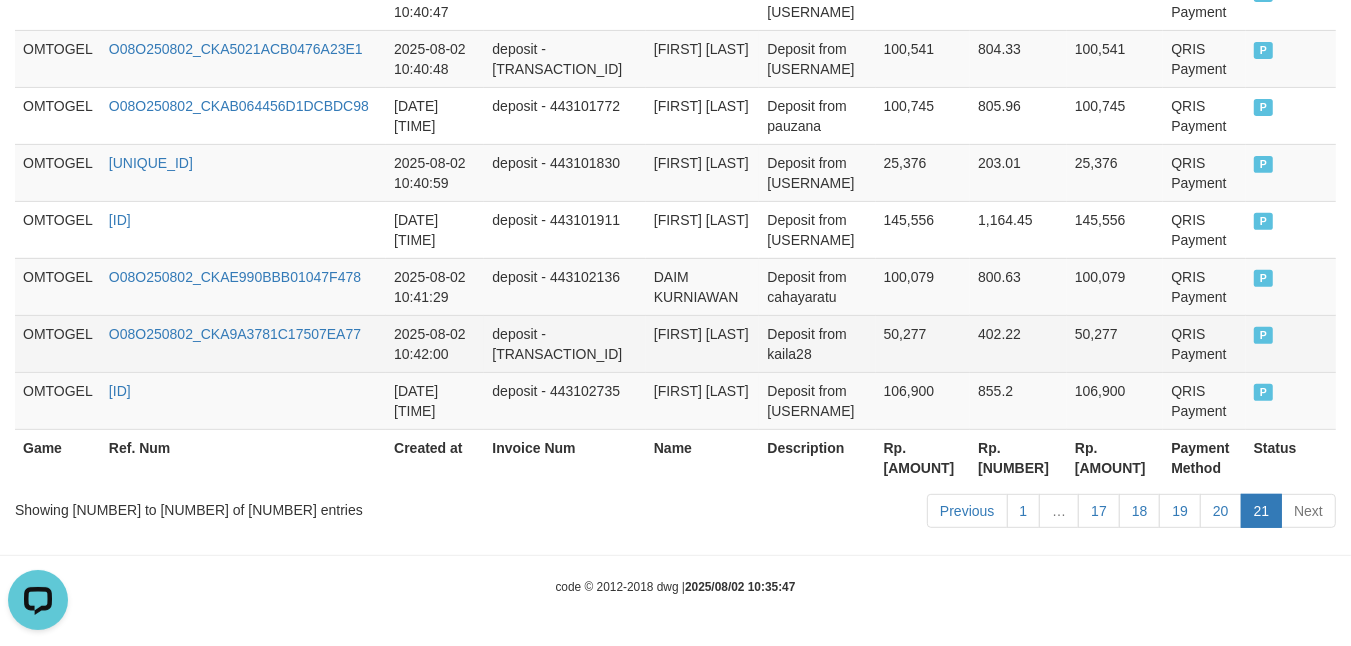 click on "402.22" at bounding box center (1018, 343) 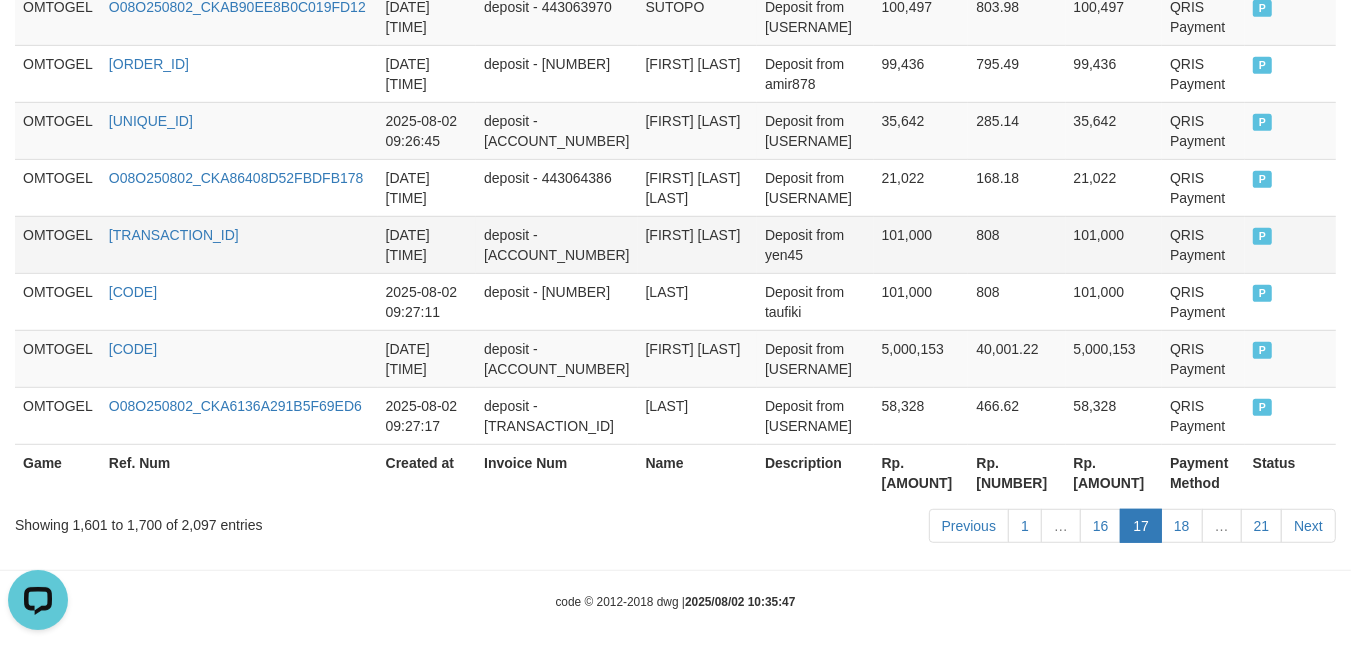 click on "808" at bounding box center (1016, 244) 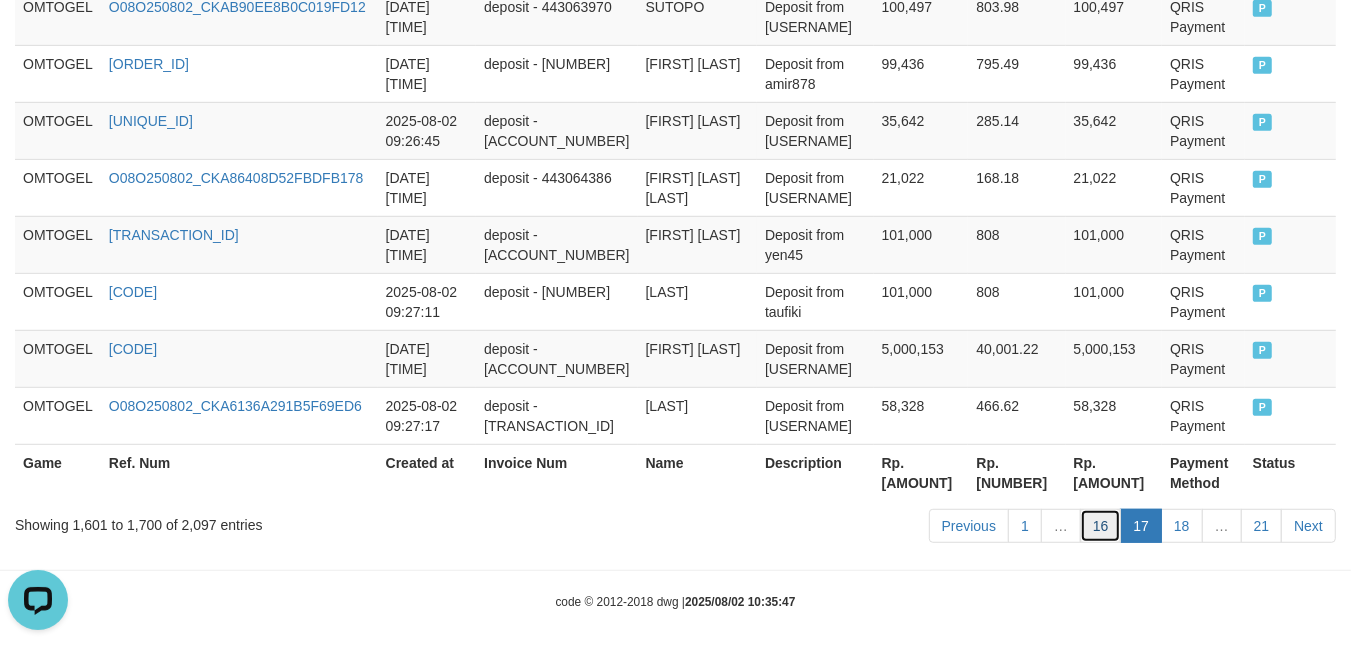 click on "16" at bounding box center (1101, 526) 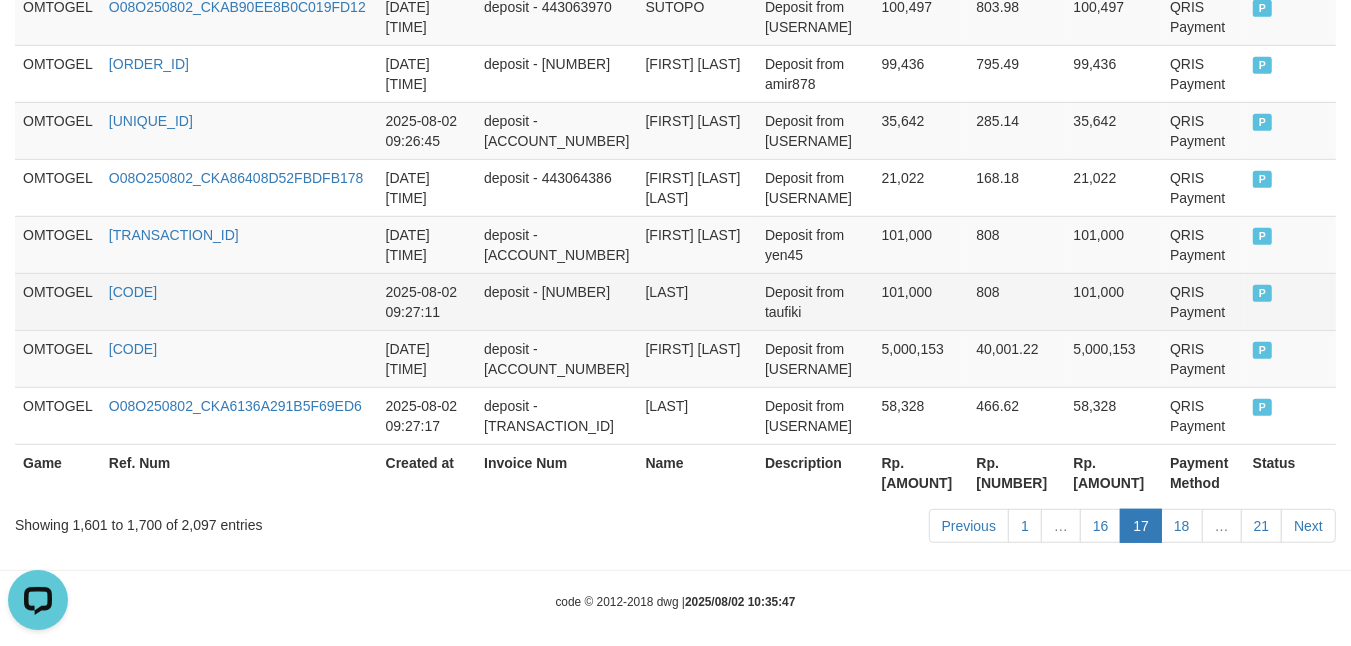 click on "808" at bounding box center (1016, 301) 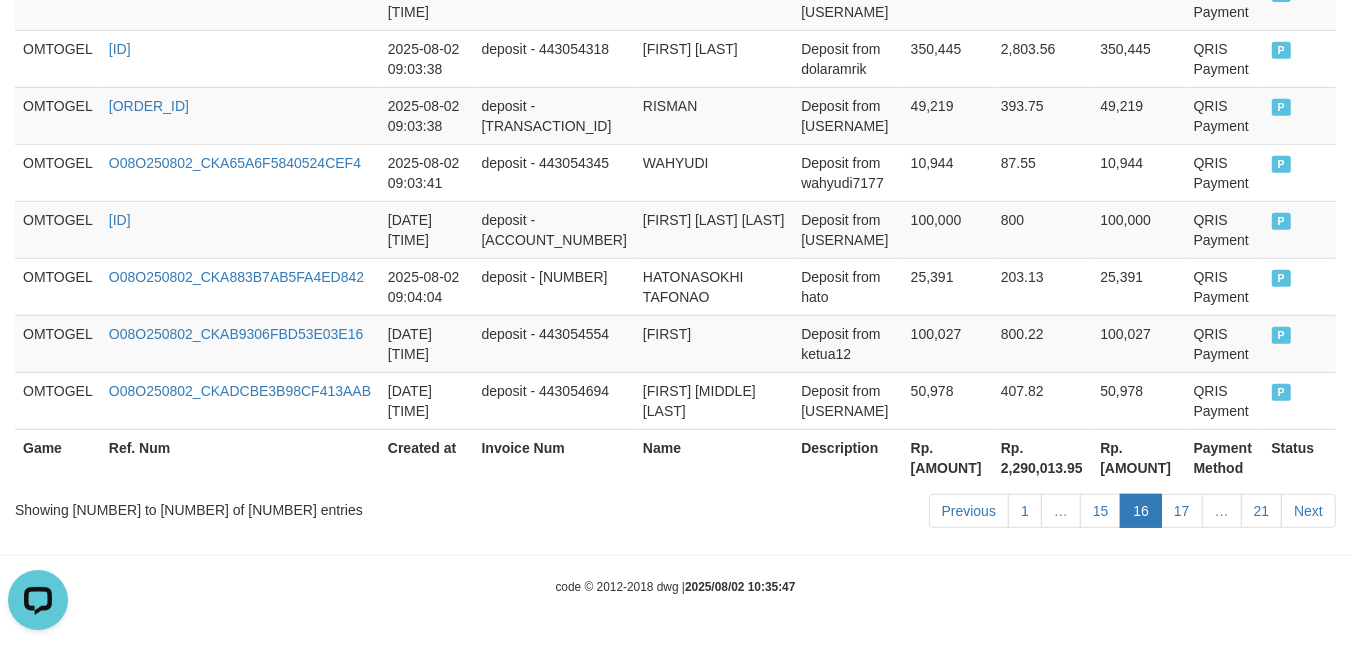 scroll, scrollTop: 6076, scrollLeft: 0, axis: vertical 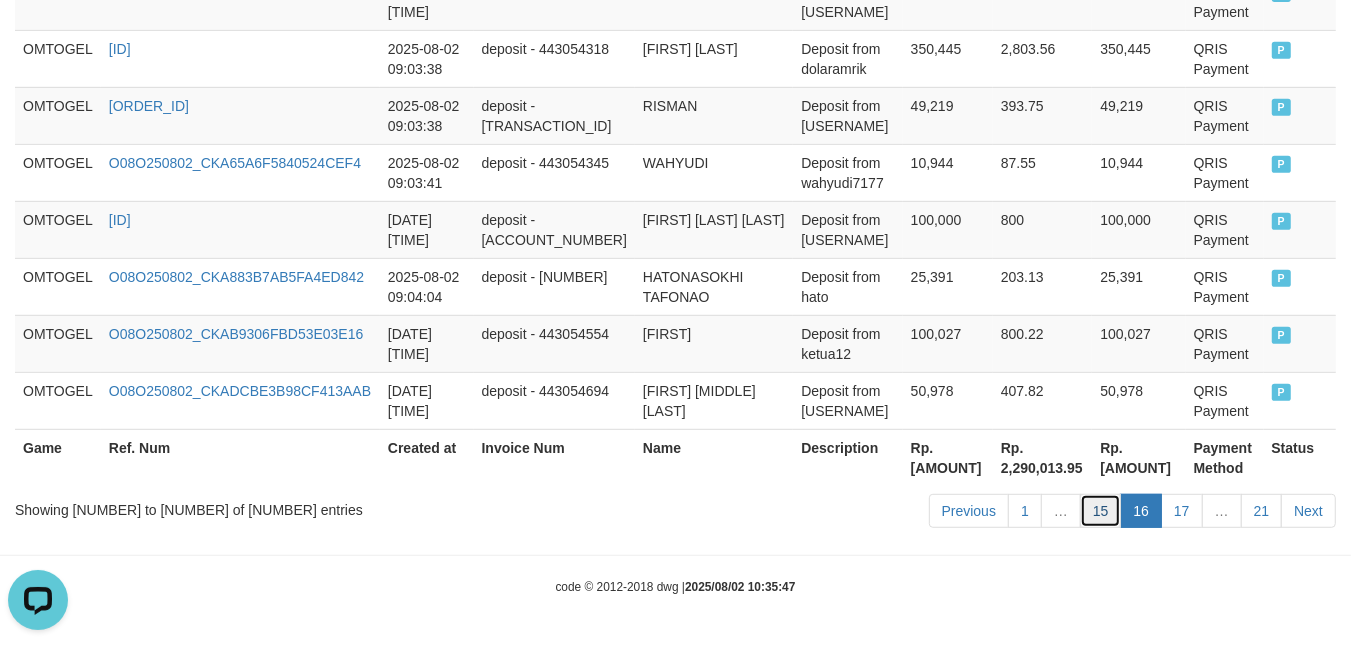 drag, startPoint x: 1091, startPoint y: 506, endPoint x: 1055, endPoint y: 430, distance: 84.095184 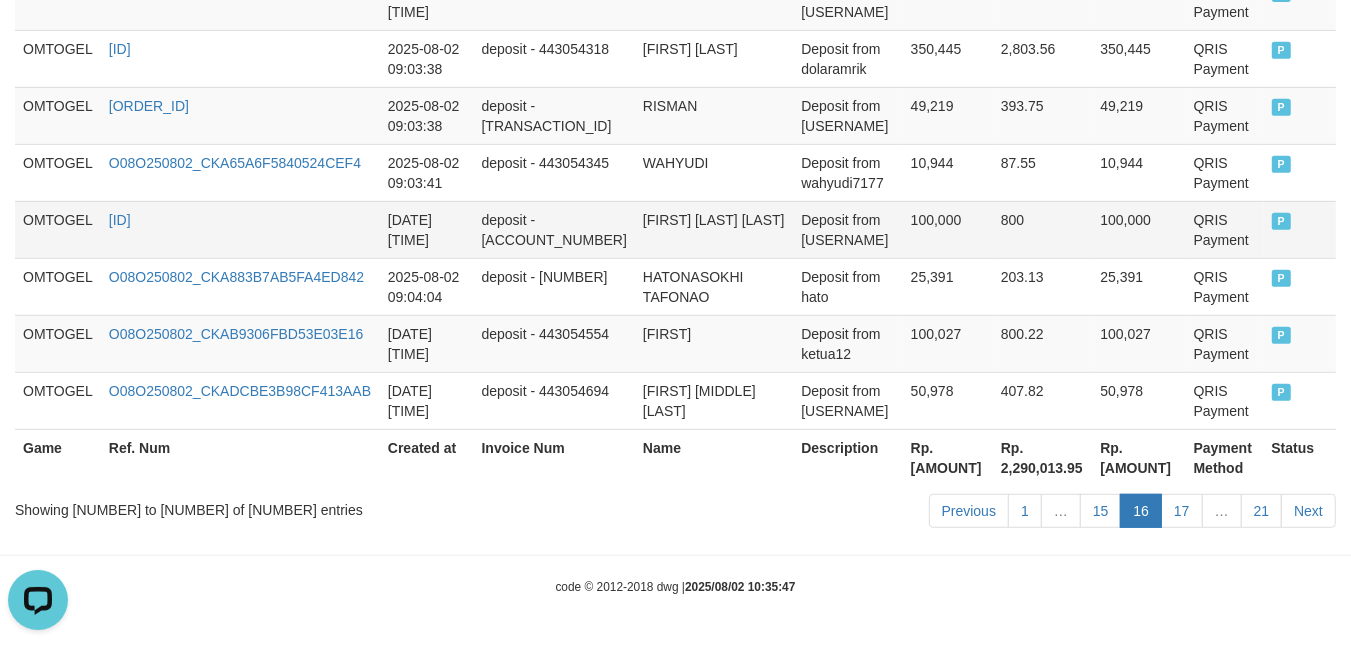 click on "100,000" at bounding box center [948, 229] 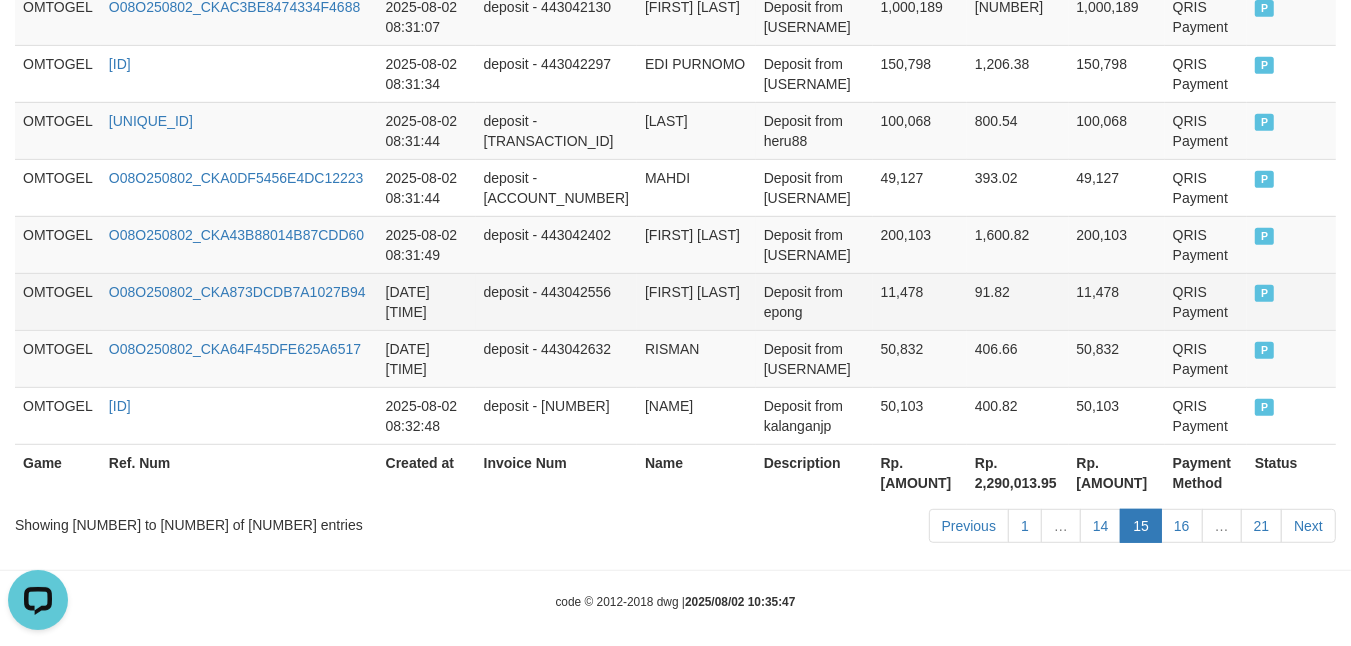 click on "91.82" at bounding box center (1018, 301) 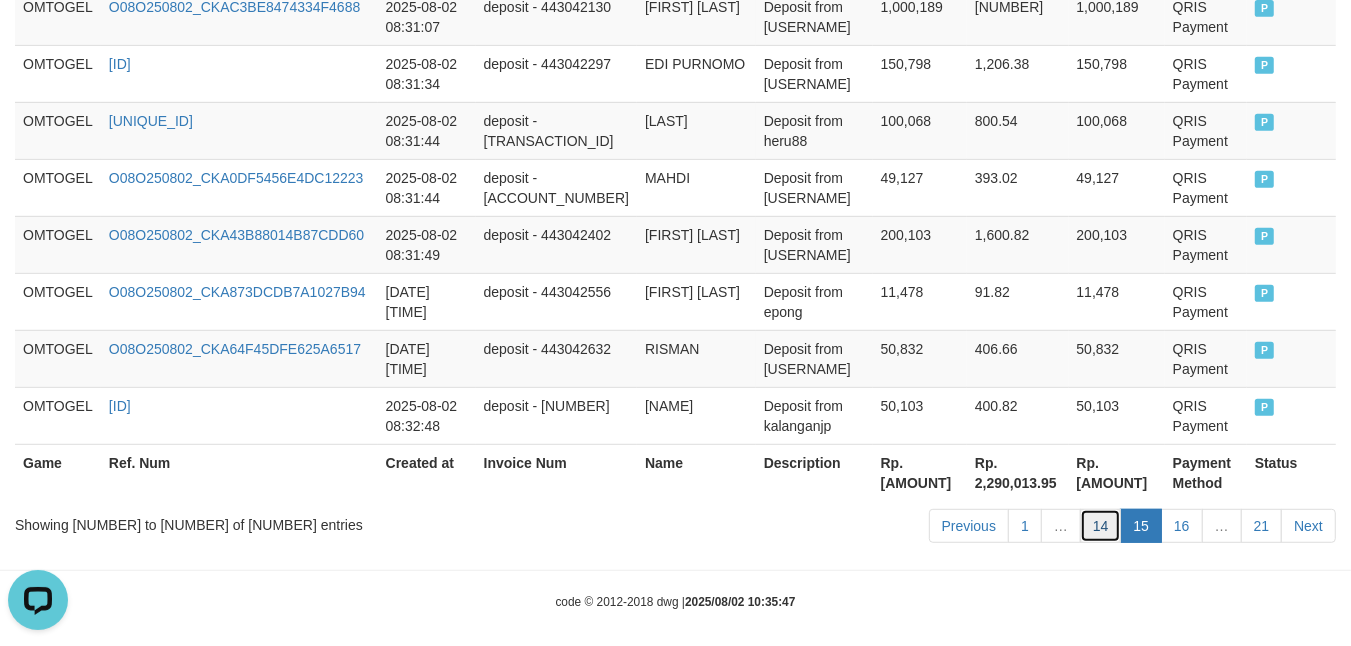 click on "14" at bounding box center (1101, 526) 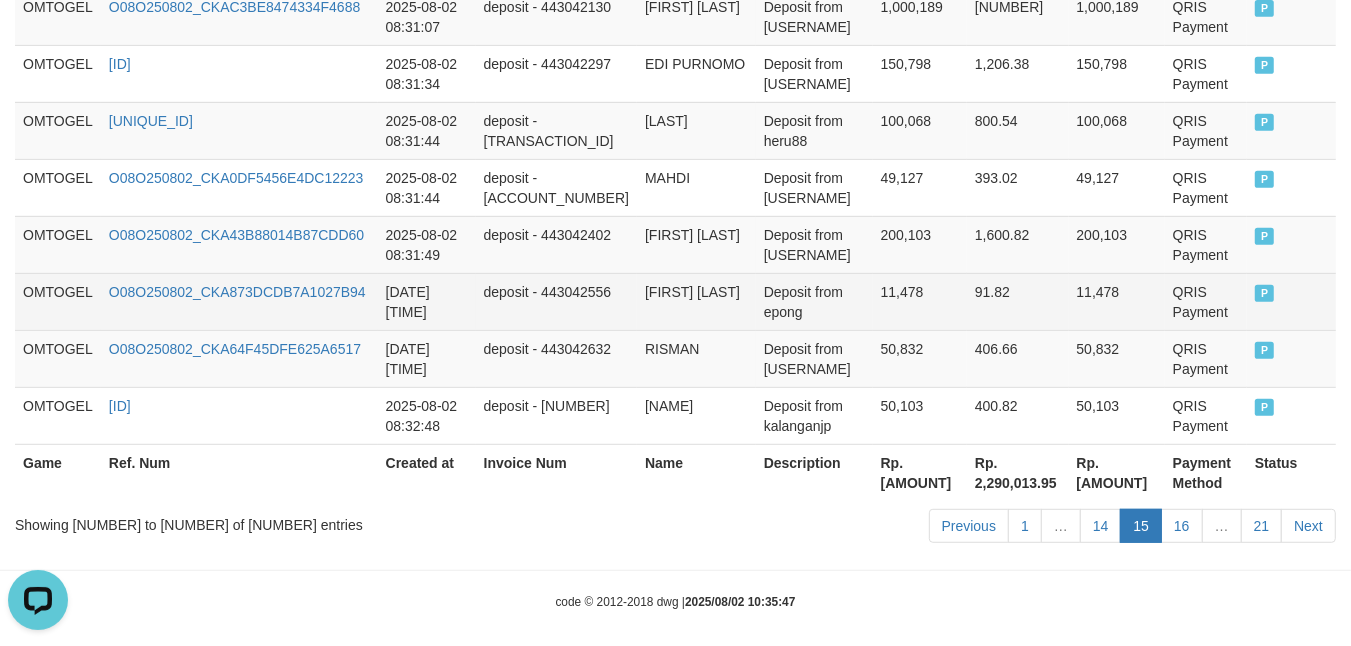 click on "91.82" at bounding box center [1018, 301] 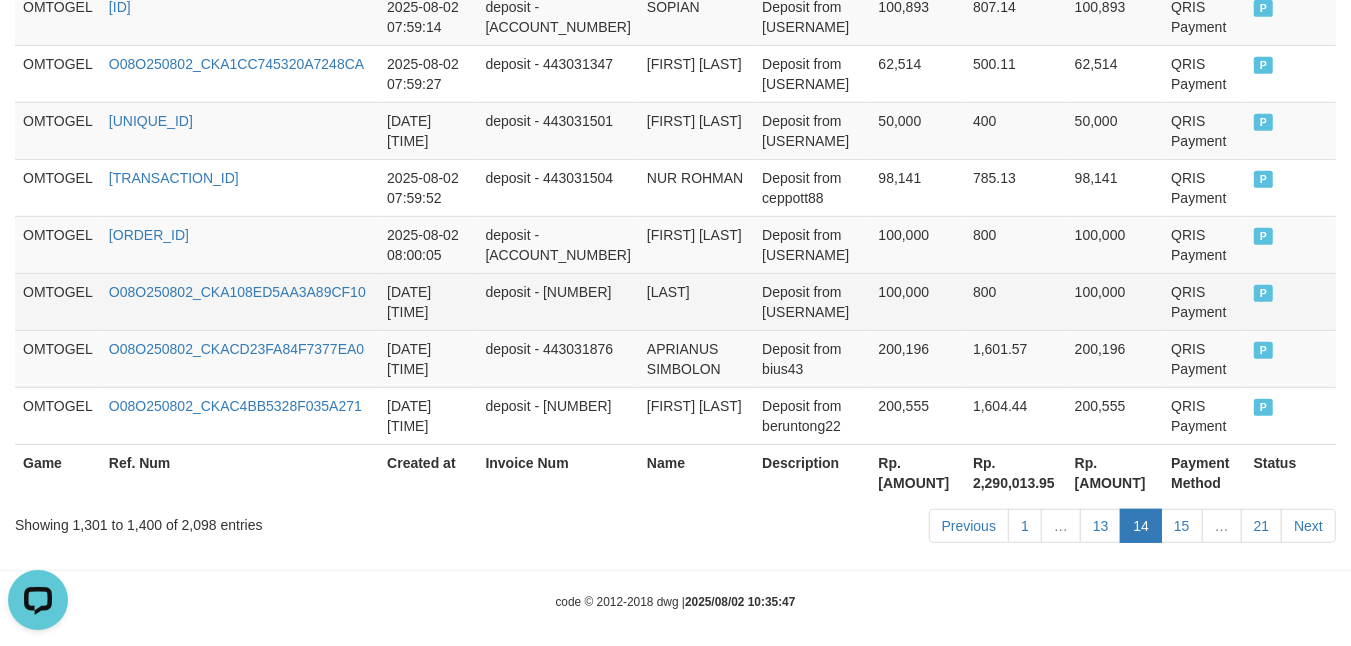 click on "800" at bounding box center [1016, 301] 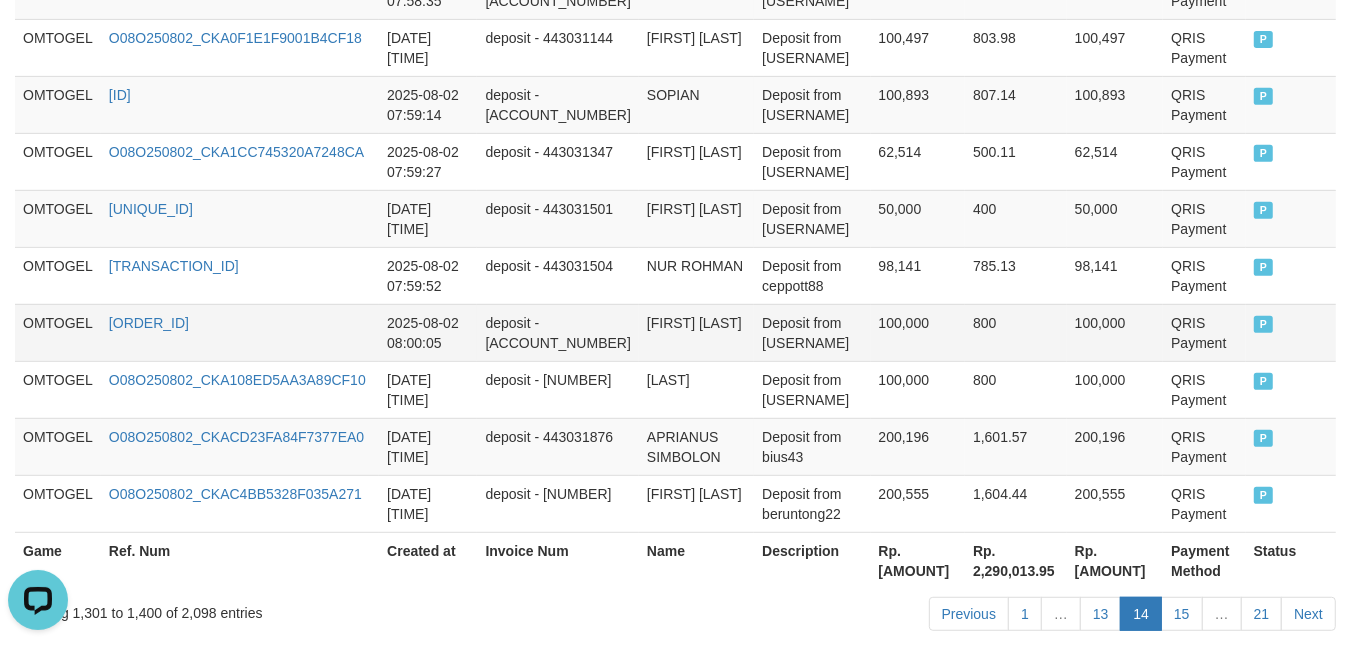 scroll, scrollTop: 6116, scrollLeft: 0, axis: vertical 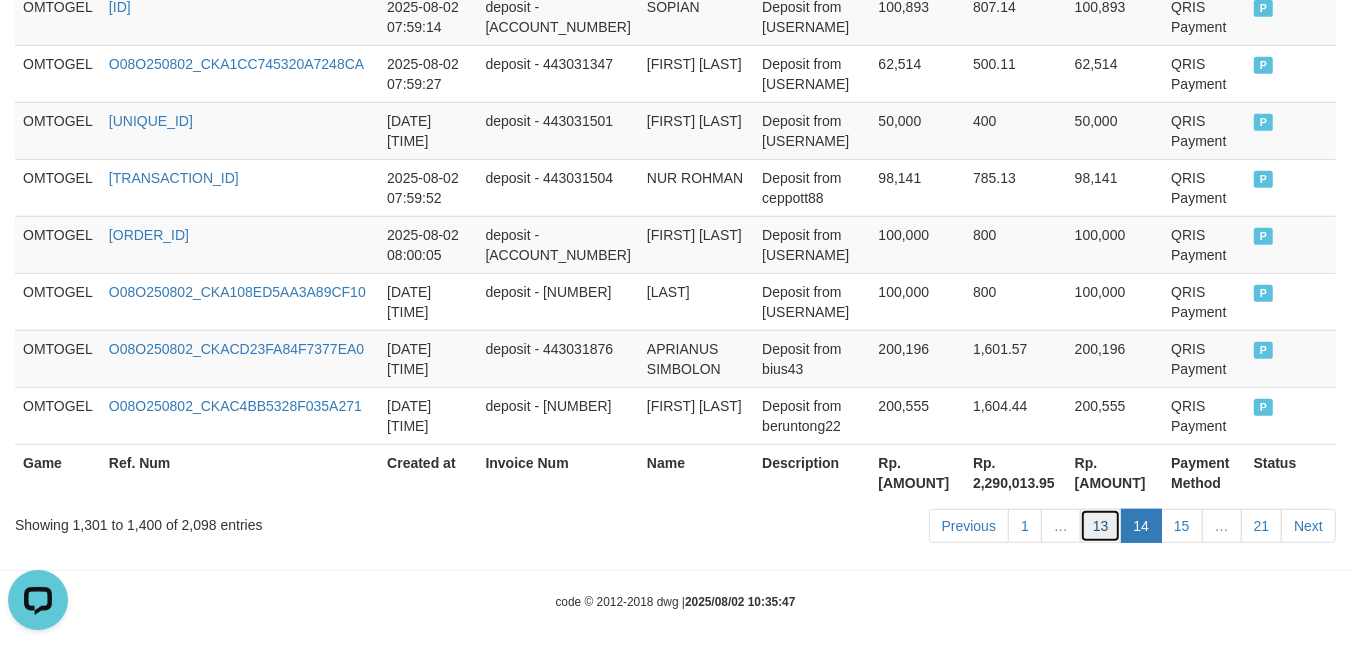 click on "13" at bounding box center [1101, 526] 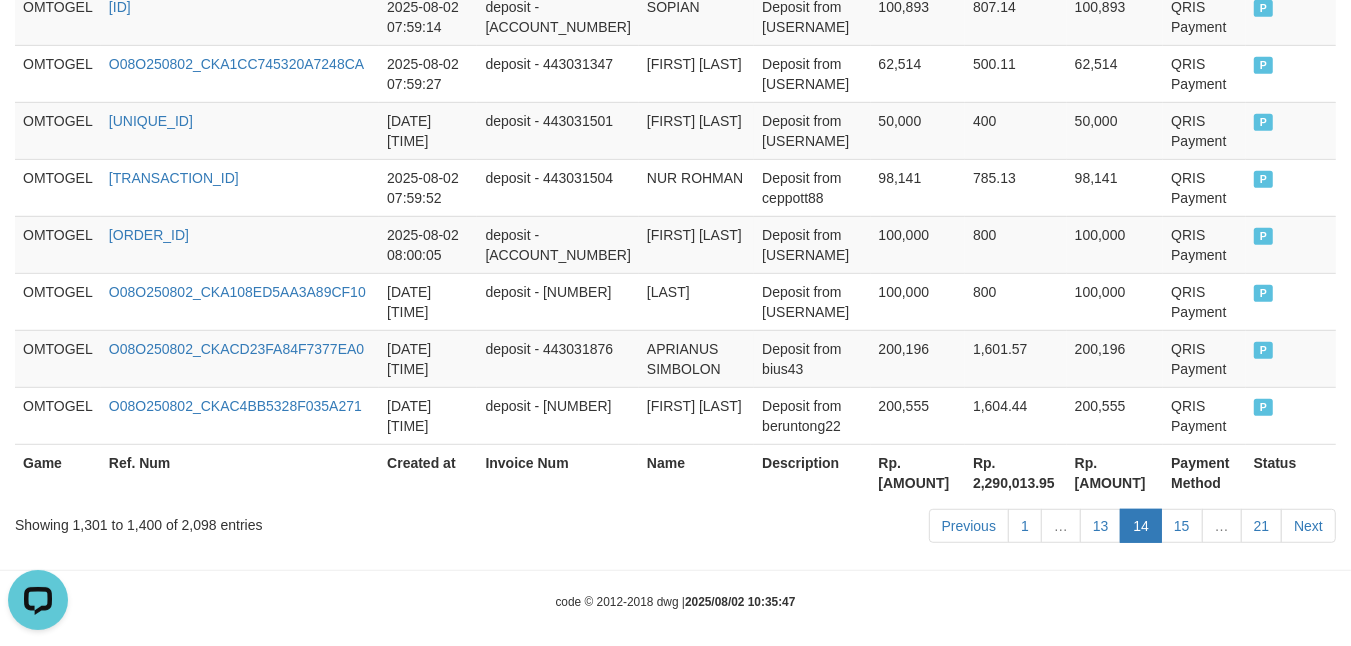 scroll, scrollTop: 6176, scrollLeft: 0, axis: vertical 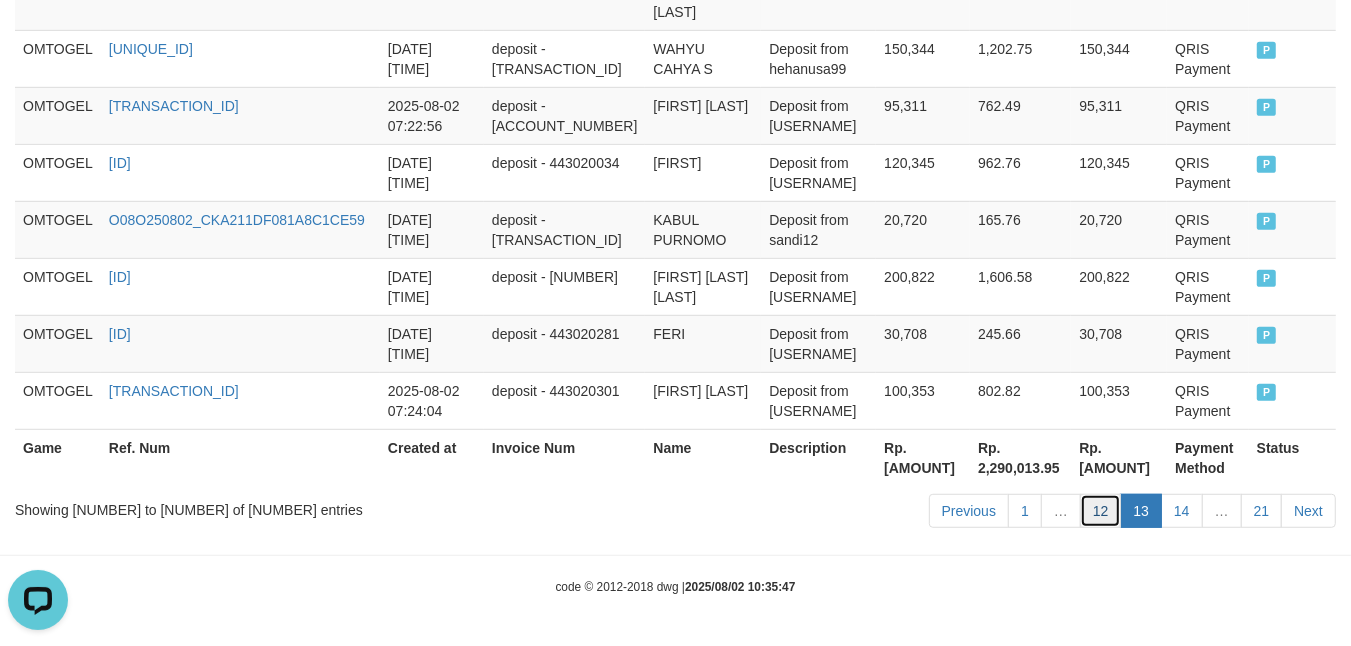 click on "12" at bounding box center (1101, 511) 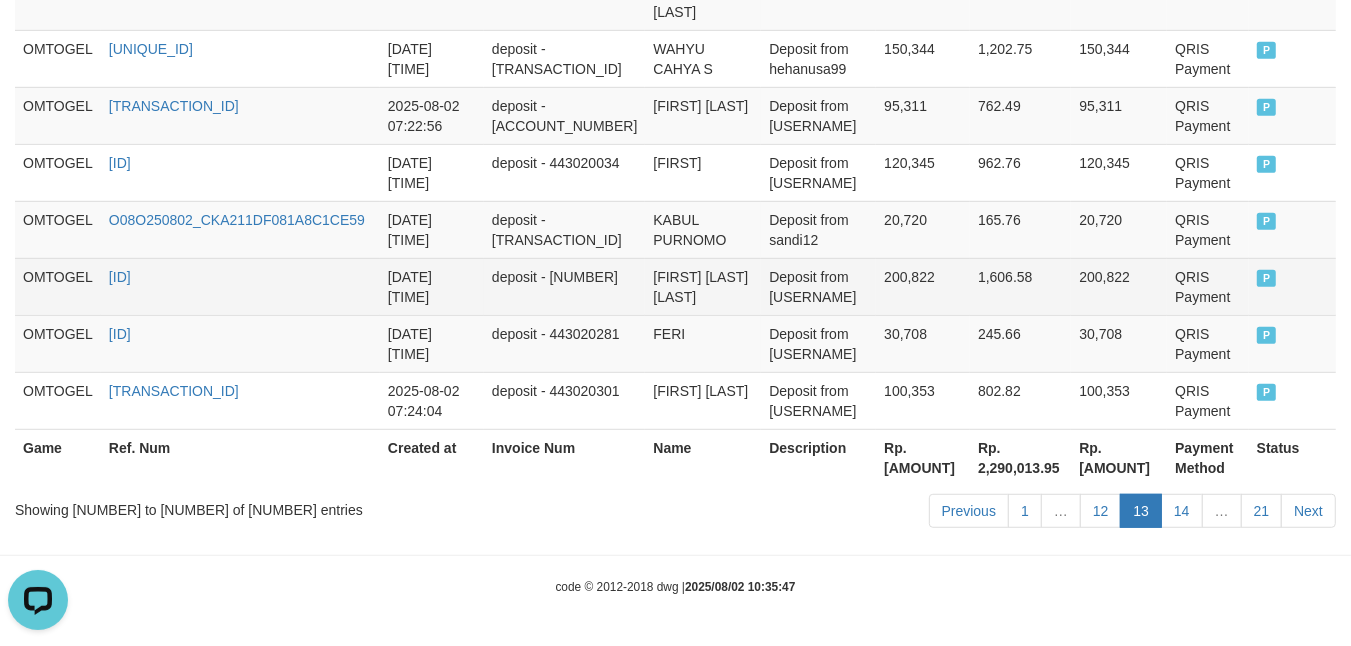 click on "200,822" at bounding box center [923, 286] 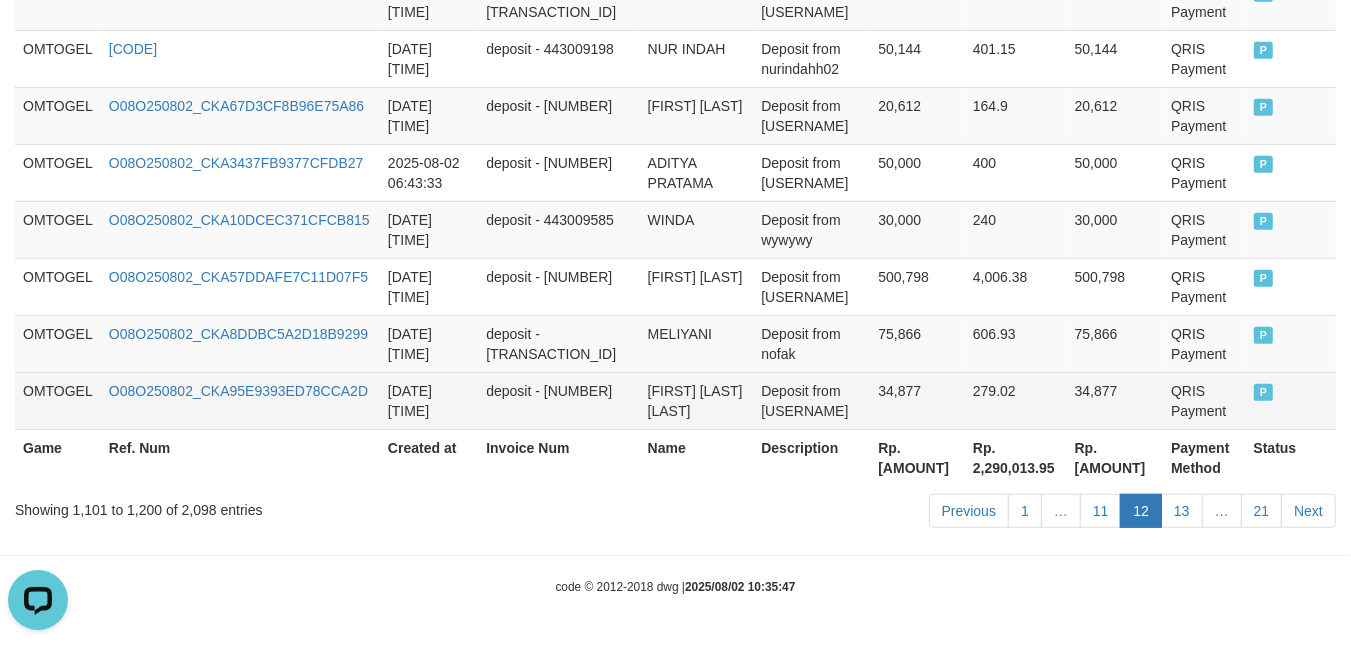 scroll, scrollTop: 6116, scrollLeft: 0, axis: vertical 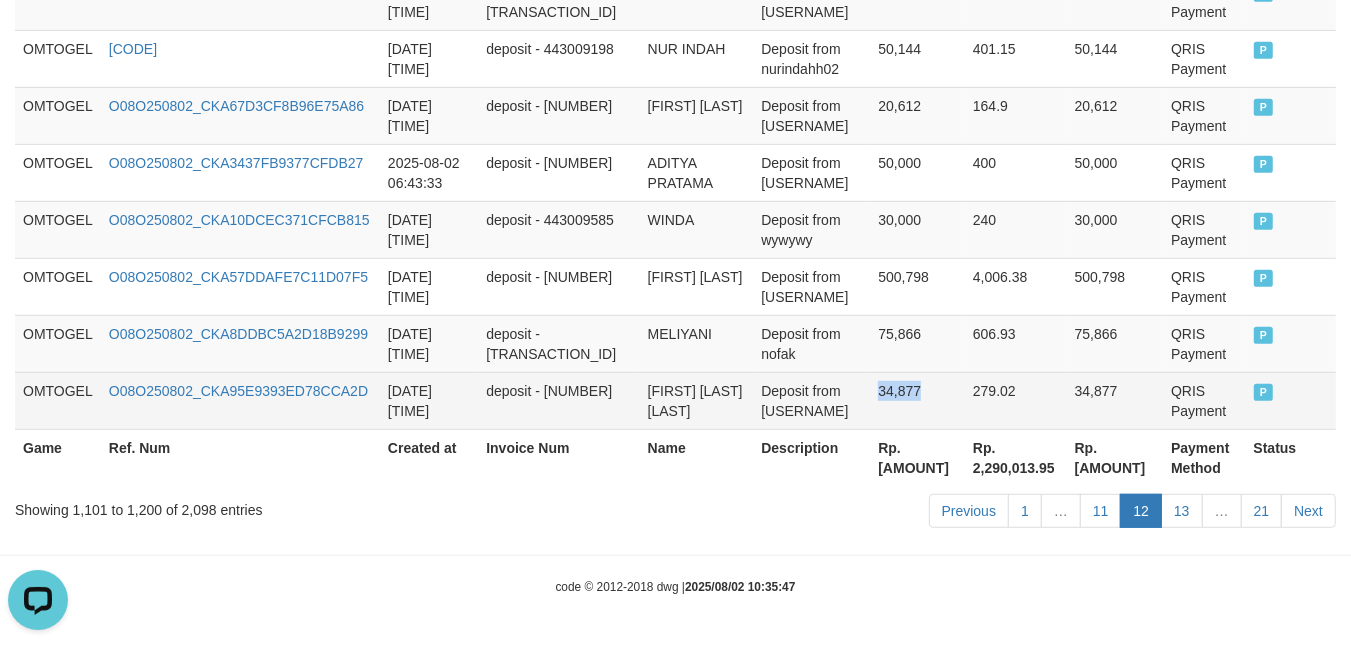 click on "34,877" at bounding box center [917, 400] 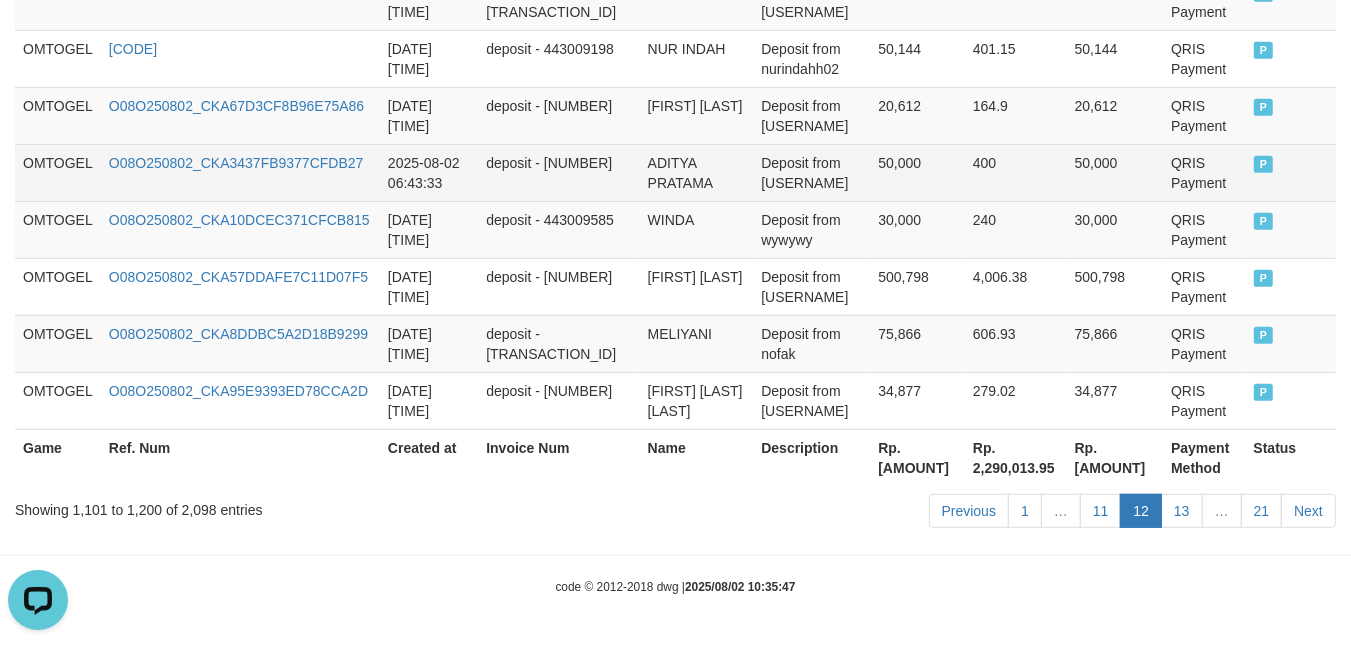 click on "Deposit from [USERNAME]" at bounding box center [811, 172] 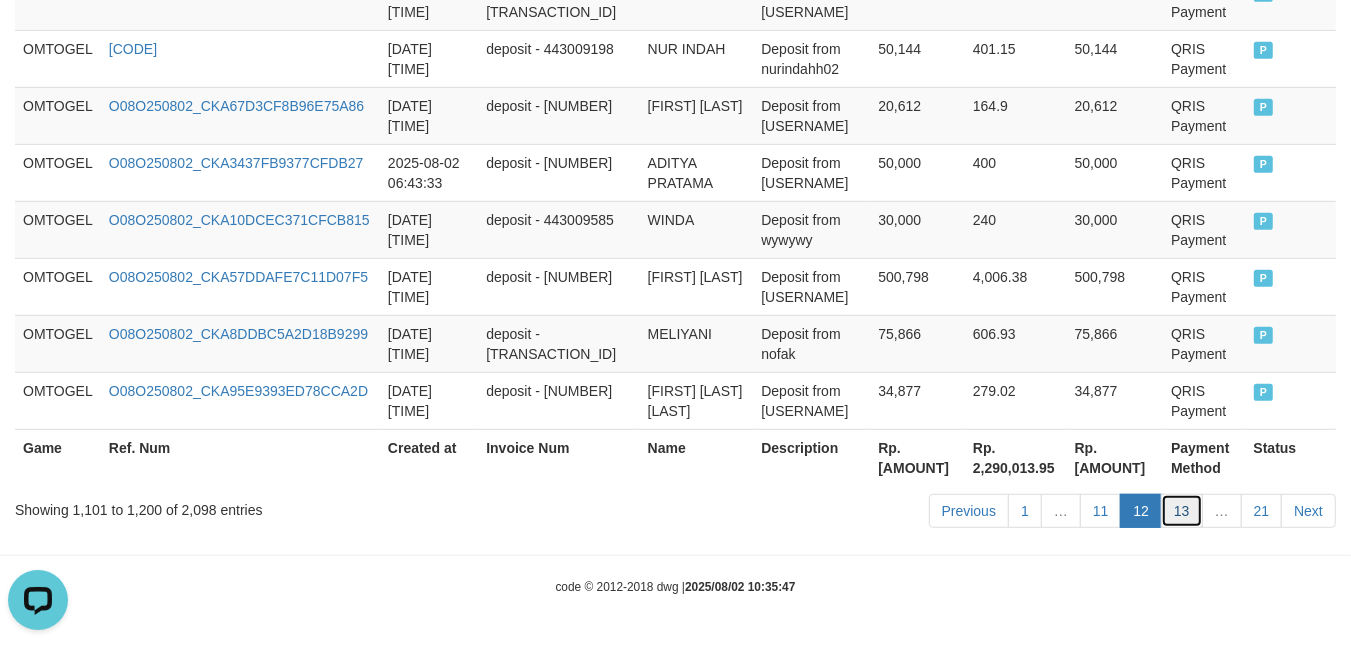 click on "13" at bounding box center [1182, 511] 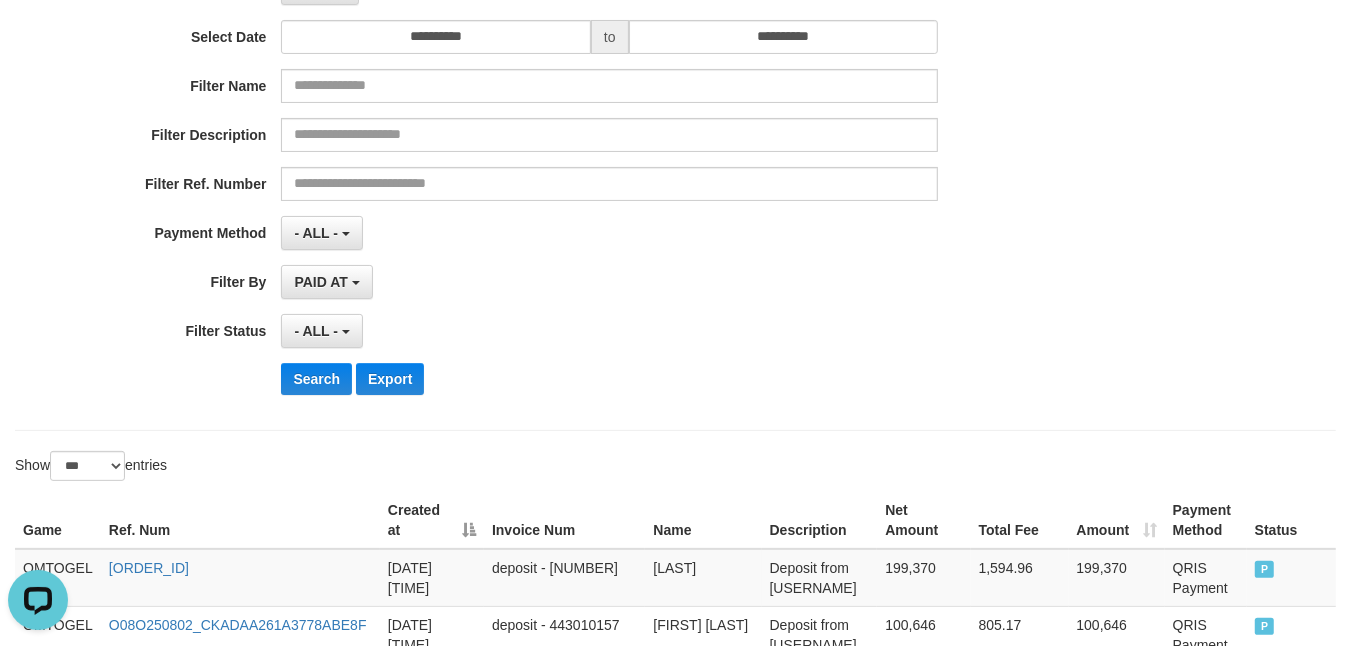 scroll, scrollTop: 500, scrollLeft: 0, axis: vertical 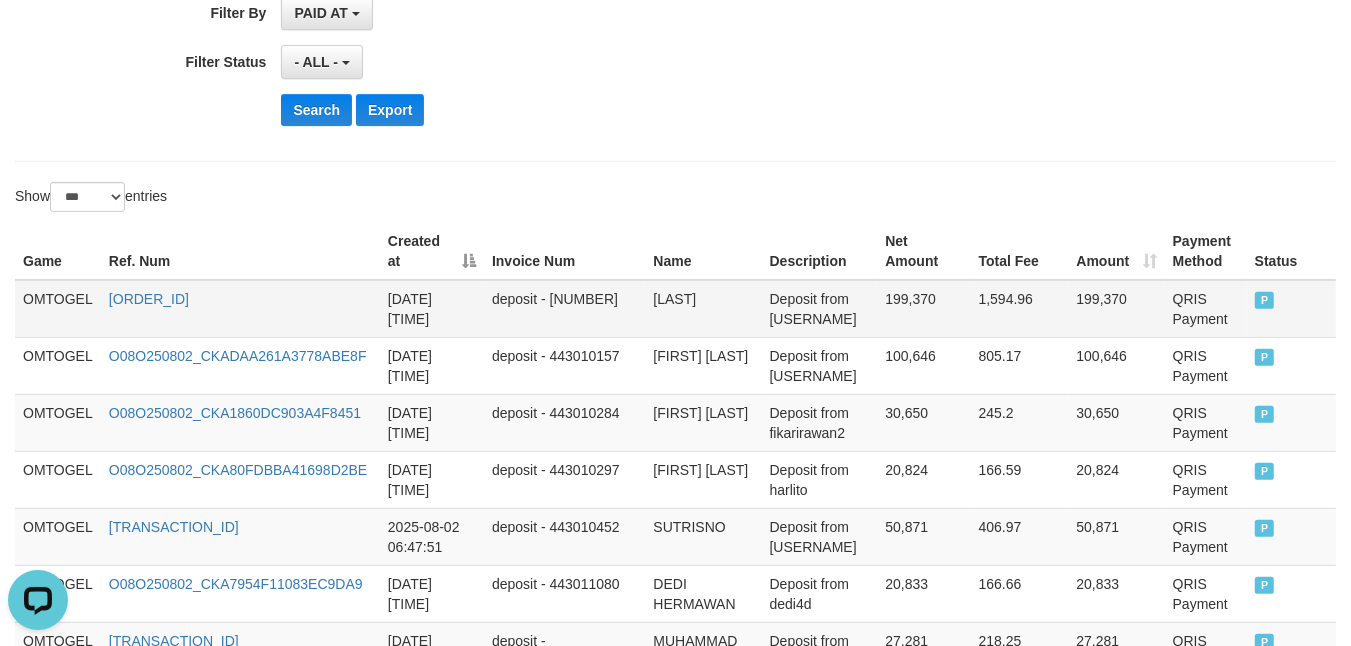 click on "OMTOGEL" at bounding box center (58, 309) 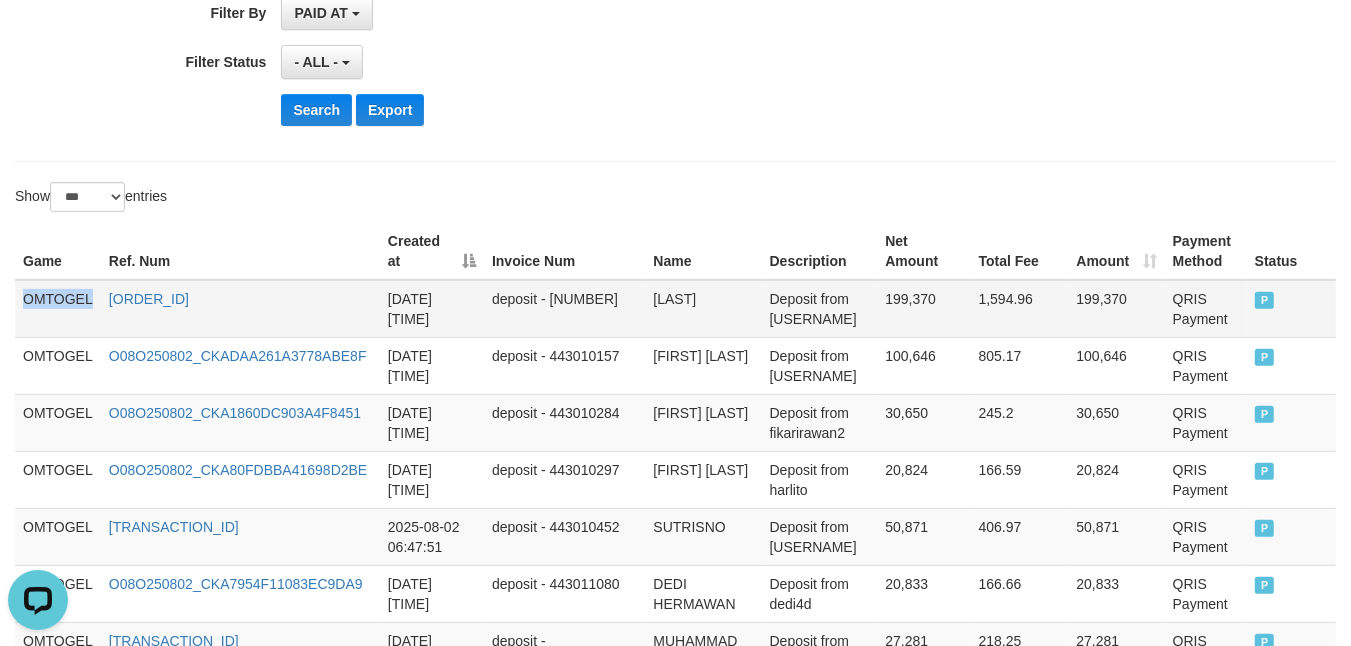 click on "OMTOGEL" at bounding box center (58, 309) 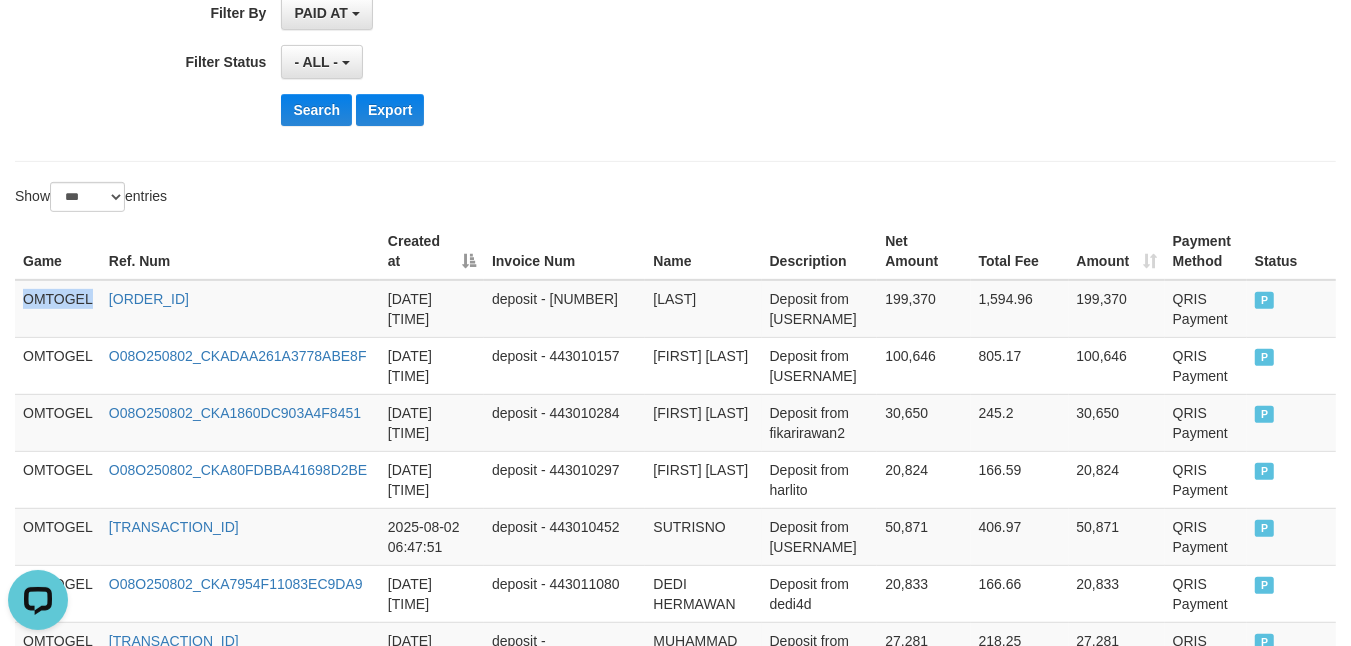 scroll, scrollTop: 6176, scrollLeft: 0, axis: vertical 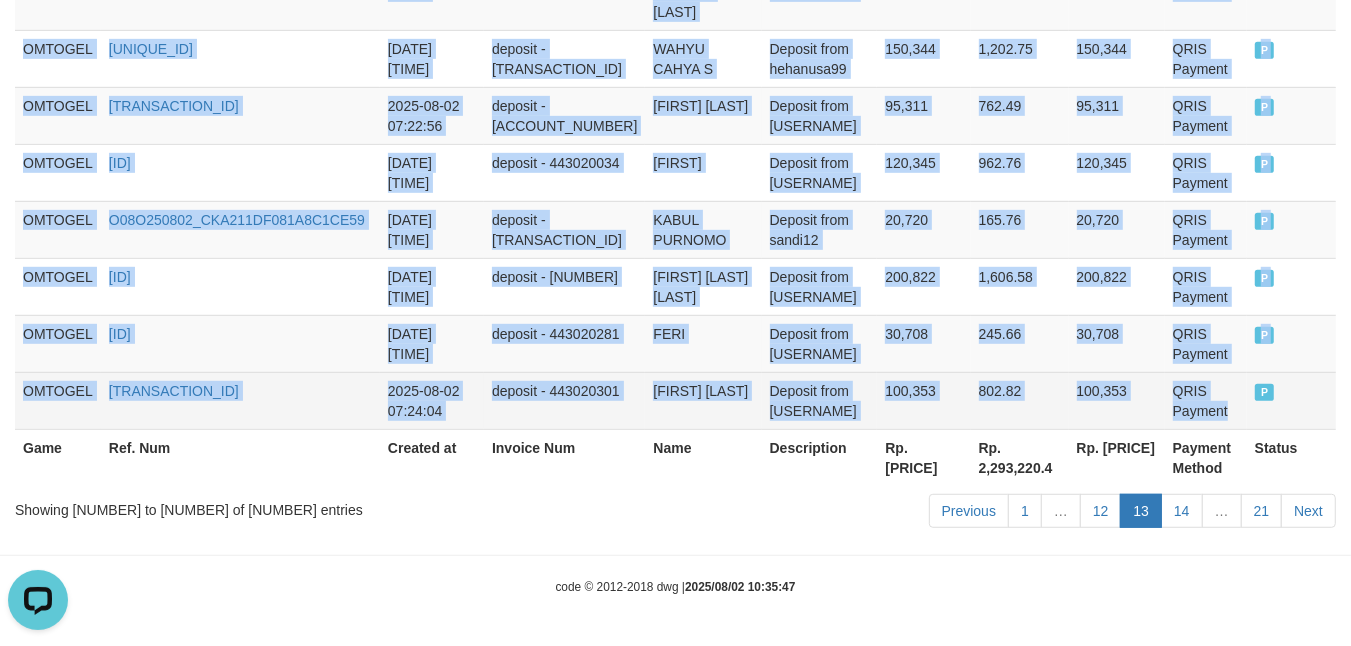 click on "QRIS Payment" at bounding box center [1206, 400] 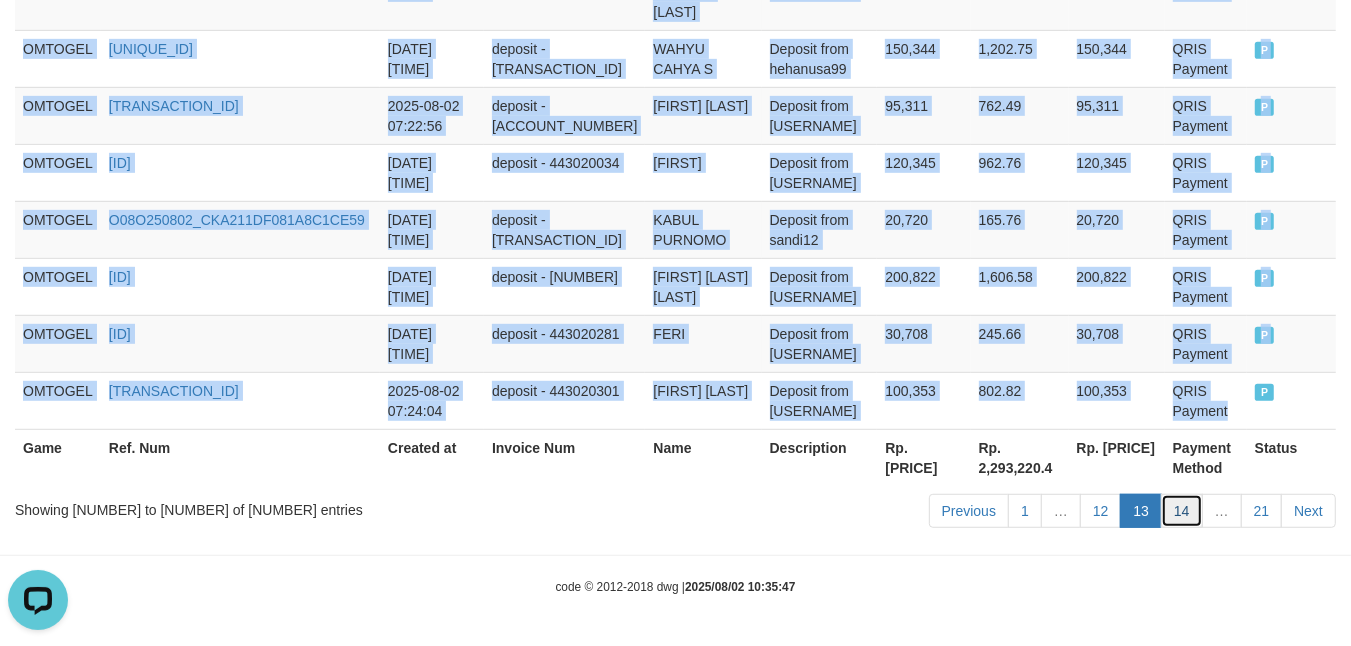 click on "14" at bounding box center (1182, 511) 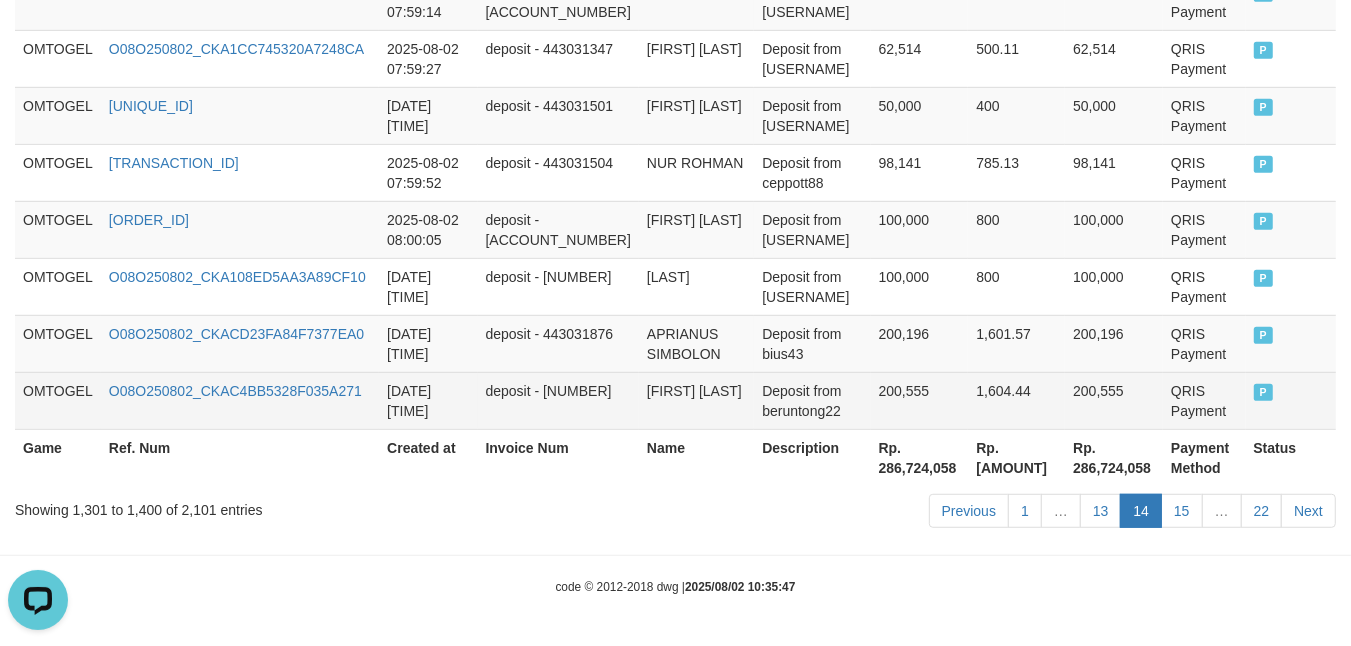 scroll, scrollTop: 6116, scrollLeft: 0, axis: vertical 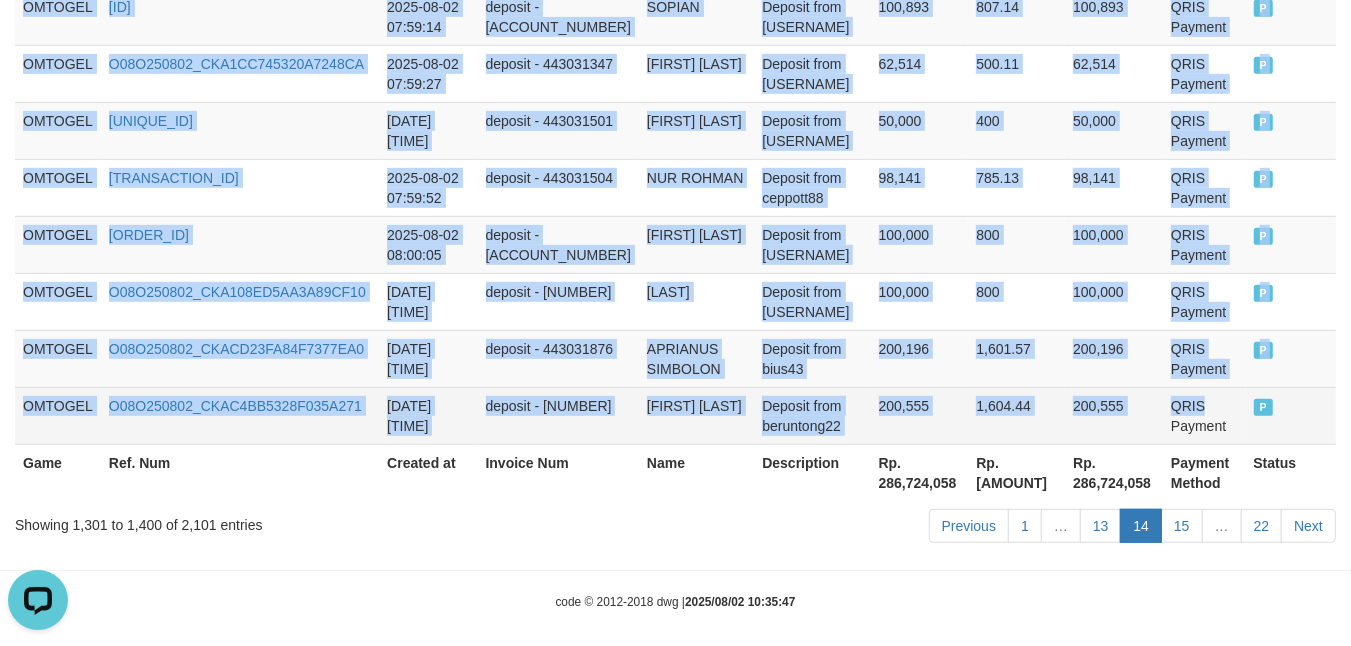 click on "QRIS Payment" at bounding box center [1204, 415] 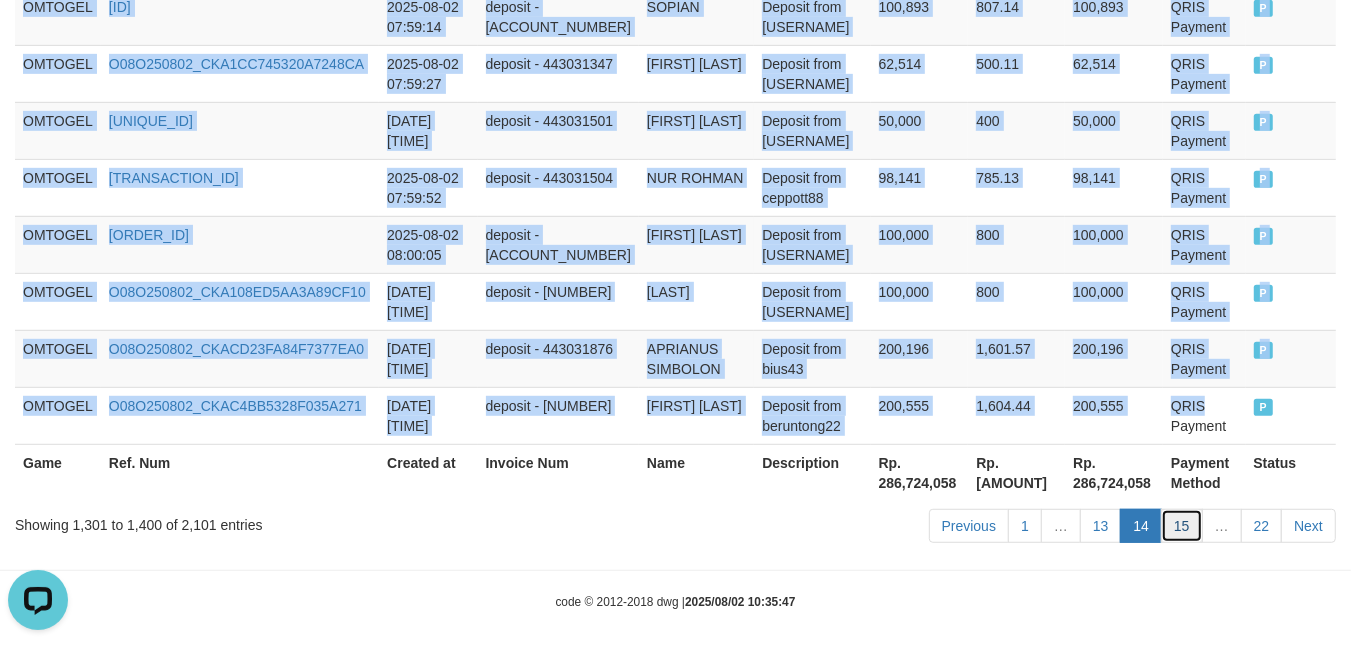 click on "15" at bounding box center [1182, 526] 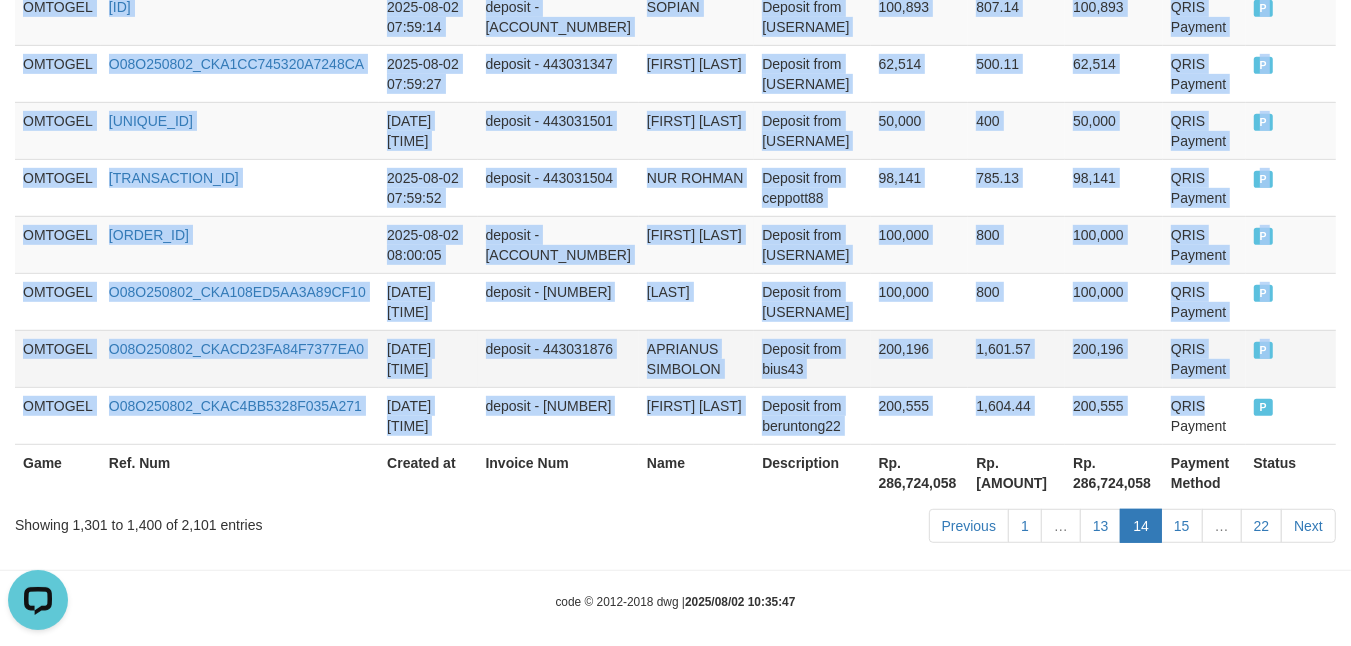 scroll, scrollTop: 6076, scrollLeft: 0, axis: vertical 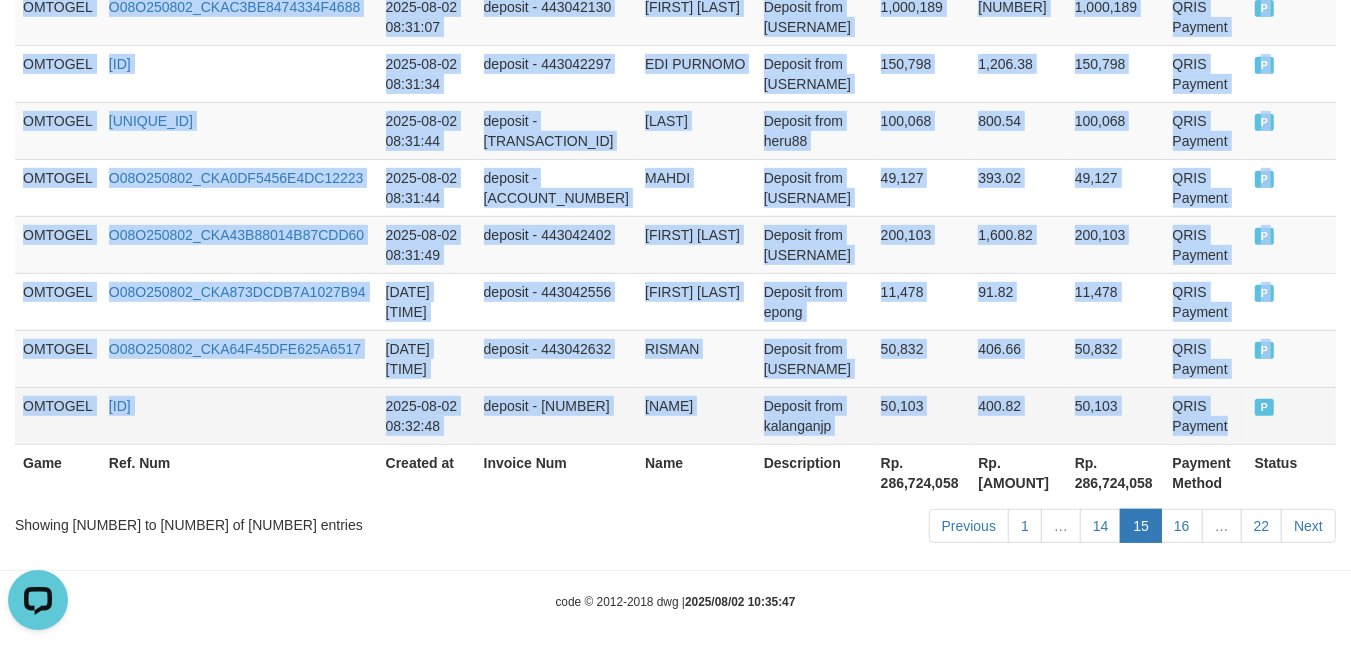 click on "QRIS Payment" at bounding box center [1206, 415] 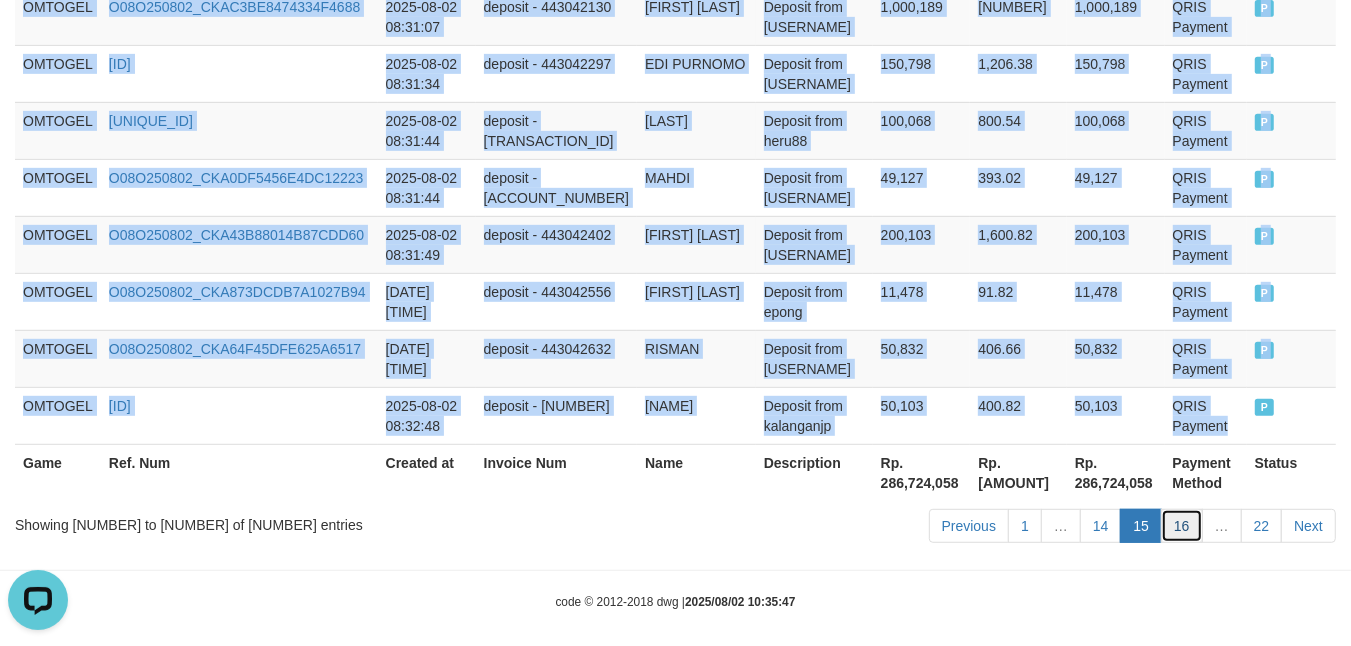 click on "16" at bounding box center [1182, 526] 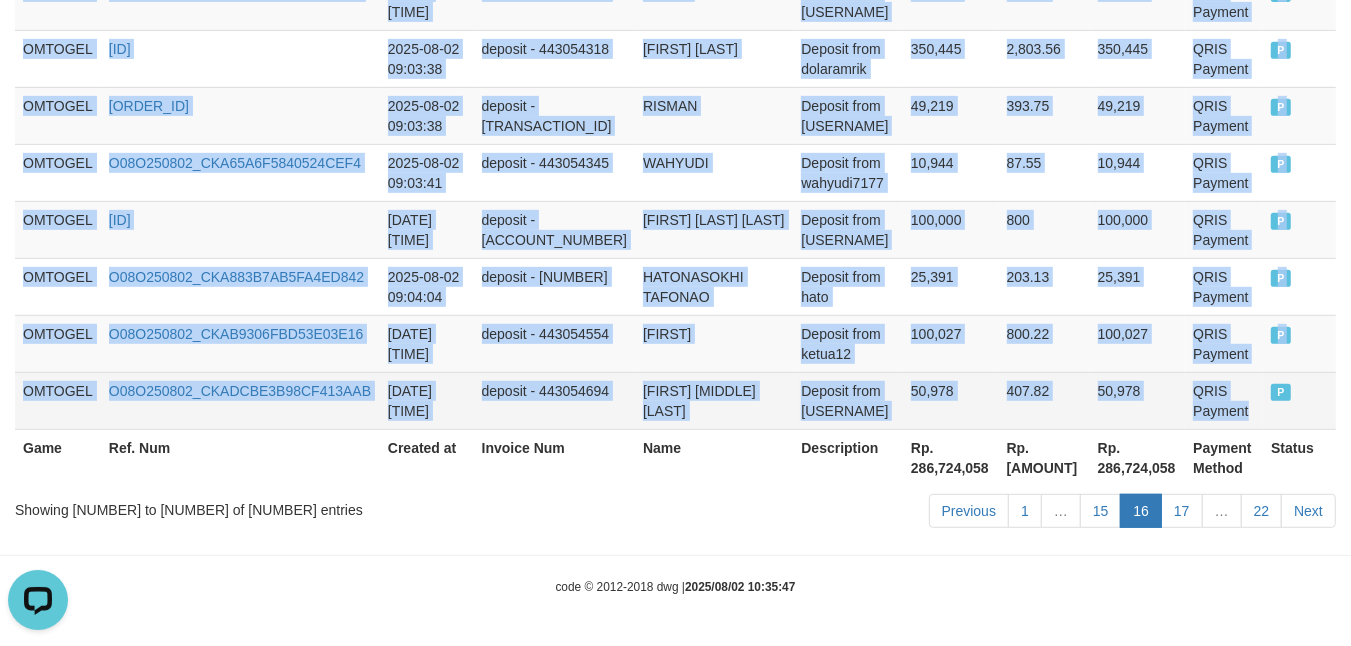 click on "QRIS Payment" at bounding box center (1224, 400) 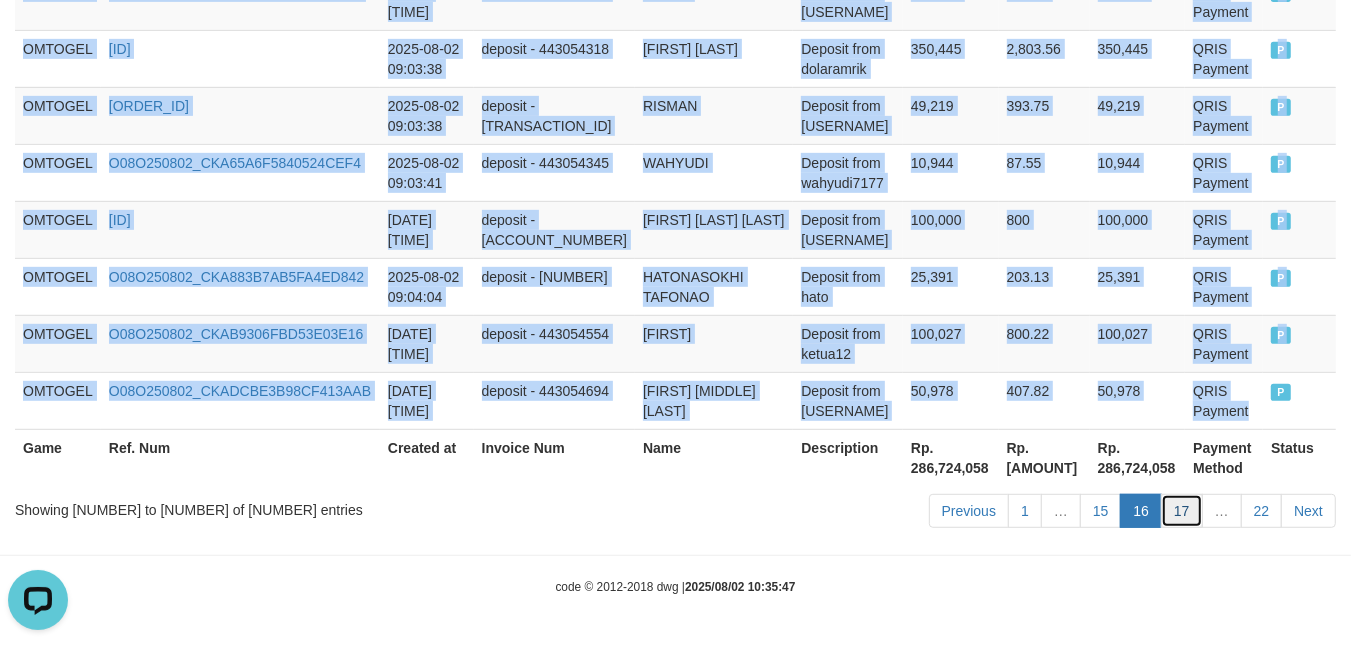 click on "17" at bounding box center (1182, 511) 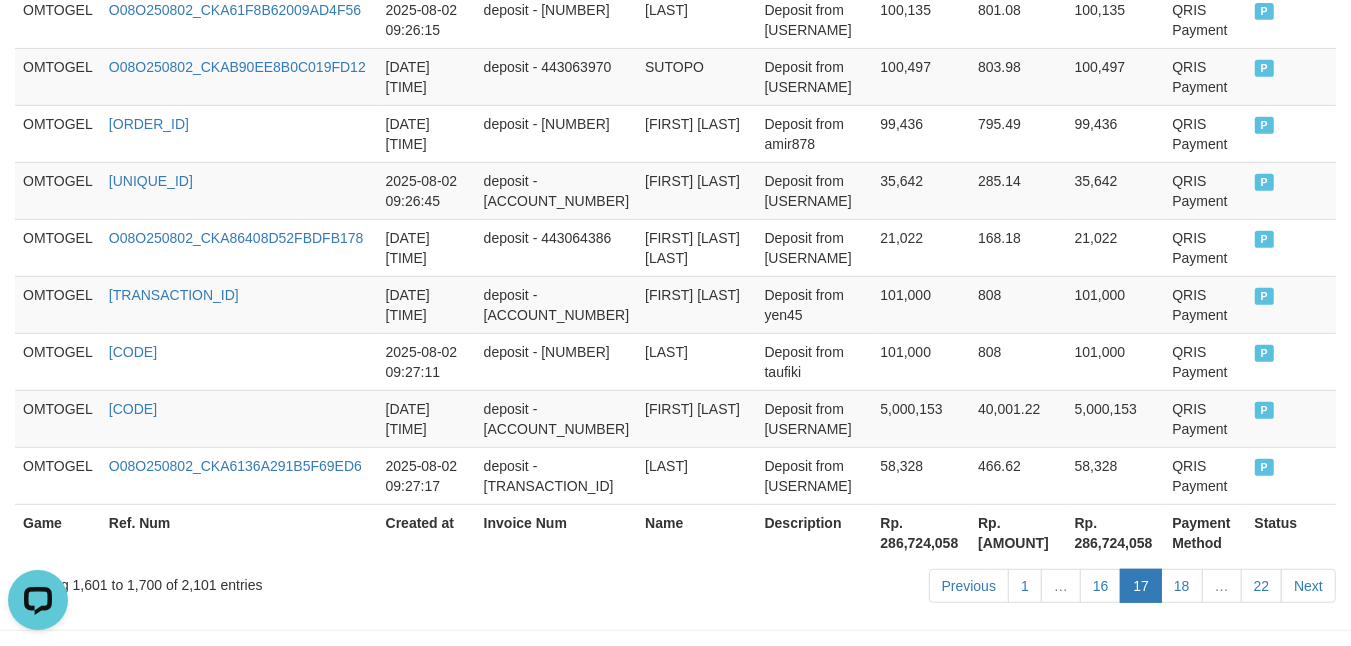 scroll, scrollTop: 6136, scrollLeft: 0, axis: vertical 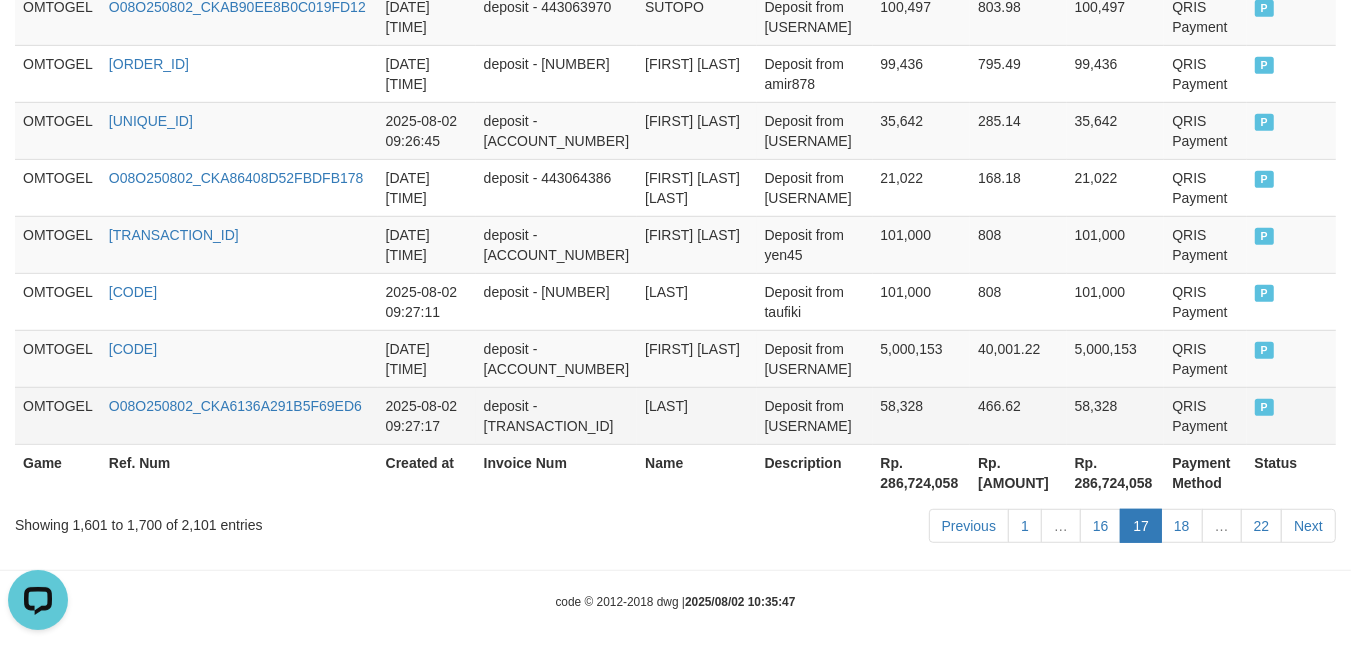 click on "QRIS Payment" at bounding box center [1205, 415] 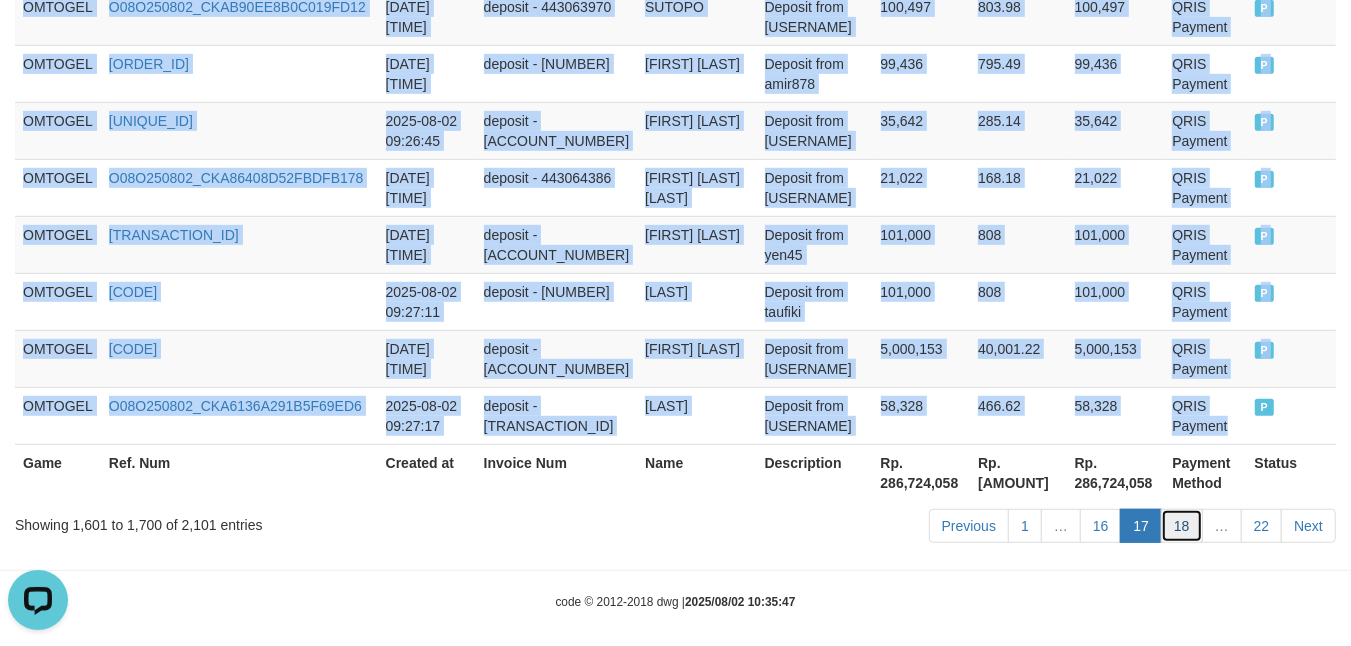 click on "18" at bounding box center [1182, 526] 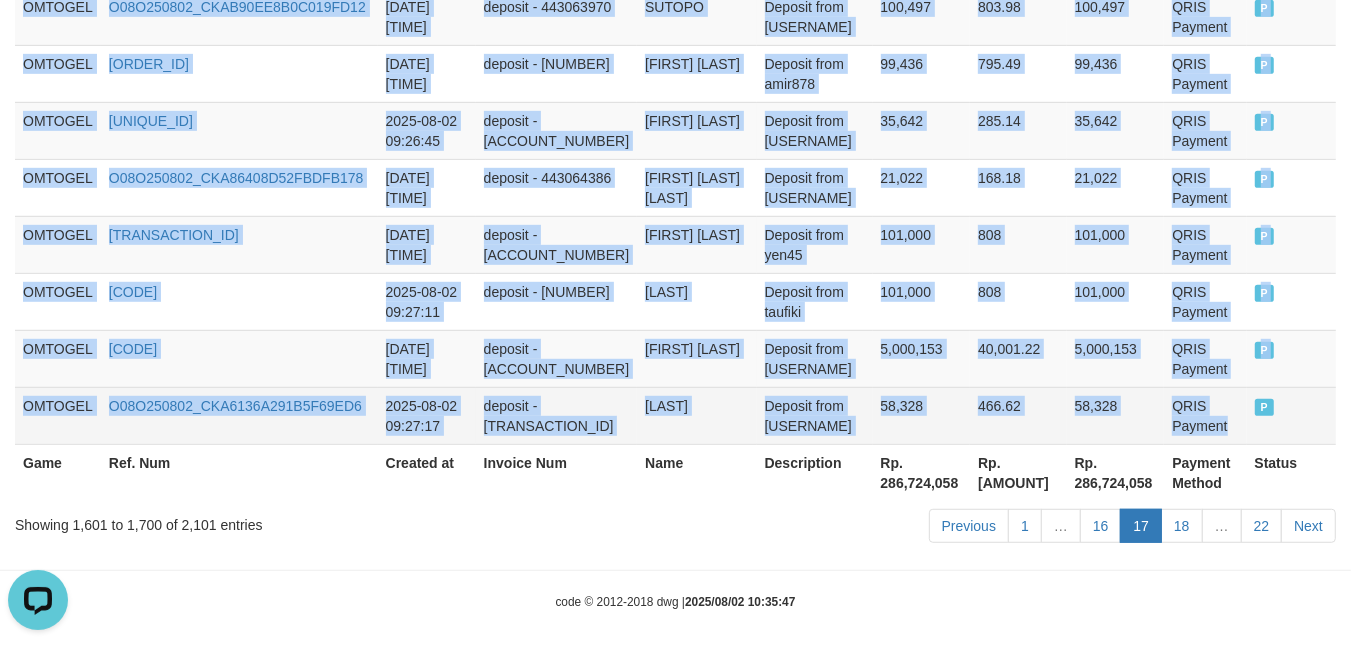 scroll, scrollTop: 6116, scrollLeft: 0, axis: vertical 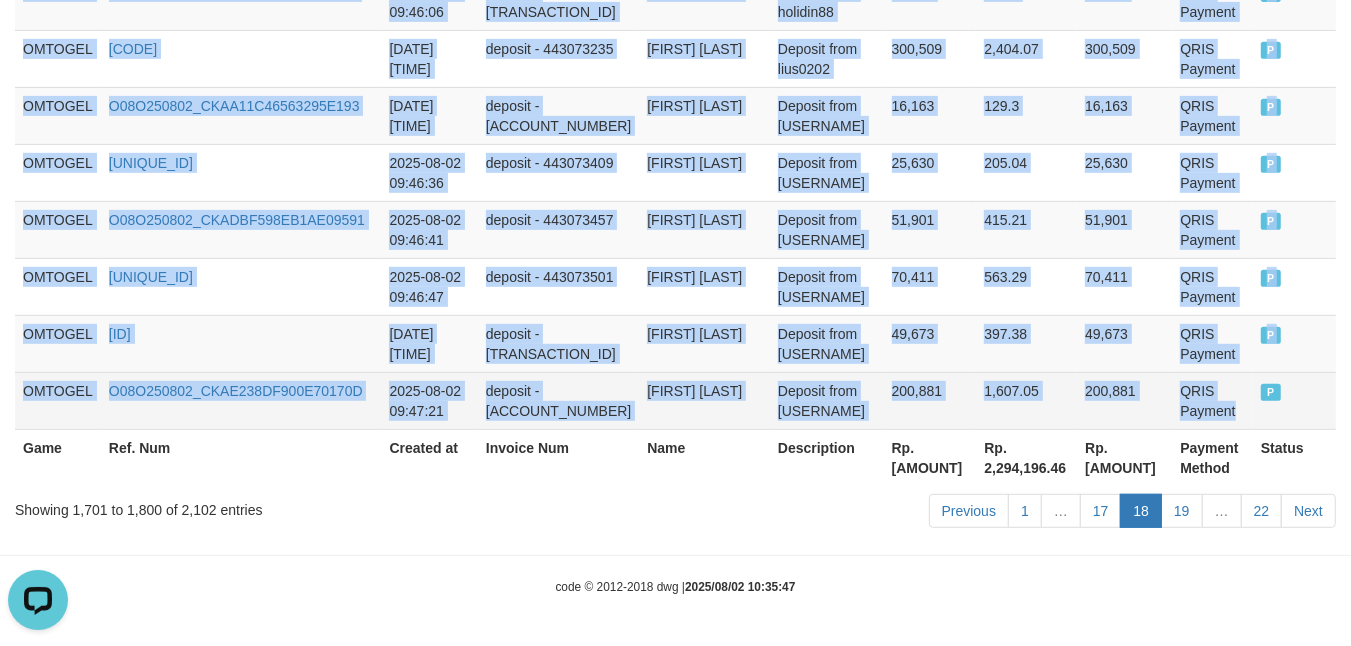 click on "QRIS Payment" at bounding box center (1212, 400) 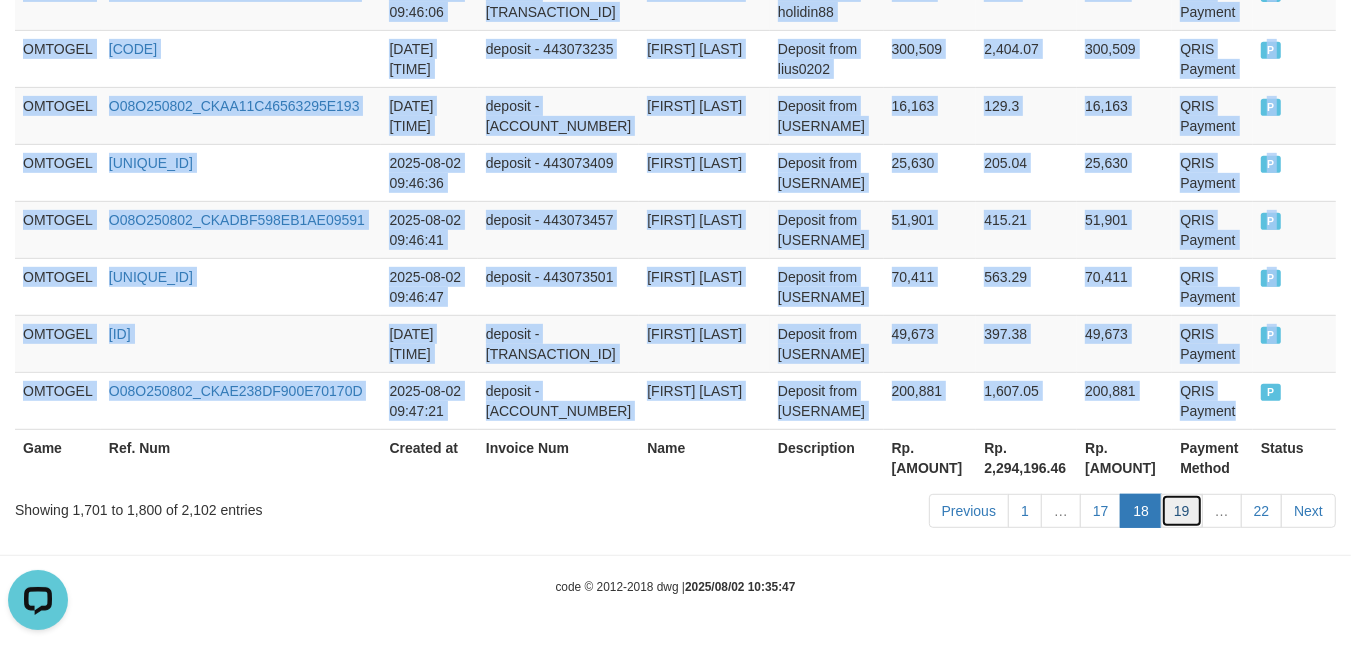 click on "19" at bounding box center [1182, 511] 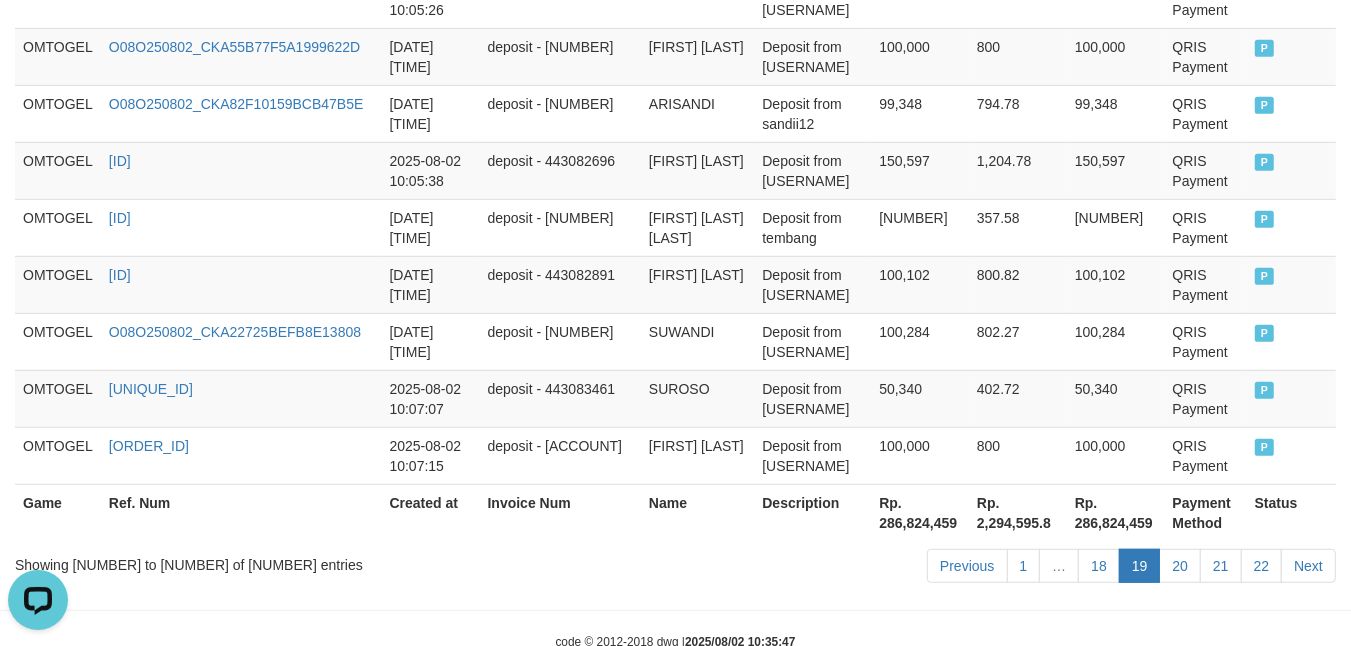 scroll, scrollTop: 6096, scrollLeft: 0, axis: vertical 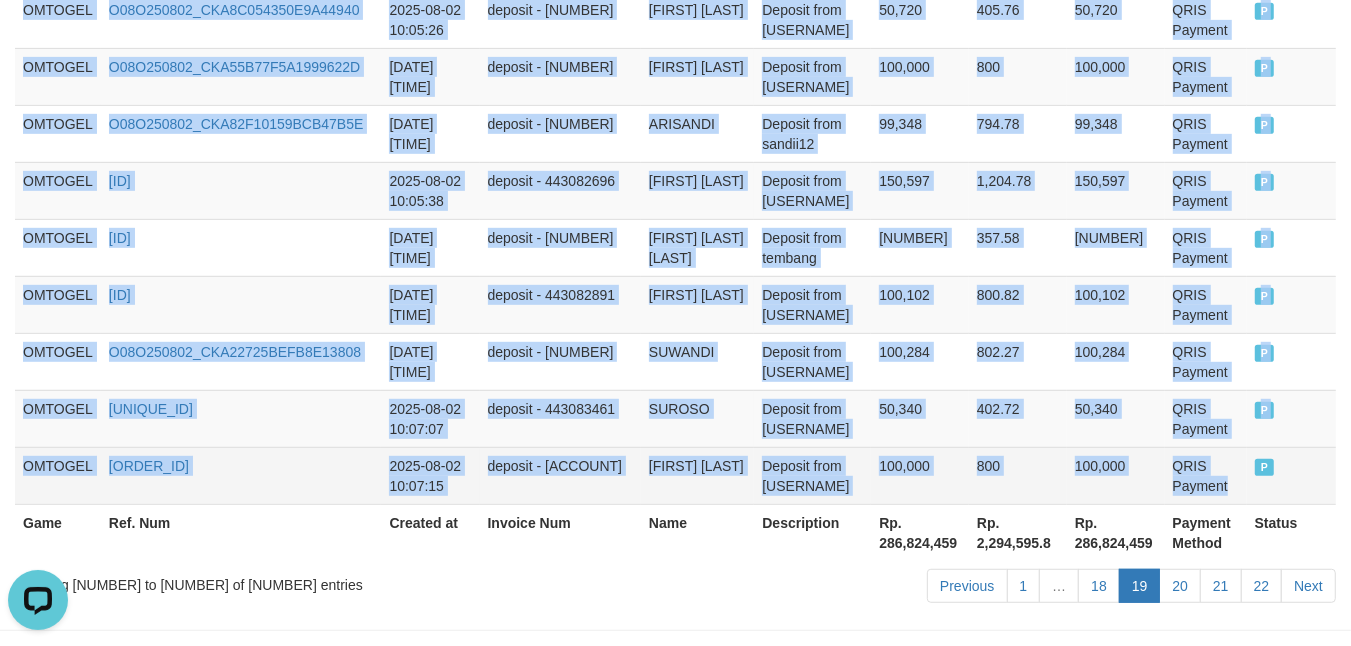 click on "QRIS Payment" at bounding box center (1206, 475) 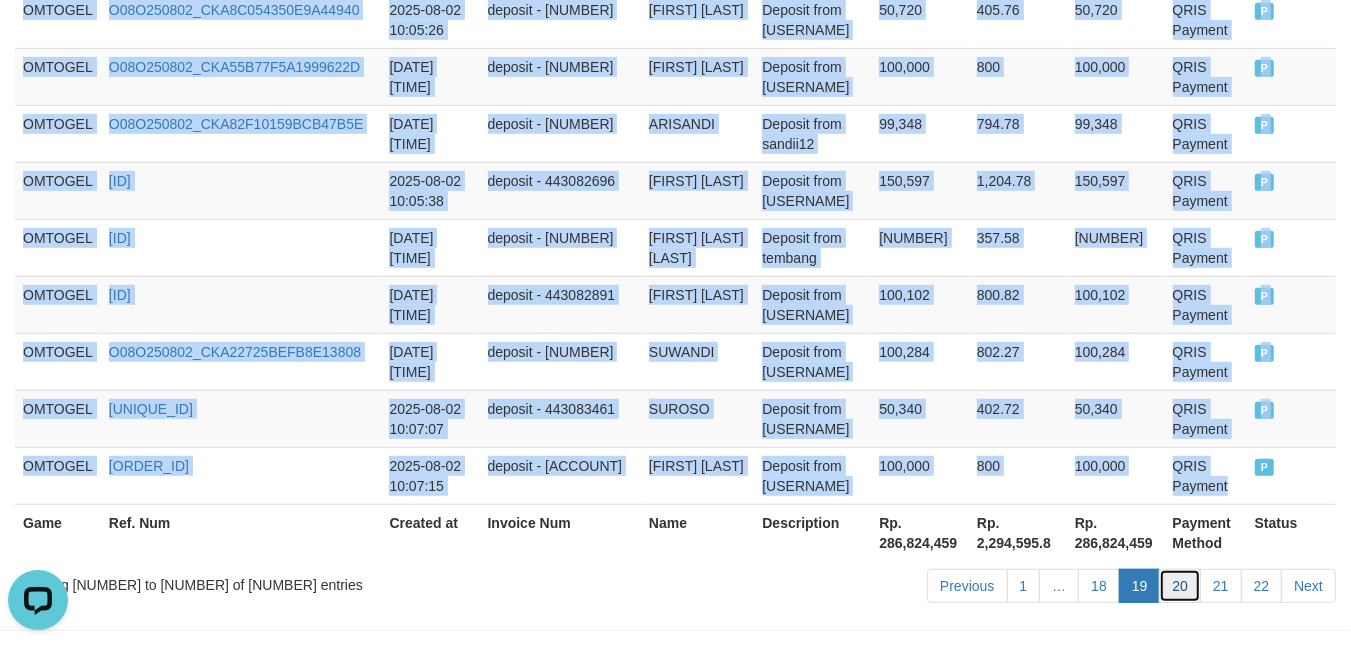 click on "20" at bounding box center [1180, 586] 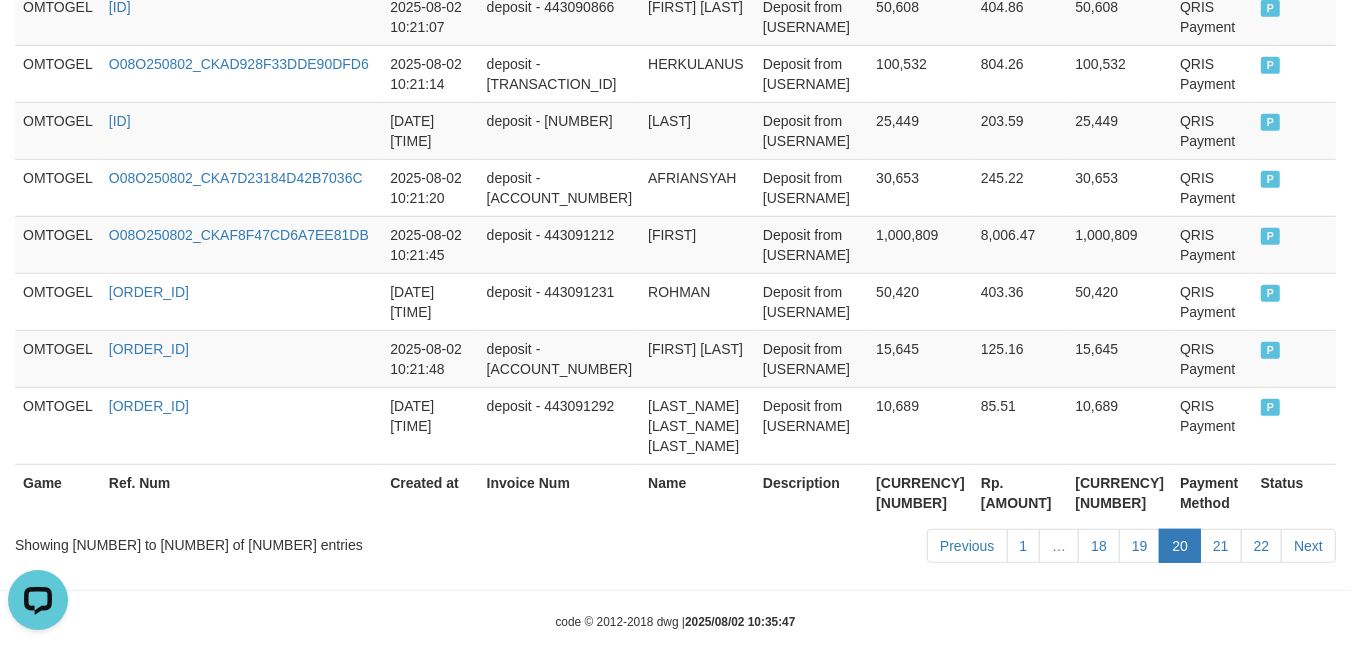 scroll, scrollTop: 6076, scrollLeft: 0, axis: vertical 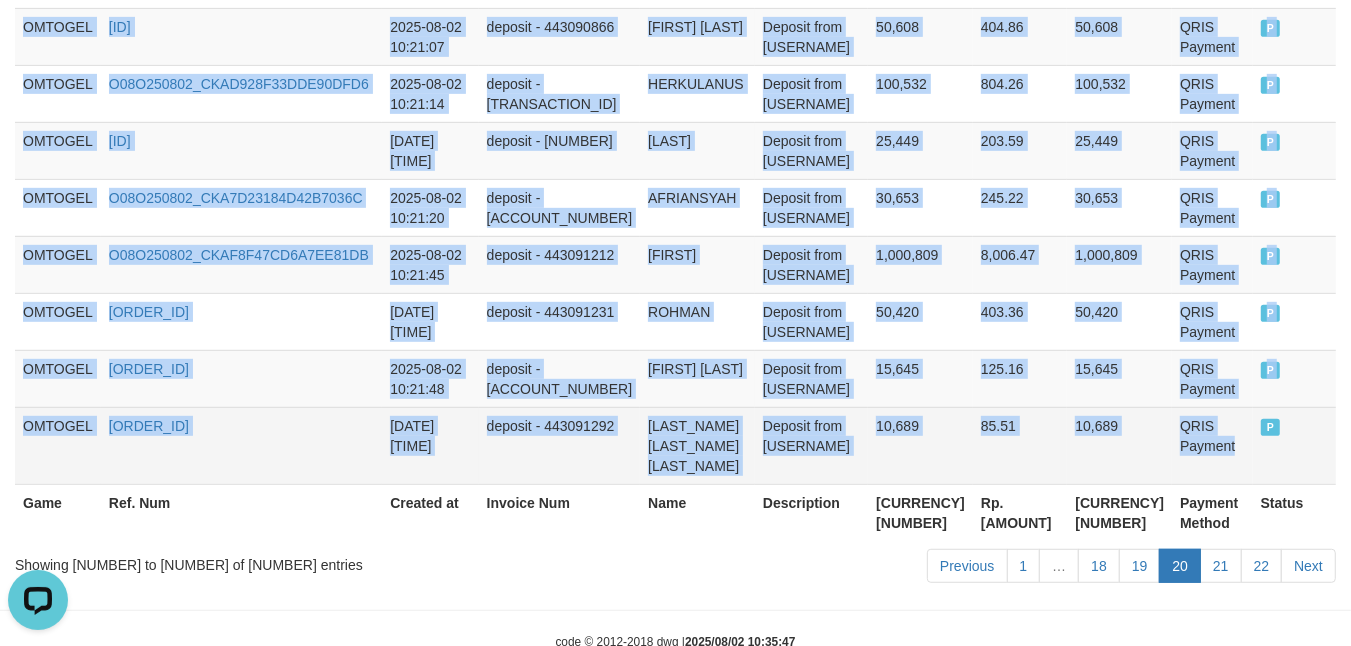 click on "QRIS Payment" at bounding box center (1212, 445) 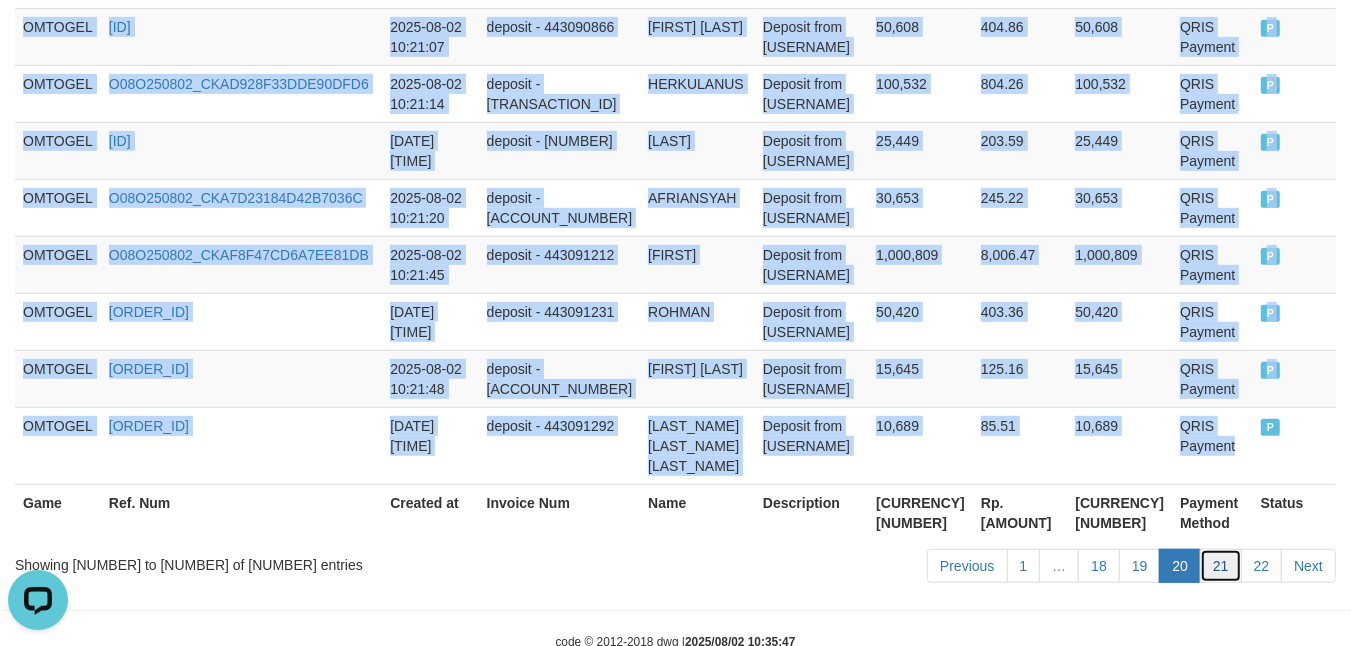 click on "21" at bounding box center [1221, 566] 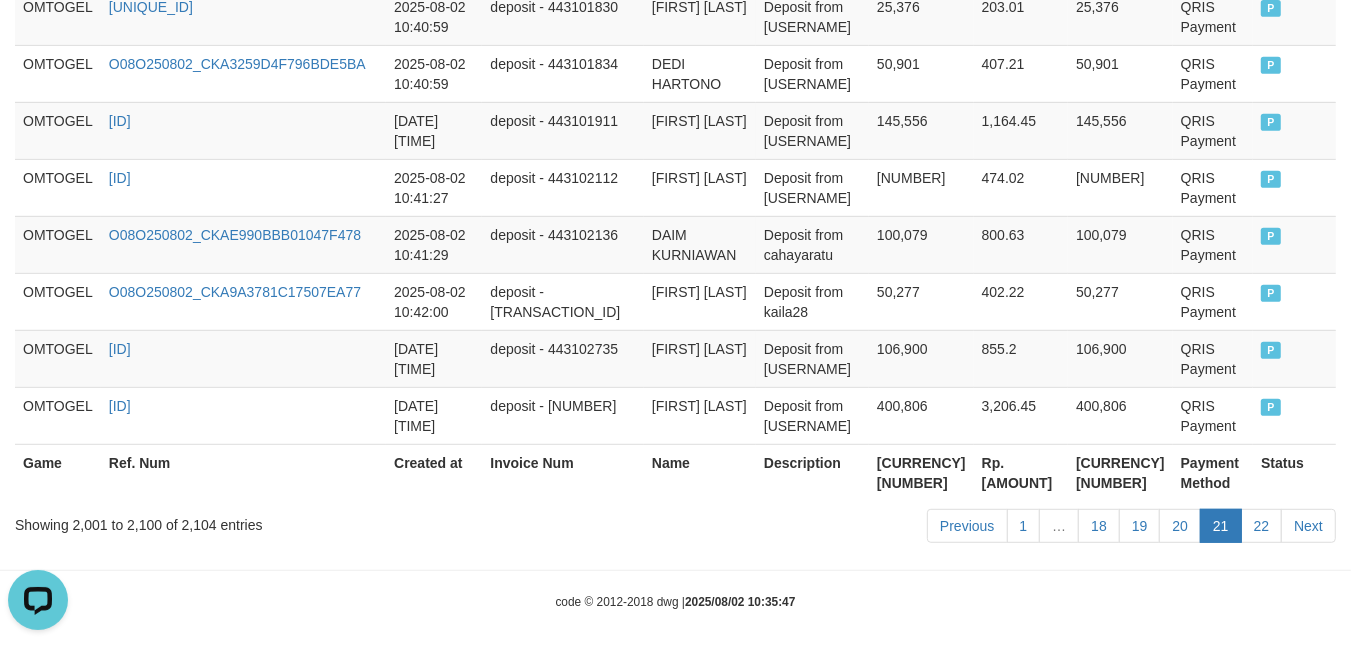 scroll, scrollTop: 6096, scrollLeft: 0, axis: vertical 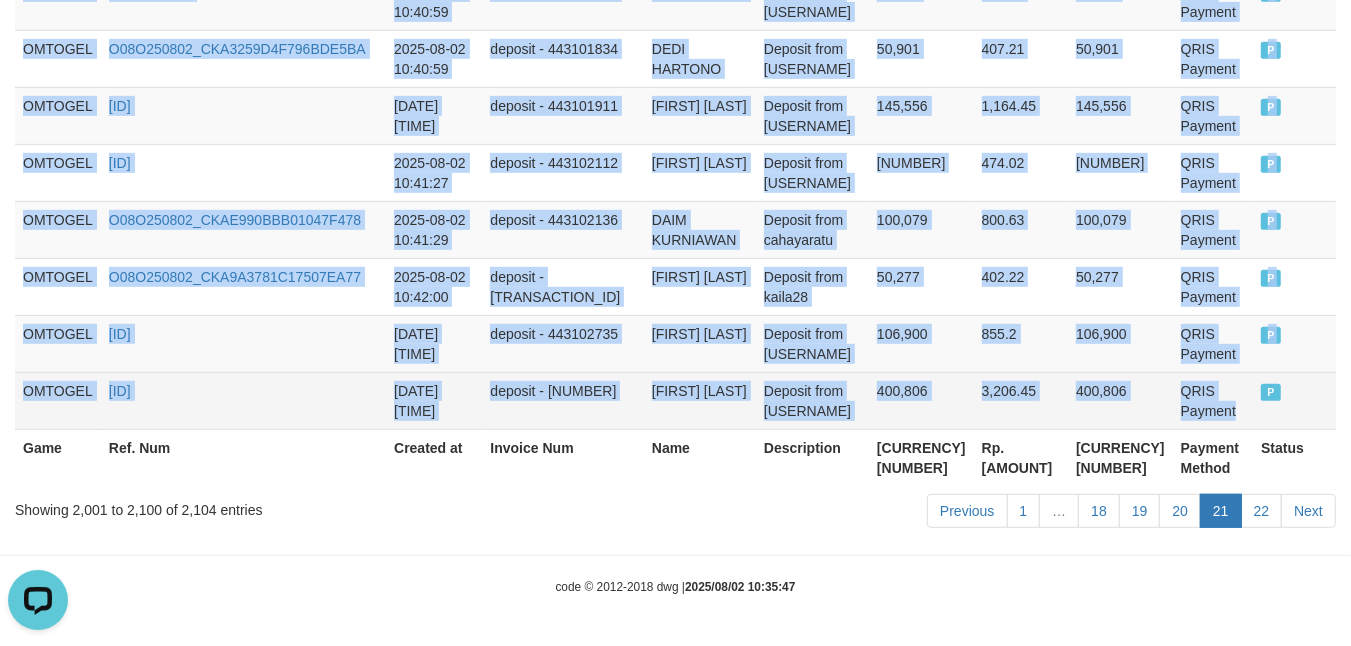 click on "QRIS Payment" at bounding box center [1213, 400] 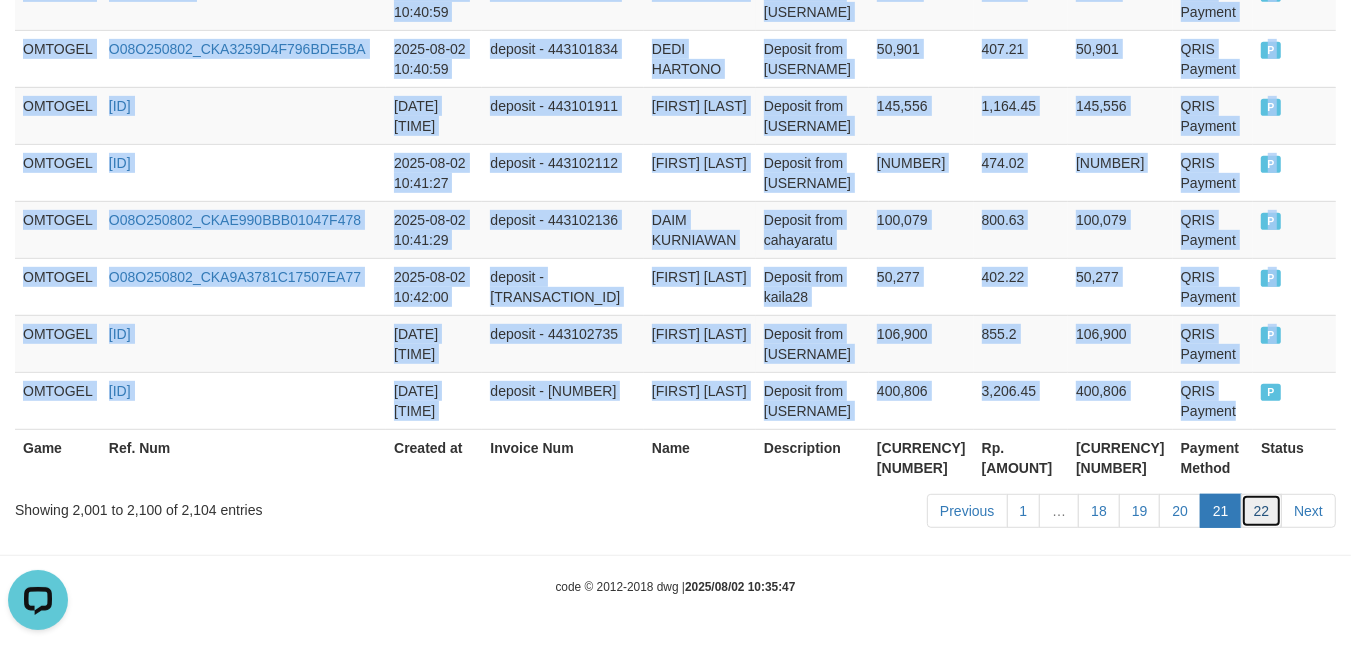 click on "22" at bounding box center (1262, 511) 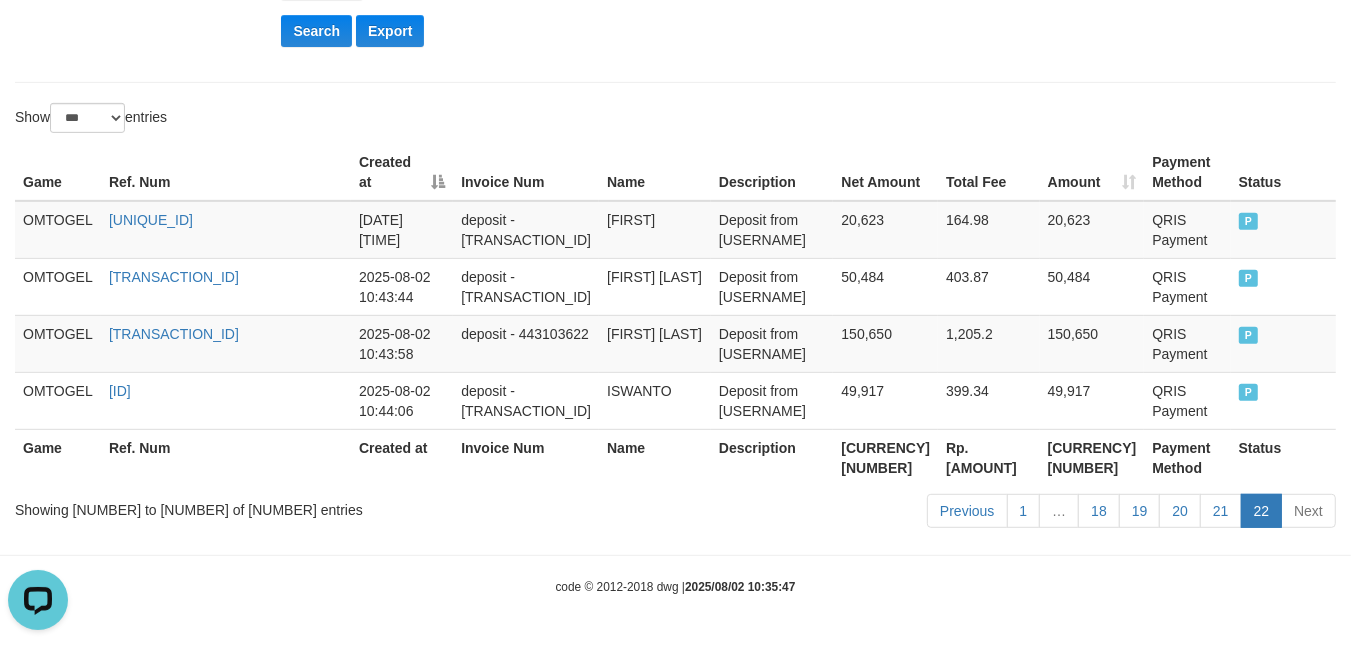 scroll, scrollTop: 582, scrollLeft: 0, axis: vertical 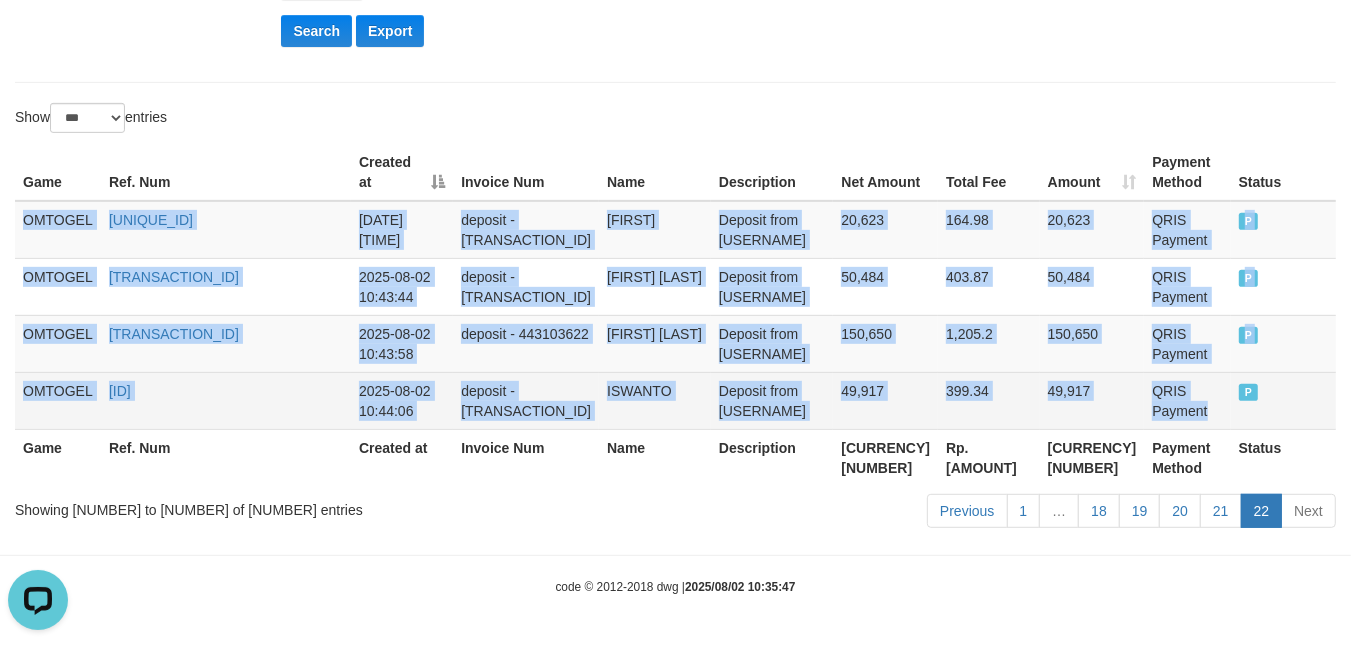 click on "QRIS Payment" at bounding box center [1187, 400] 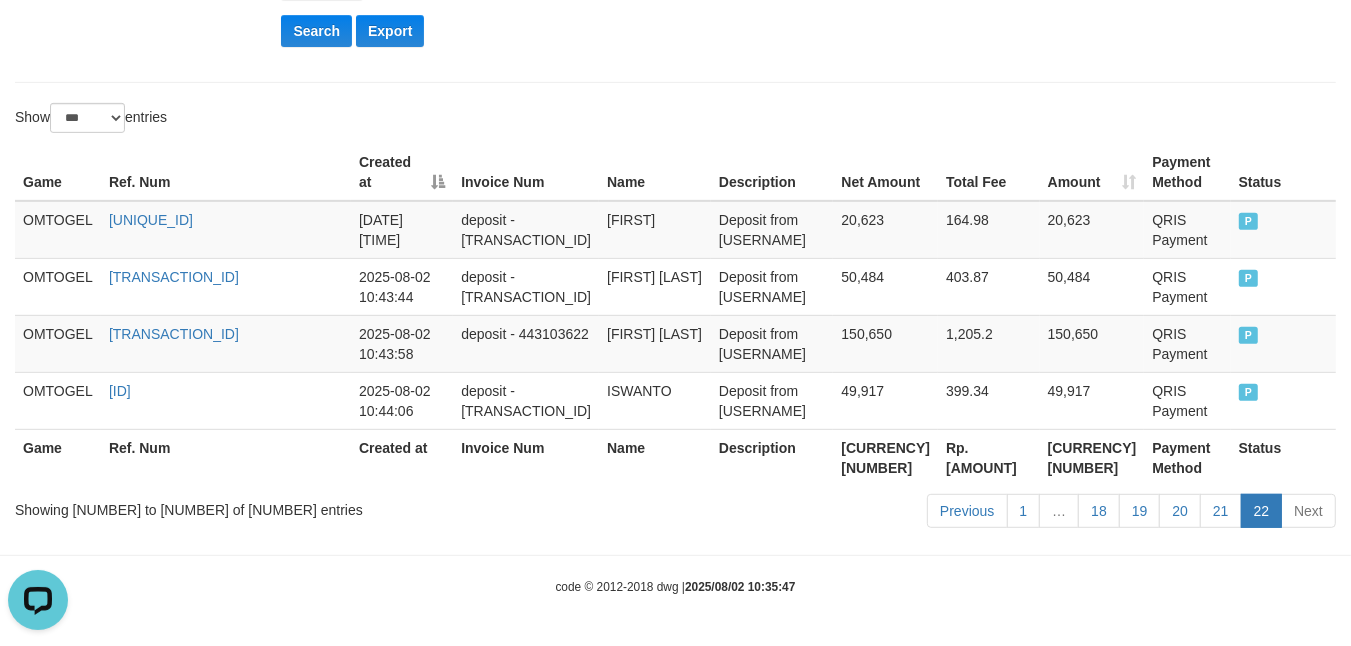 click on "[CURRENCY] [NUMBER]" at bounding box center (885, 457) 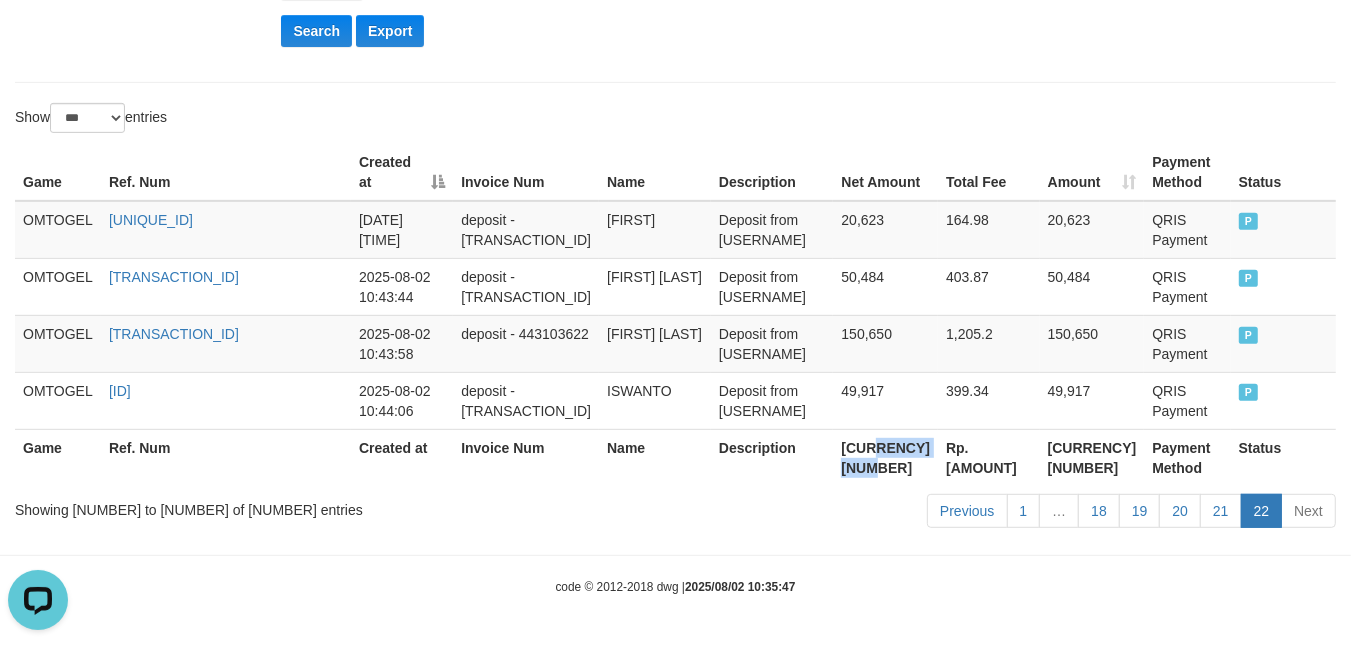 click on "[CURRENCY] [NUMBER]" at bounding box center [885, 457] 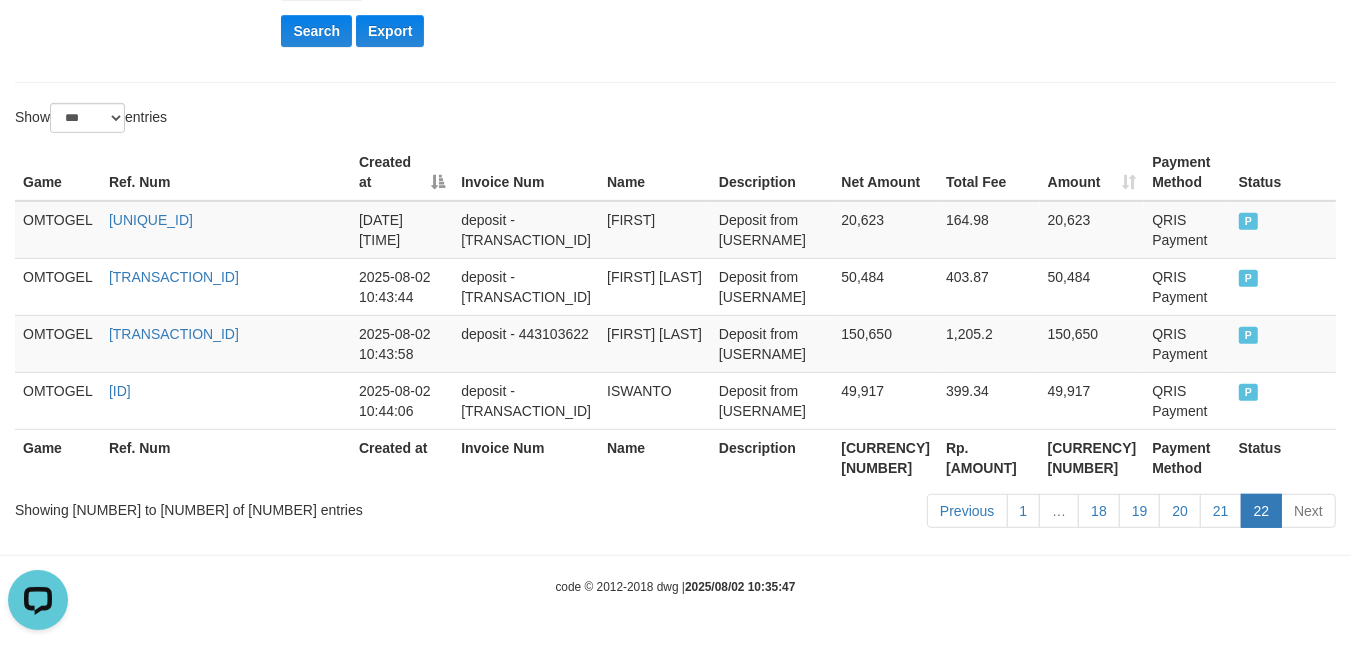 click on "Total Fee" at bounding box center [989, 172] 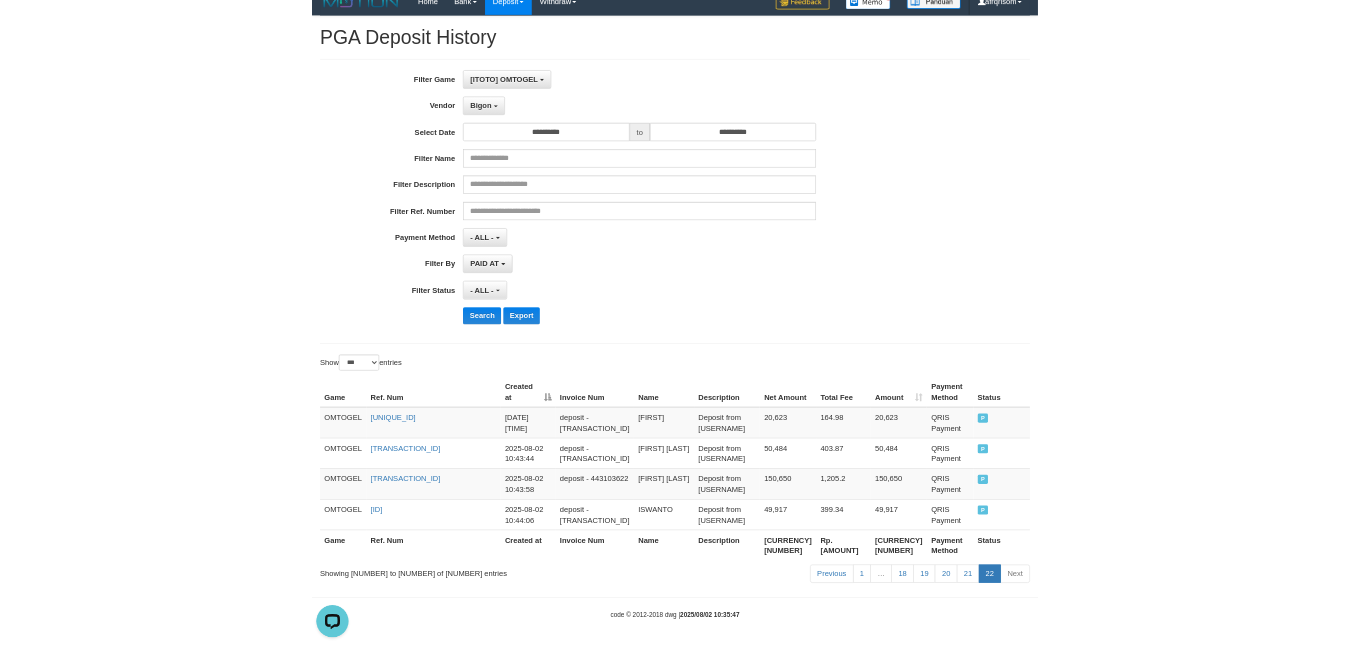 scroll, scrollTop: 582, scrollLeft: 0, axis: vertical 